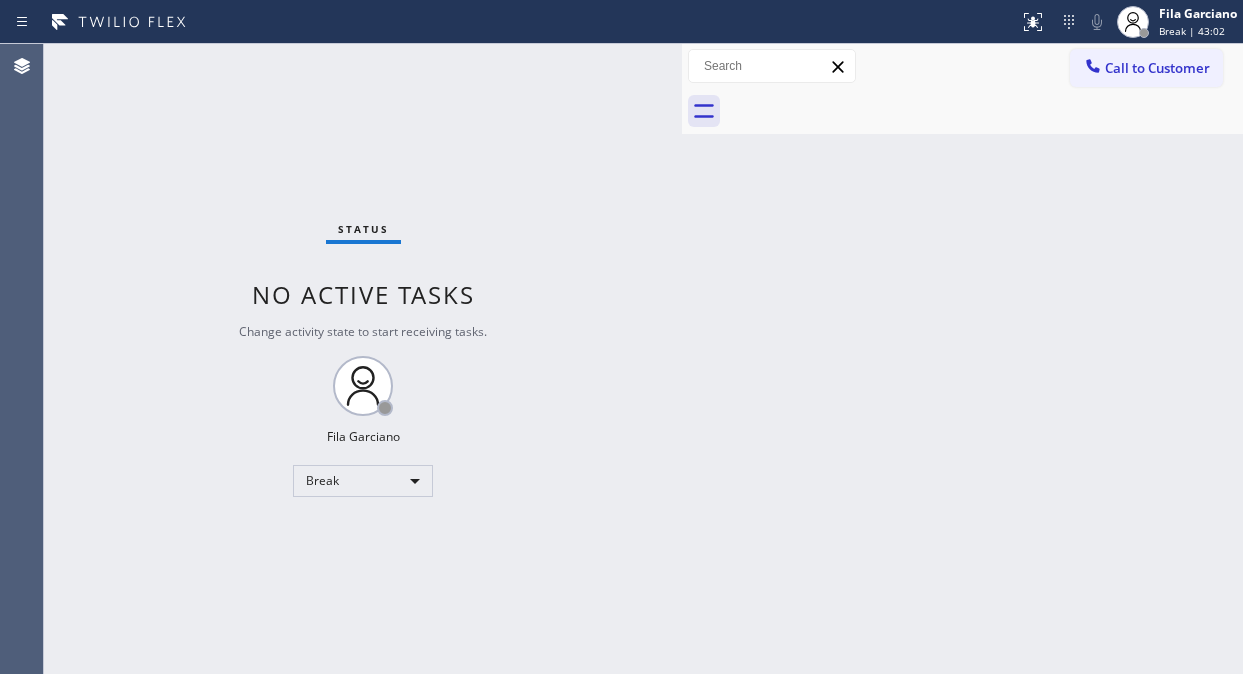 scroll, scrollTop: 0, scrollLeft: 0, axis: both 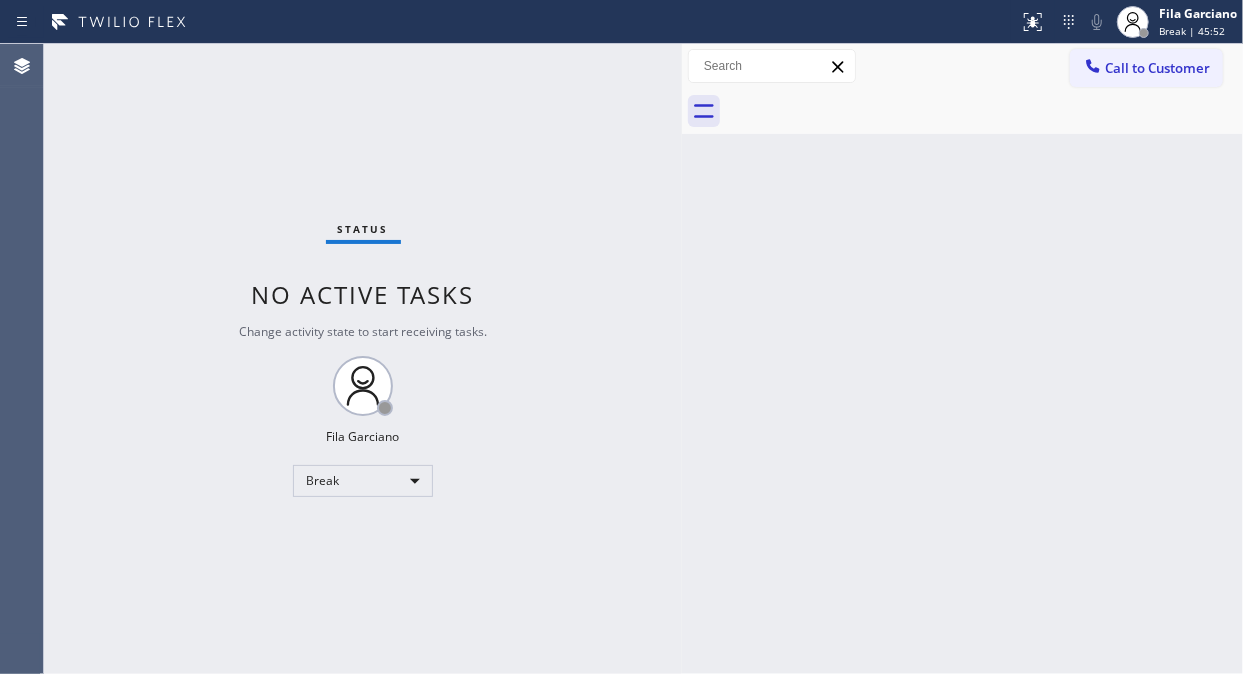 click on "Status   No active tasks     Change activity state to start receiving tasks.   Fila Garciano Break" at bounding box center (363, 359) 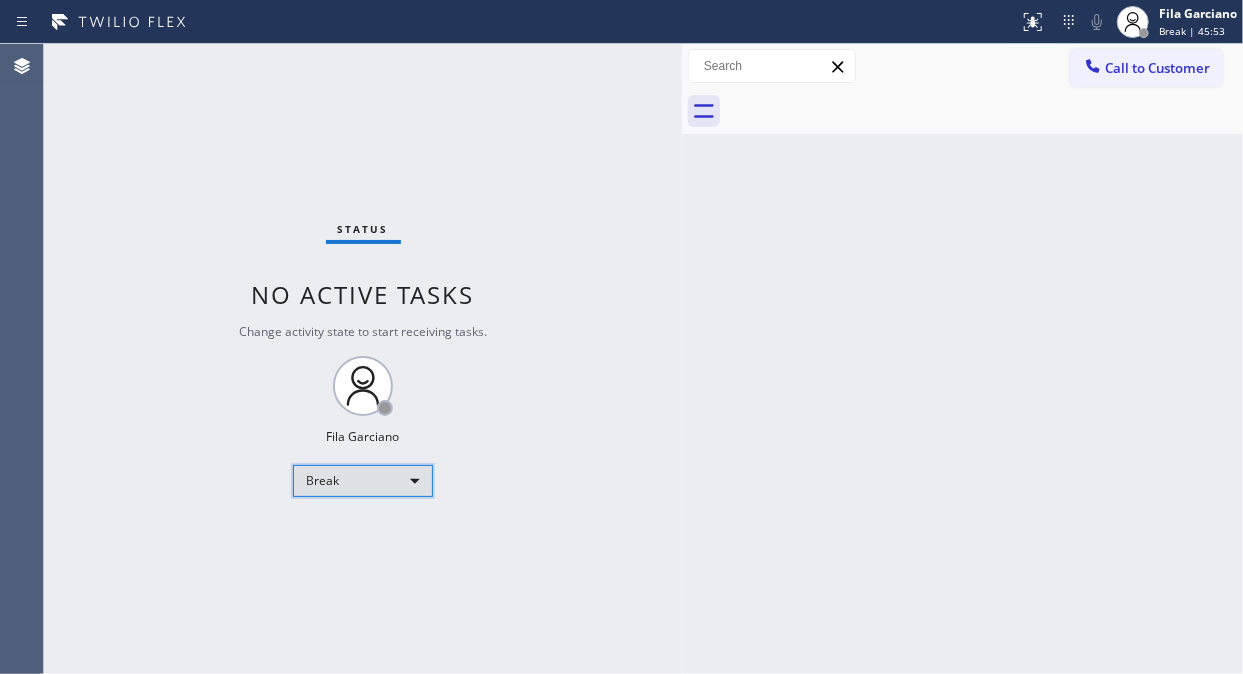 click on "Break" at bounding box center (363, 481) 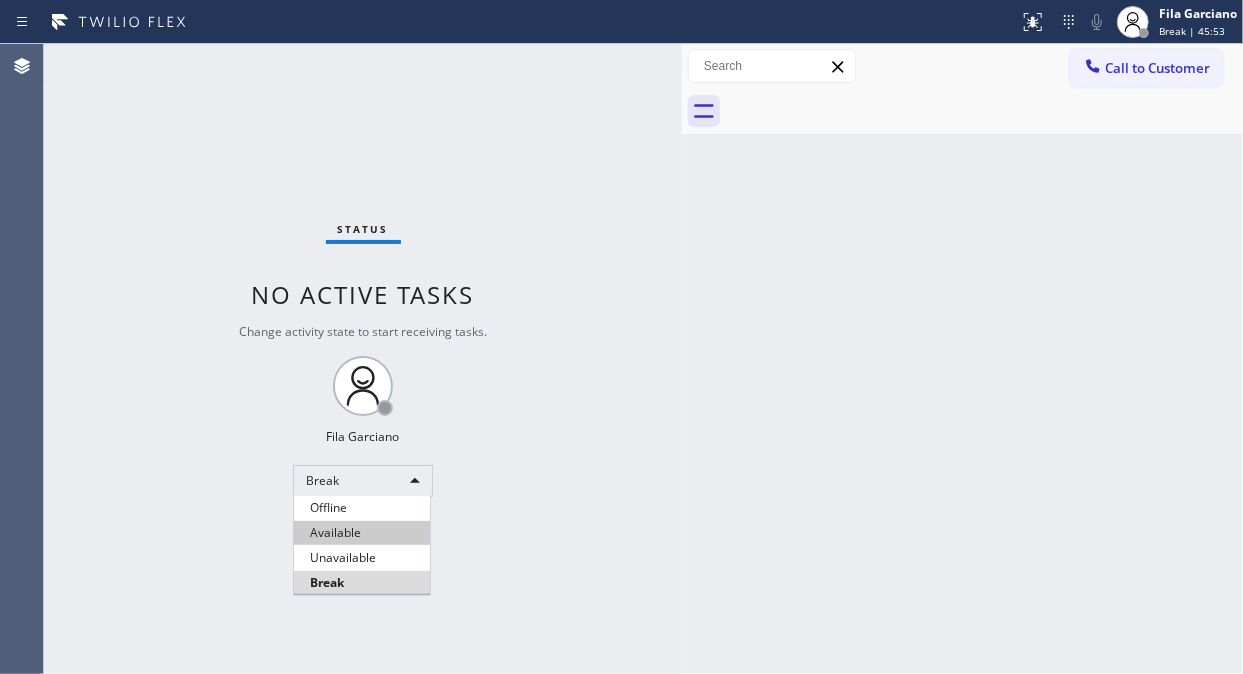 click on "Available" at bounding box center [362, 533] 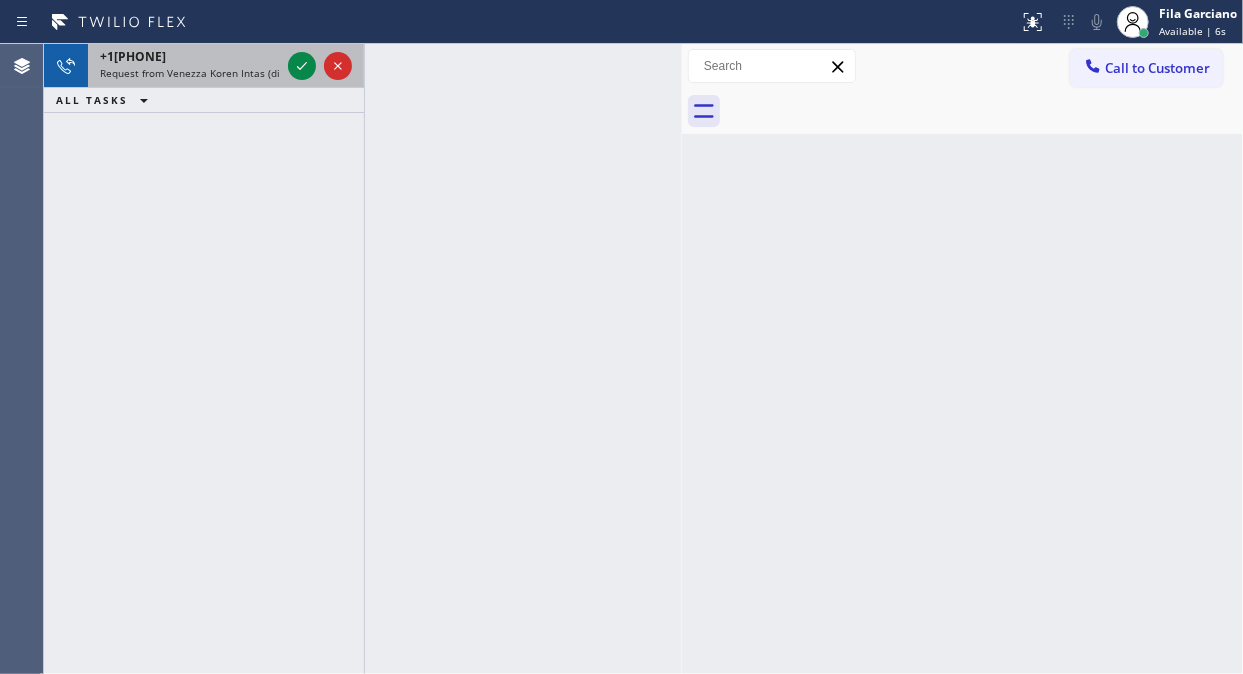 click on "Request from Venezza Koren Intas (direct)" at bounding box center [201, 73] 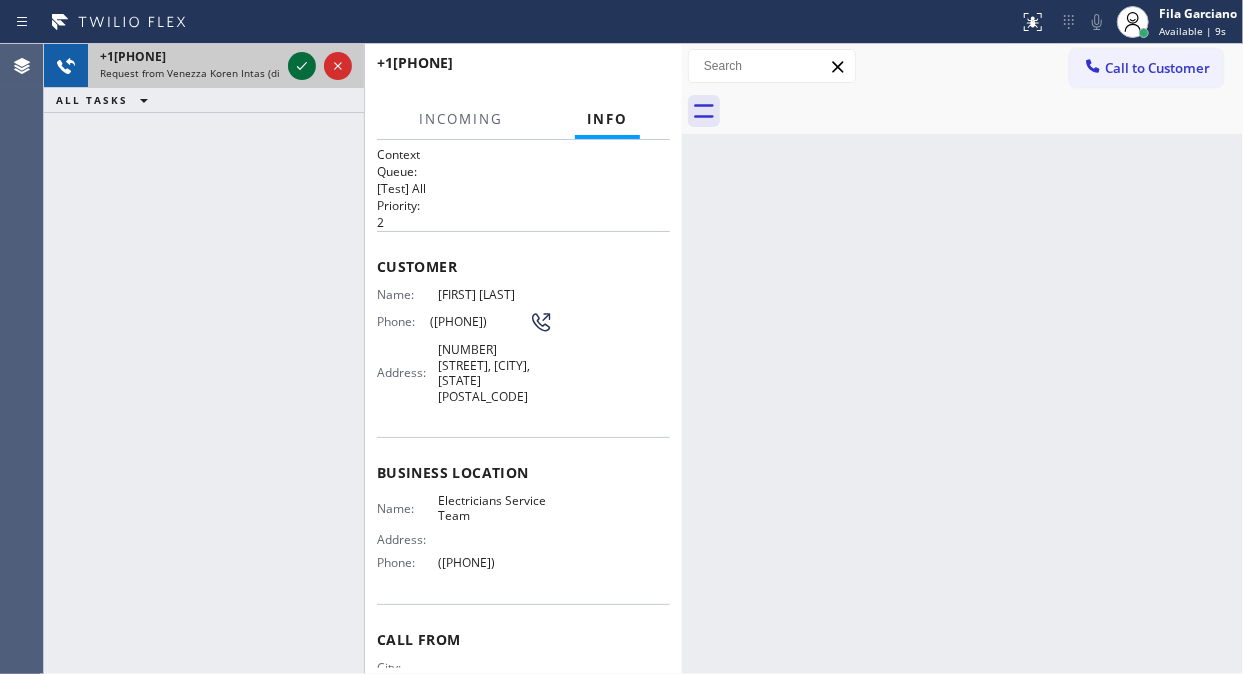 click 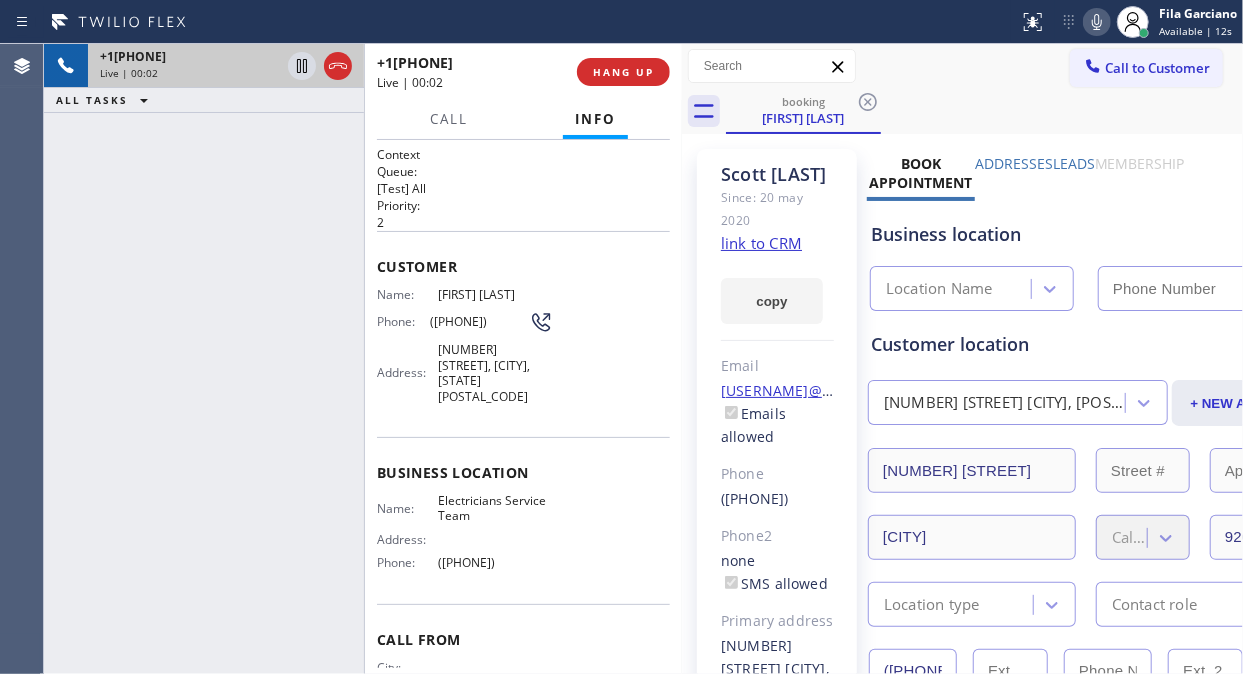 type on "([PHONE])" 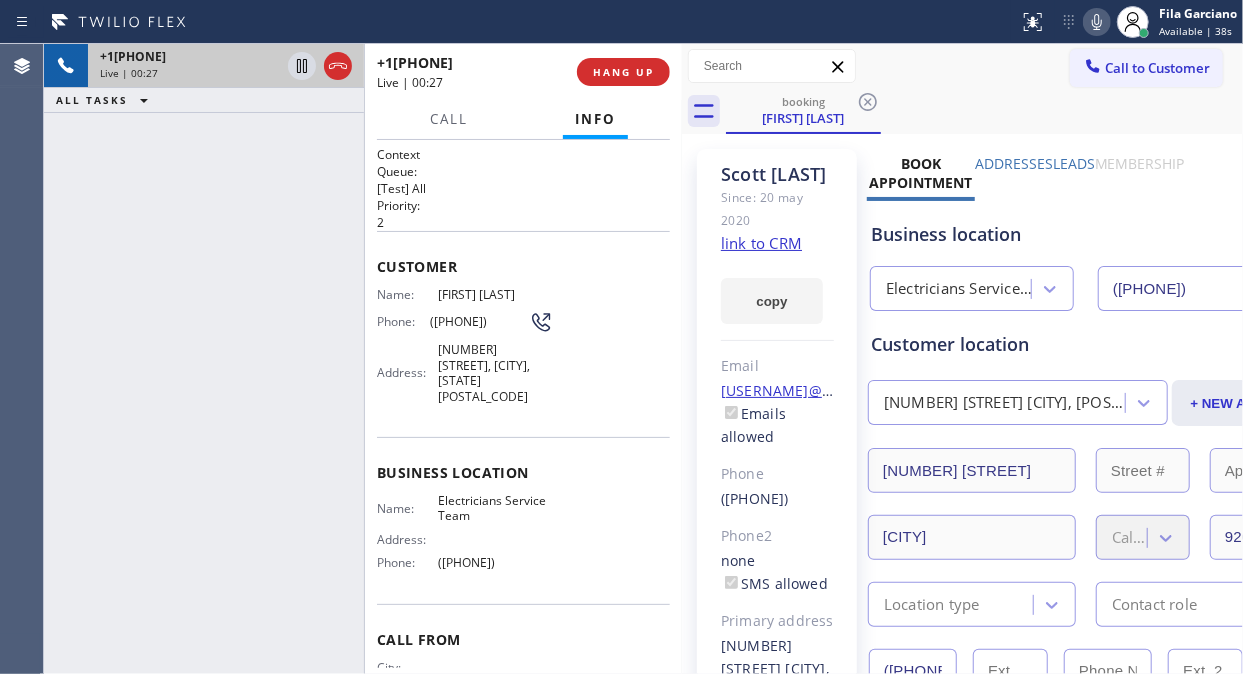 click 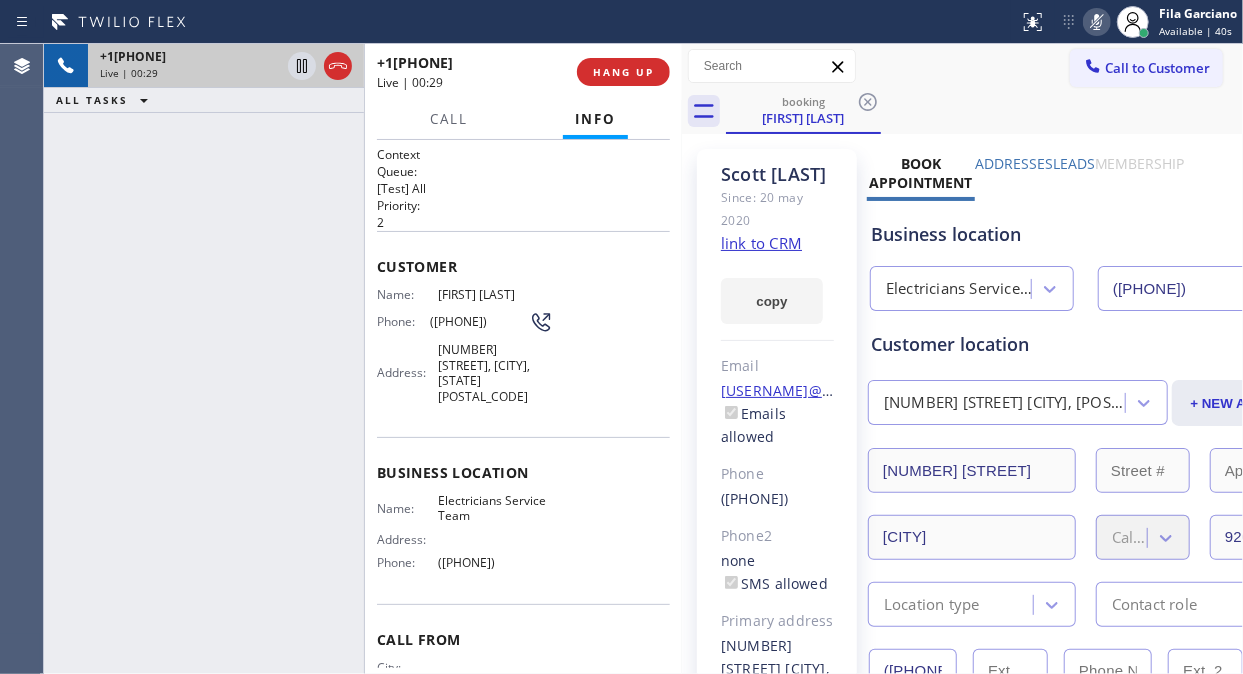 click 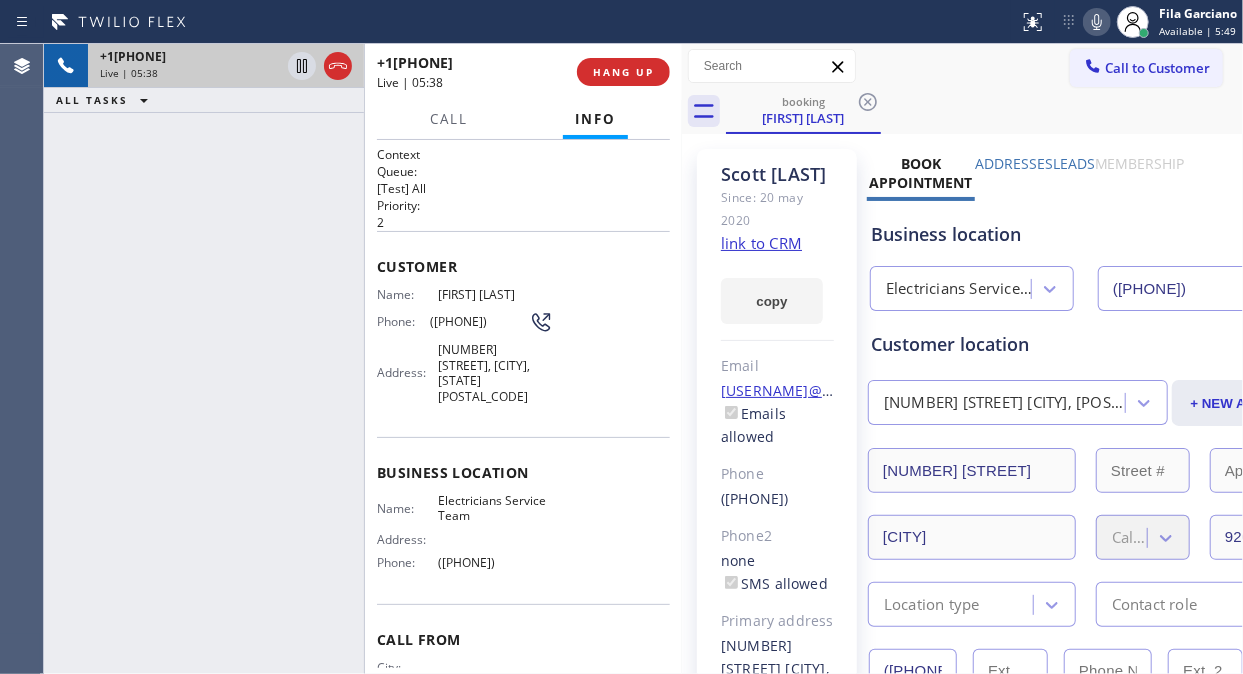 click 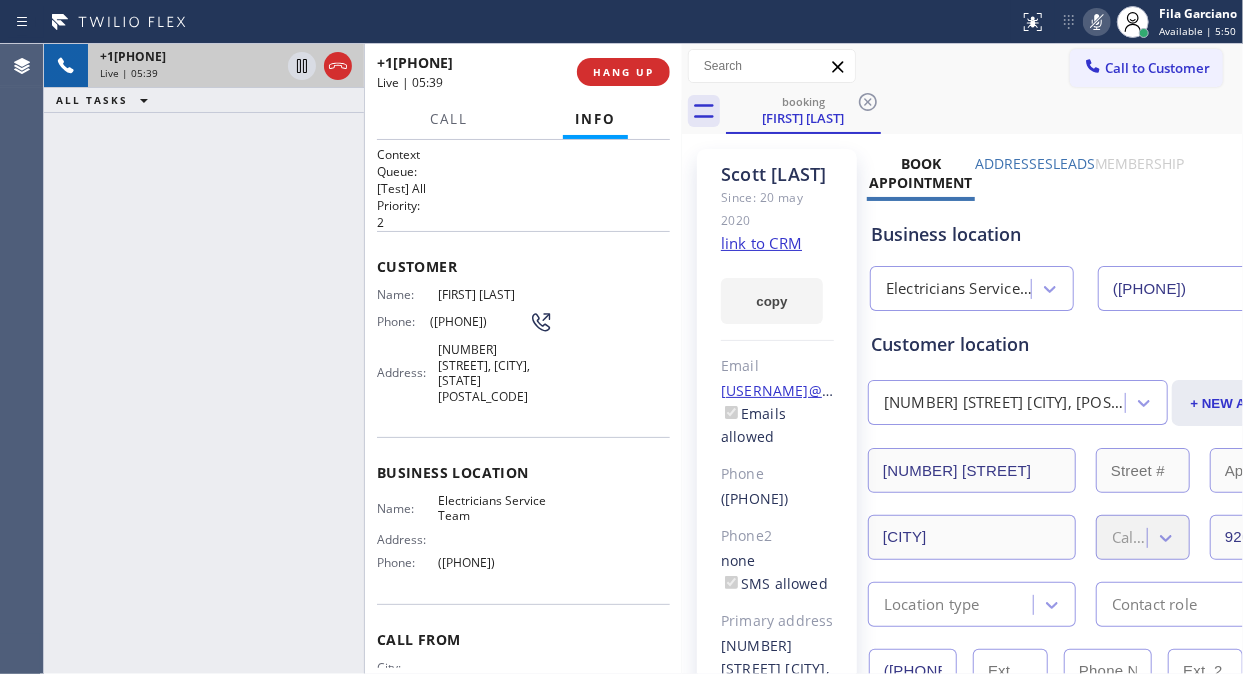 click 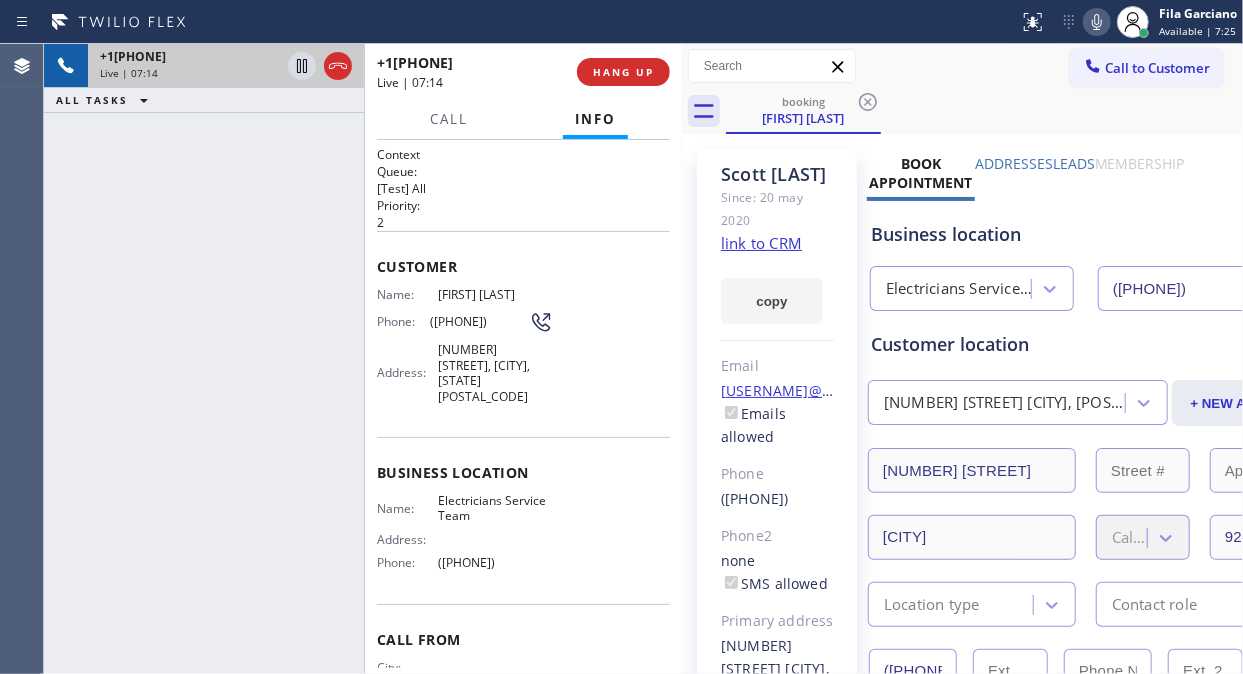 click on "+1[PHONE] Live | 07:14 ALL TASKS ALL TASKS ACTIVE TASKS TASKS IN WRAP UP" at bounding box center (204, 359) 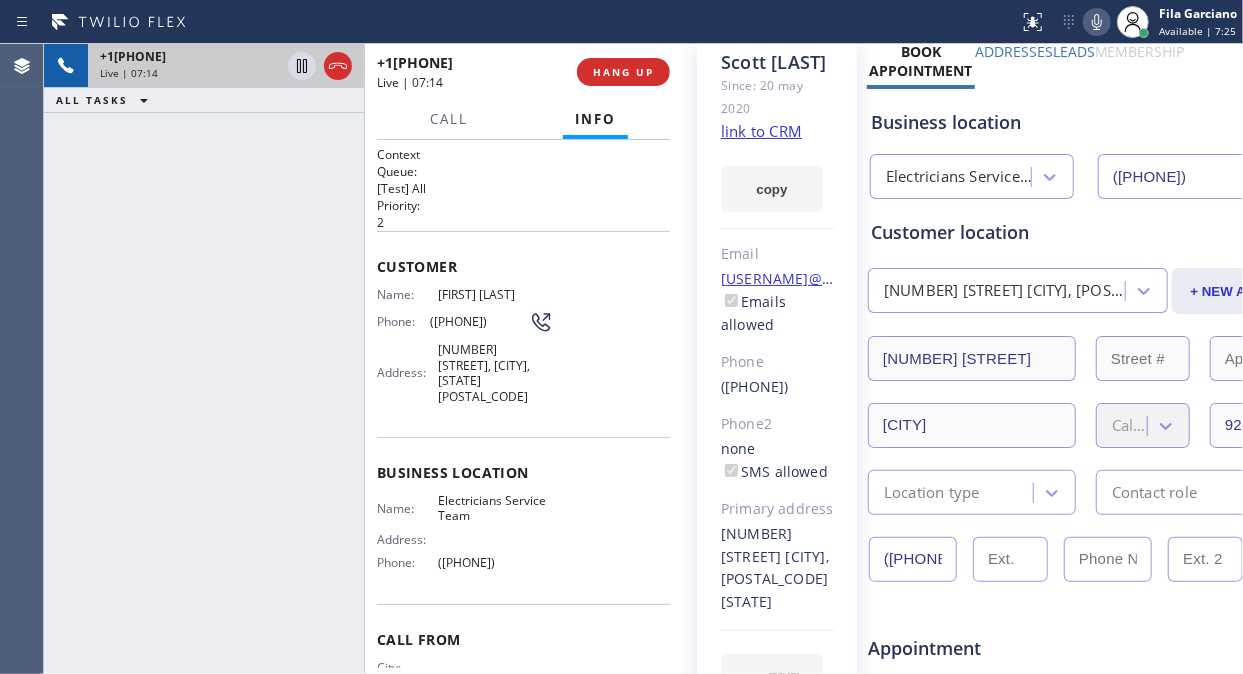 scroll, scrollTop: 222, scrollLeft: 0, axis: vertical 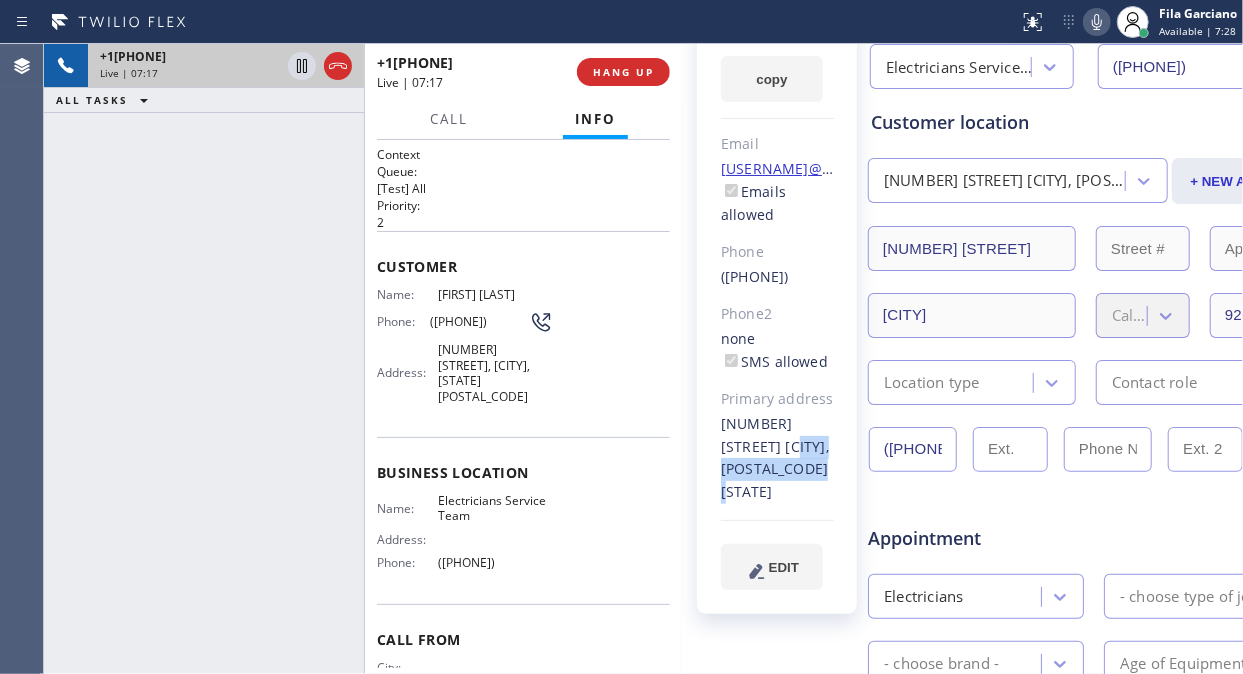 drag, startPoint x: 764, startPoint y: 490, endPoint x: 724, endPoint y: 476, distance: 42.379242 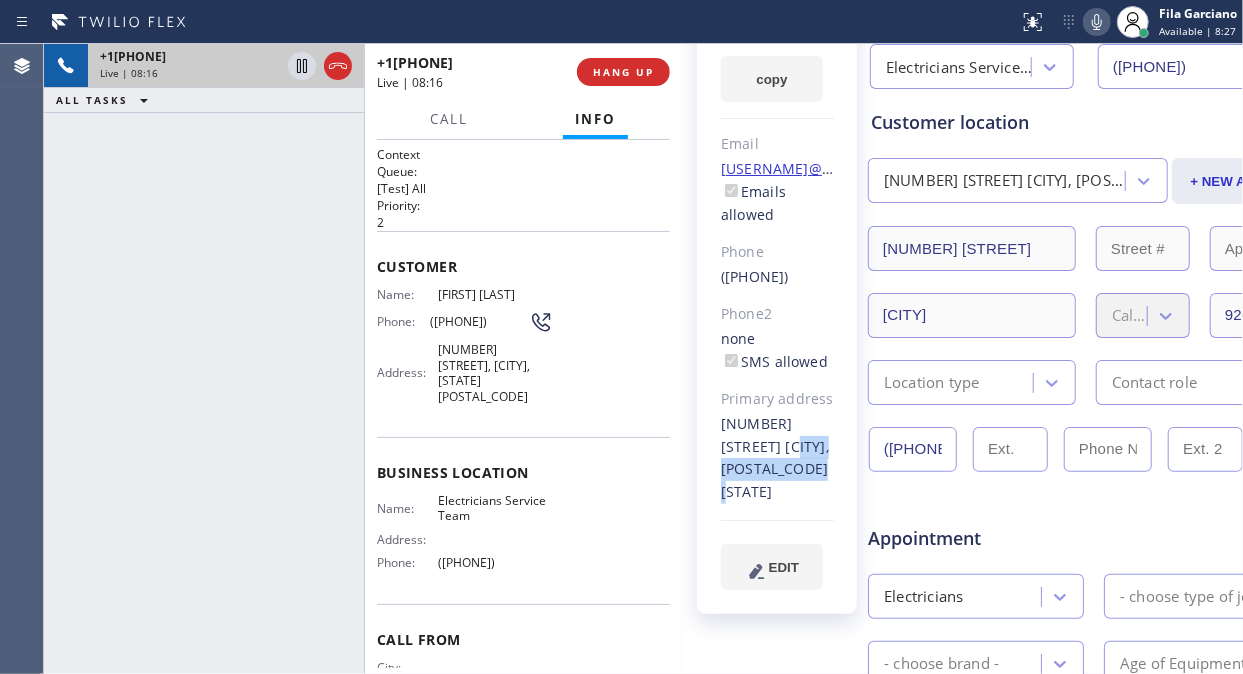 click on "+1[PHONE] Live | 08:16 ALL TASKS ALL TASKS ACTIVE TASKS TASKS IN WRAP UP" at bounding box center (204, 359) 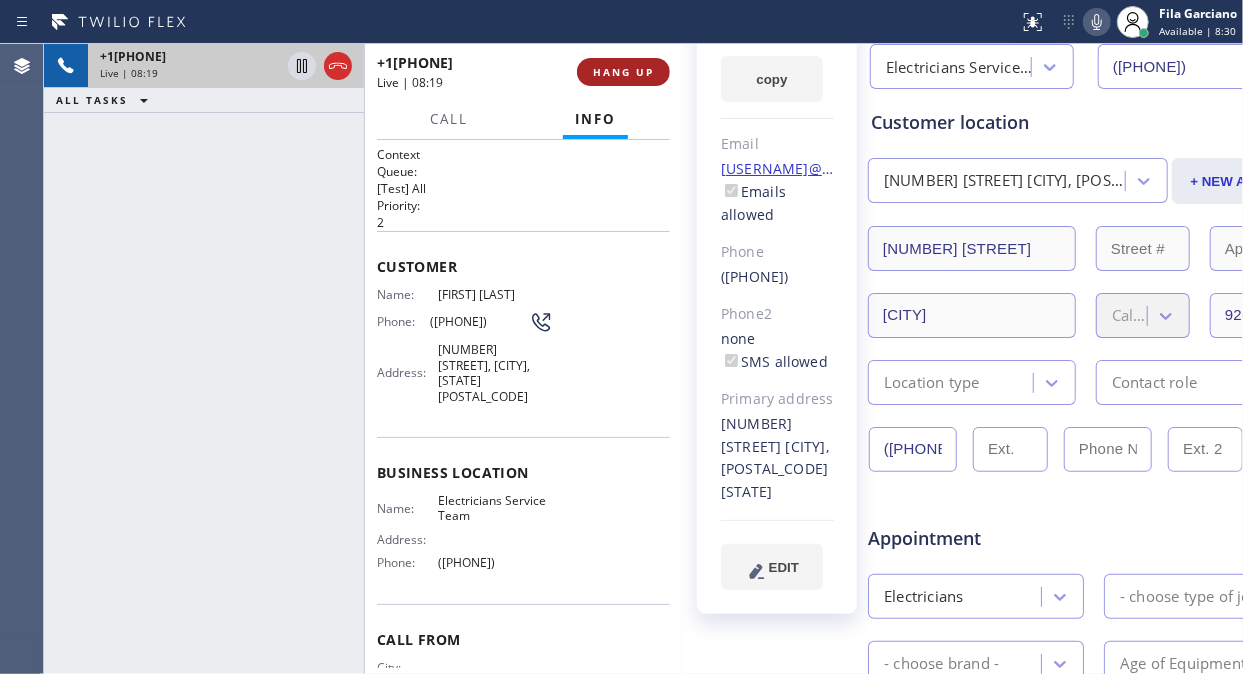 click on "HANG UP" at bounding box center [623, 72] 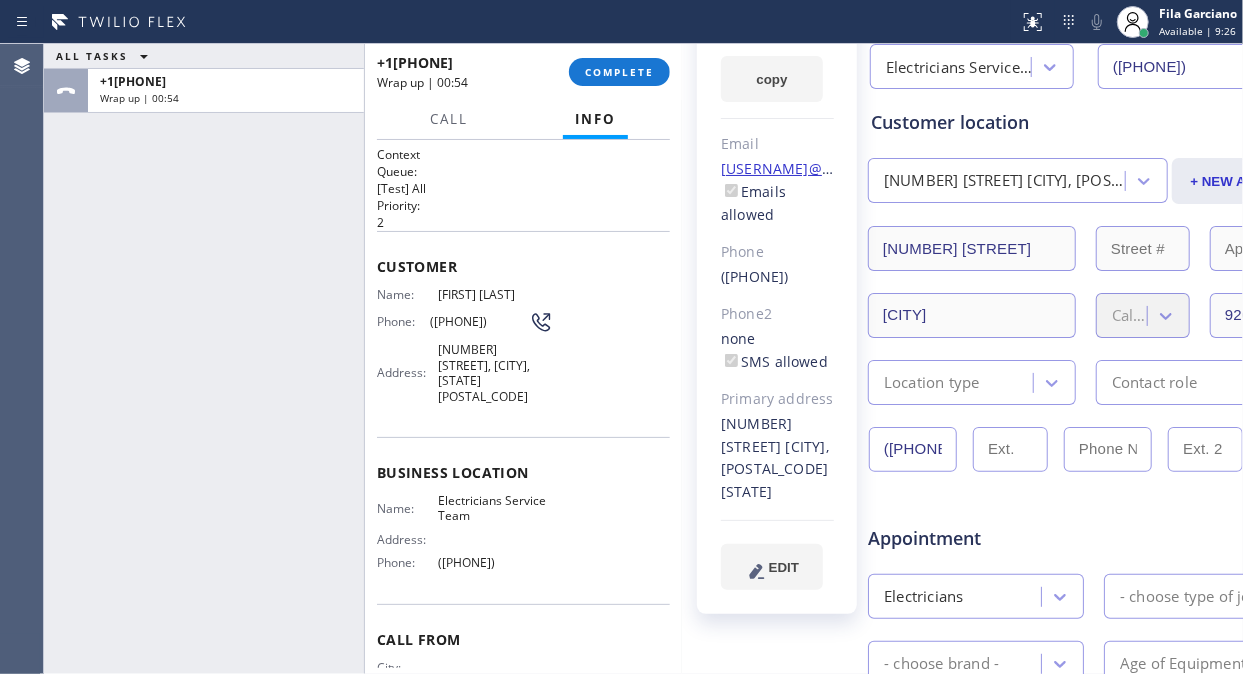 drag, startPoint x: 546, startPoint y: 563, endPoint x: 427, endPoint y: 552, distance: 119.507324 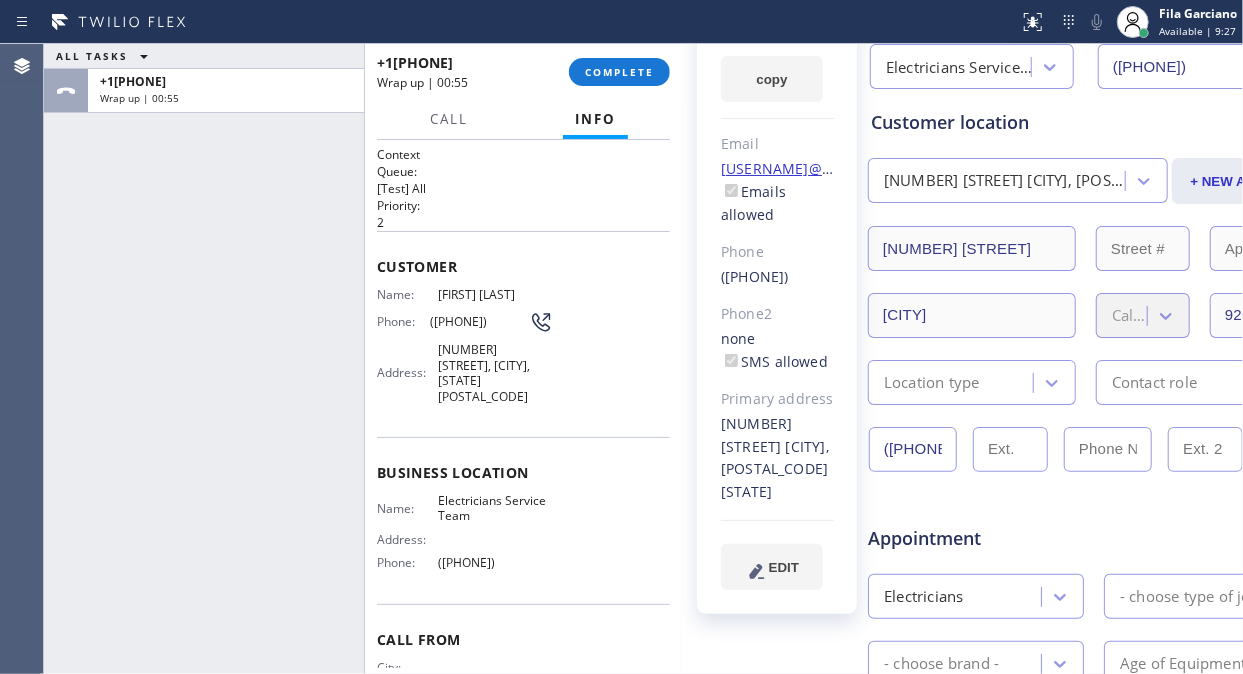 copy on "([PHONE])" 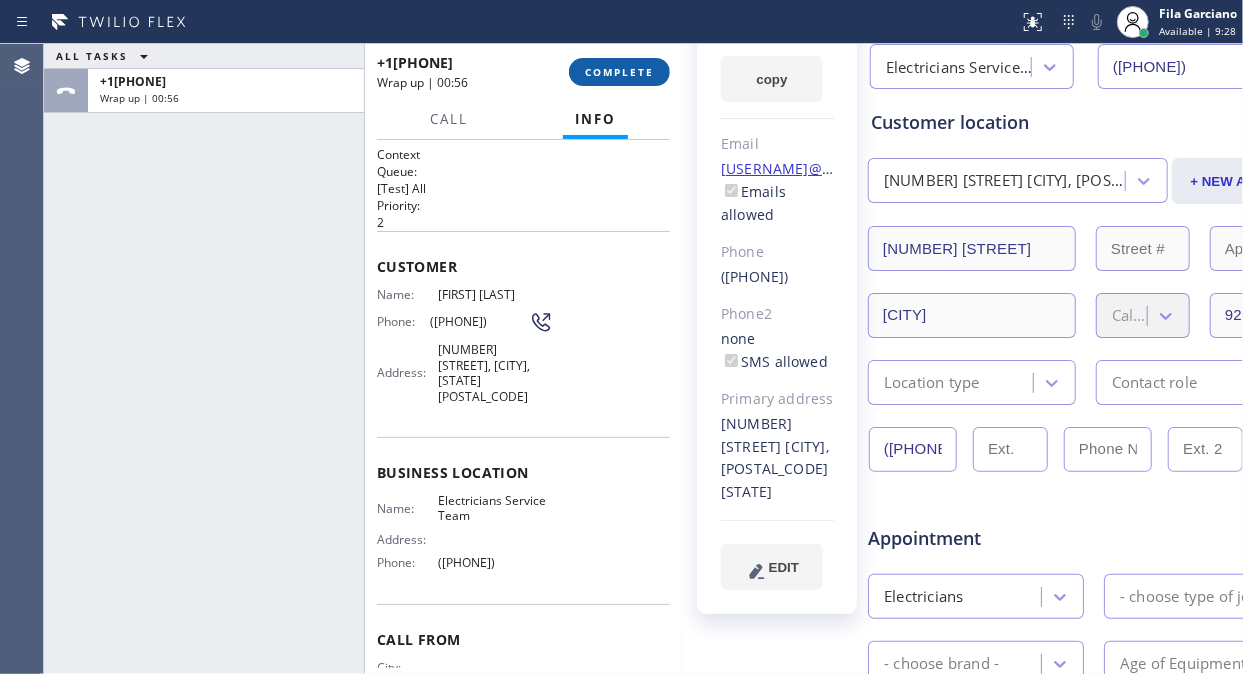 drag, startPoint x: 642, startPoint y: 56, endPoint x: 640, endPoint y: 71, distance: 15.132746 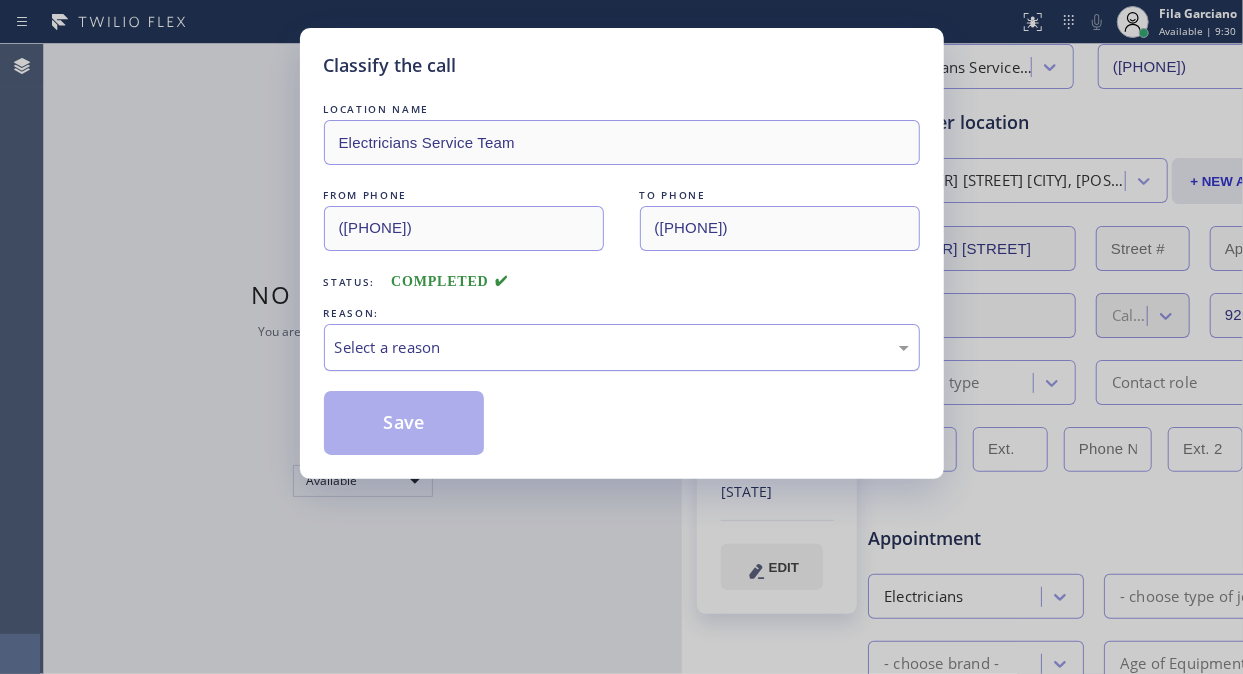 click on "Select a reason" at bounding box center [622, 347] 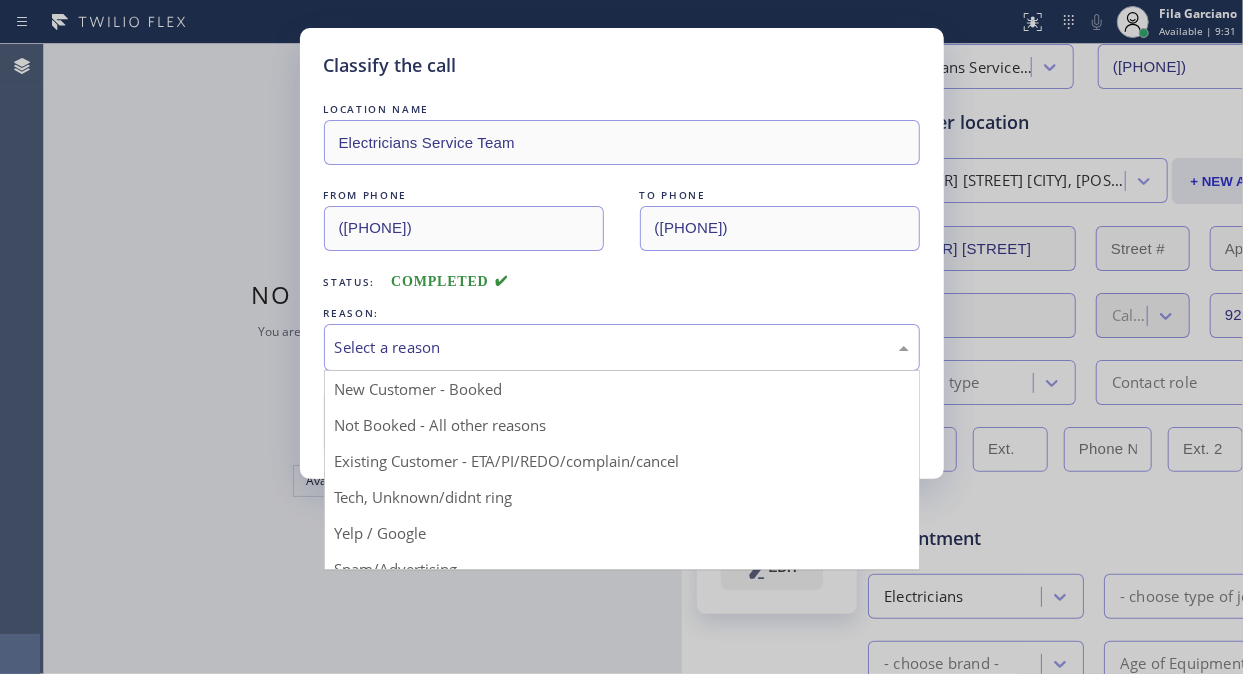 drag, startPoint x: 501, startPoint y: 392, endPoint x: 465, endPoint y: 406, distance: 38.626415 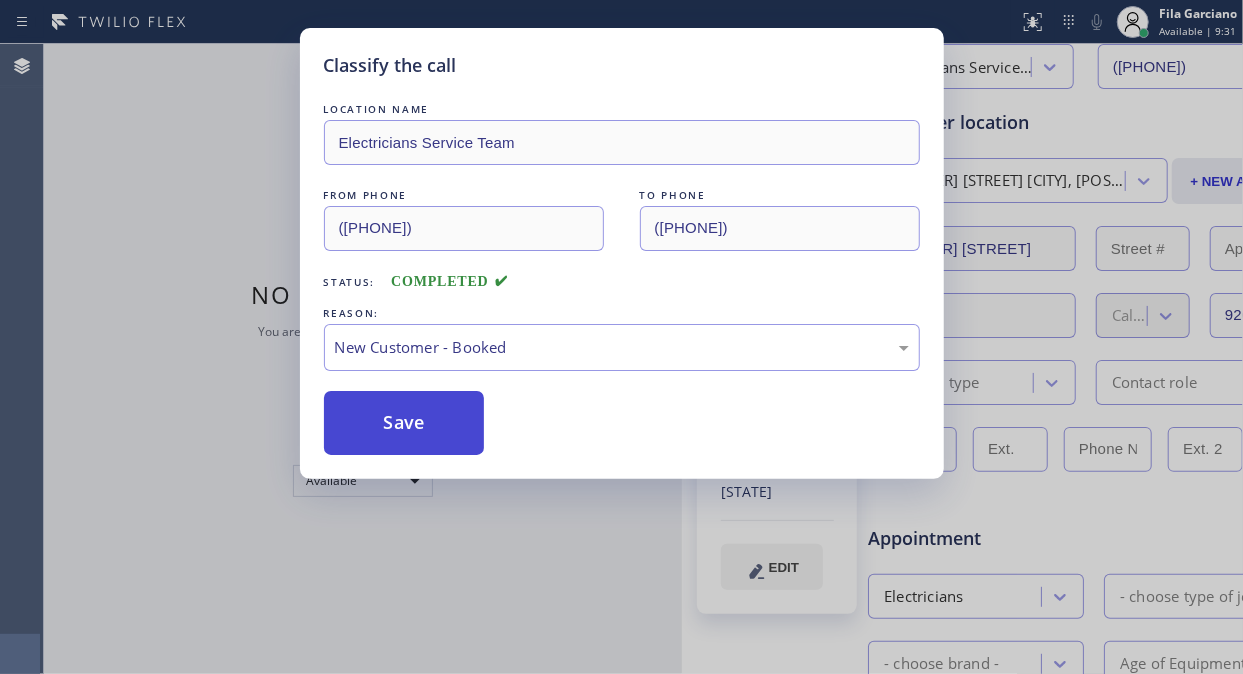 drag, startPoint x: 438, startPoint y: 415, endPoint x: 371, endPoint y: 461, distance: 81.27115 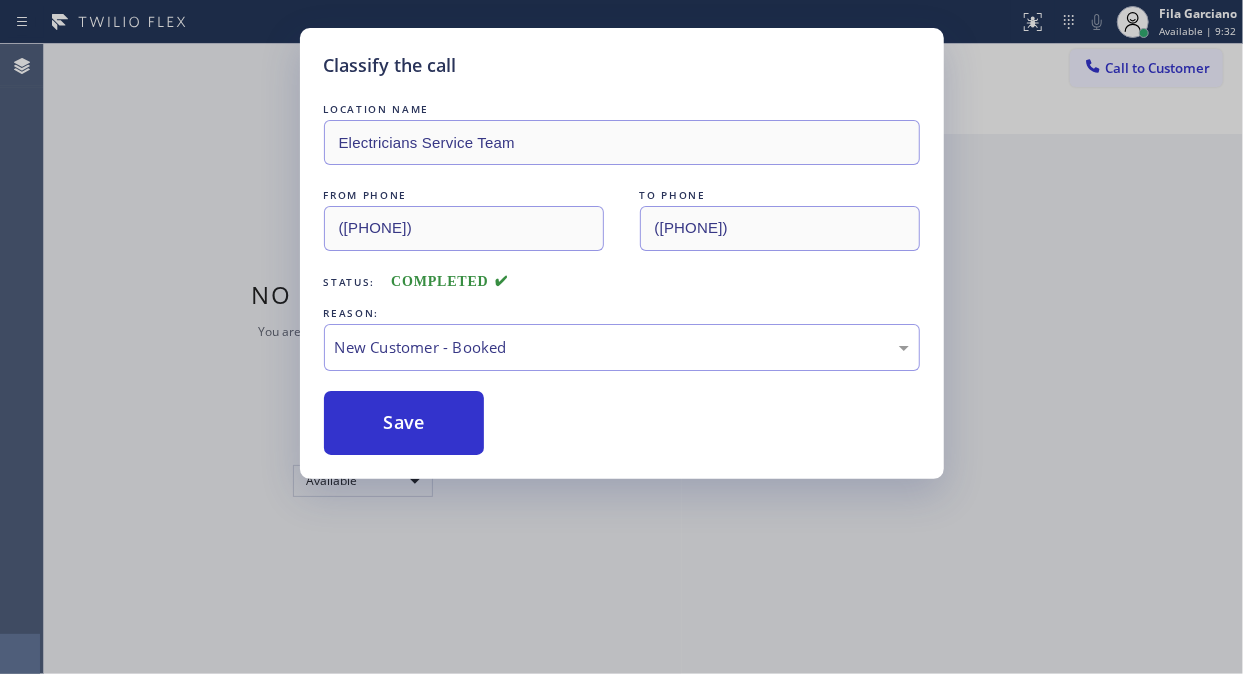 scroll, scrollTop: 0, scrollLeft: 0, axis: both 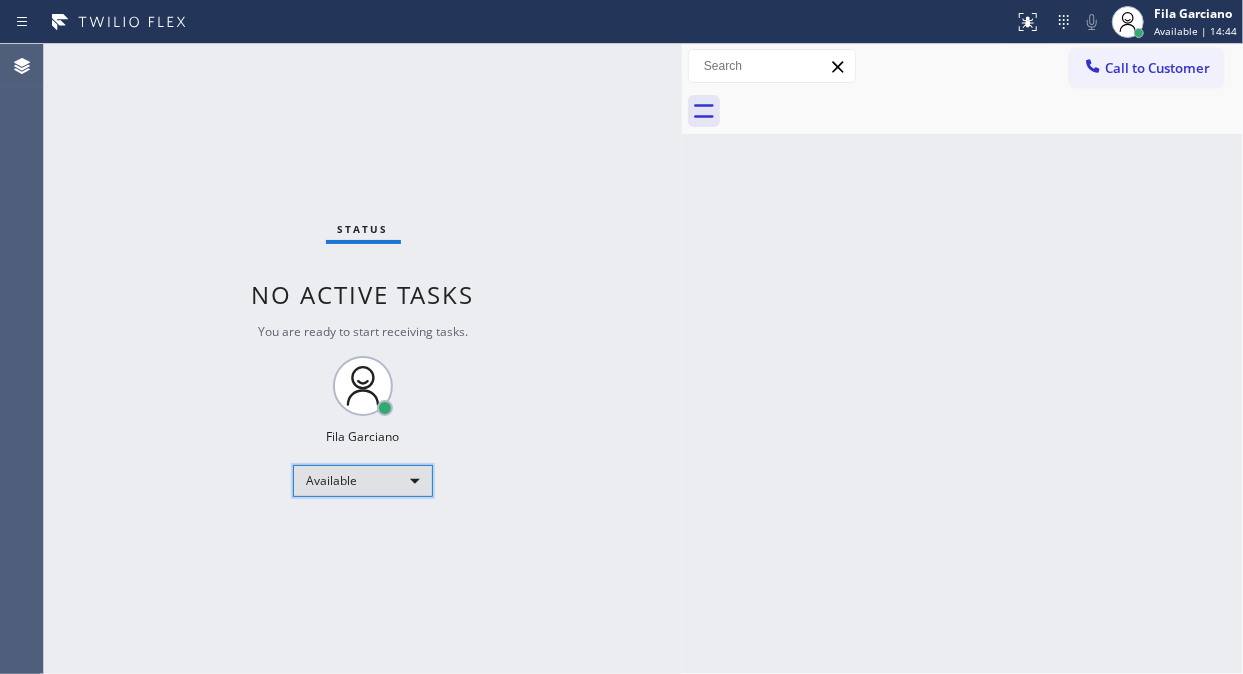 click on "Available" at bounding box center (363, 481) 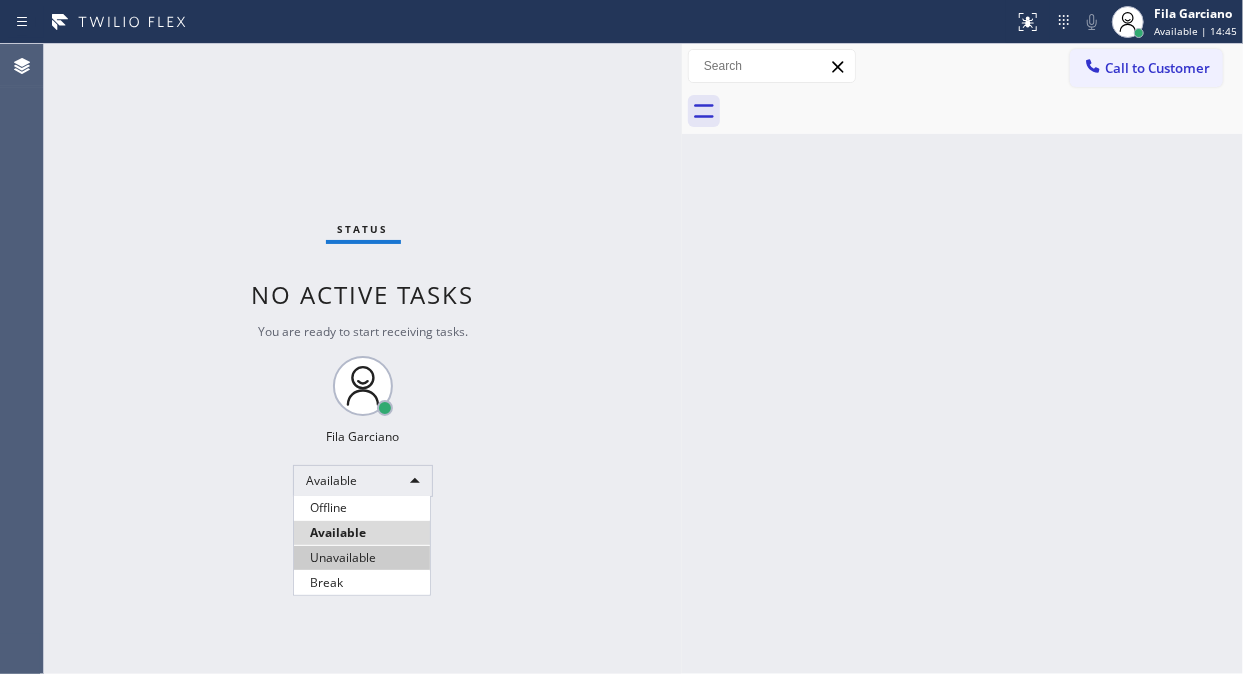 click on "Unavailable" at bounding box center [362, 558] 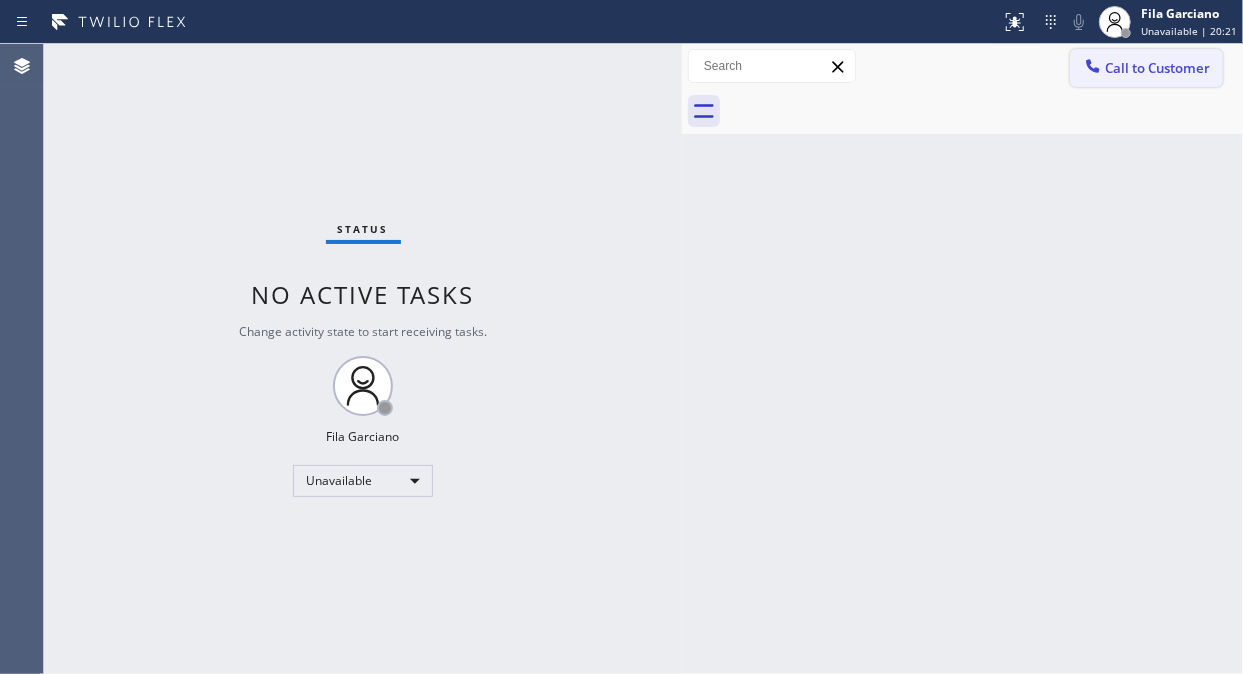 click on "Call to Customer" at bounding box center (1157, 68) 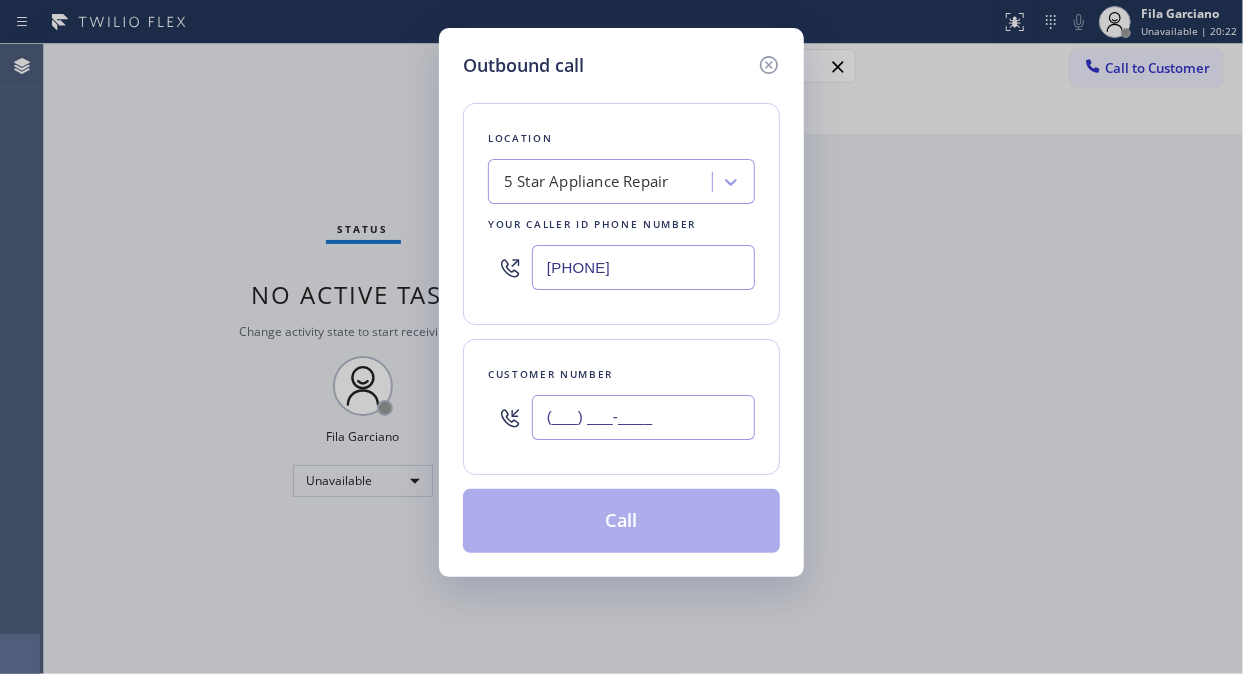 click on "(___) ___-____" at bounding box center [643, 417] 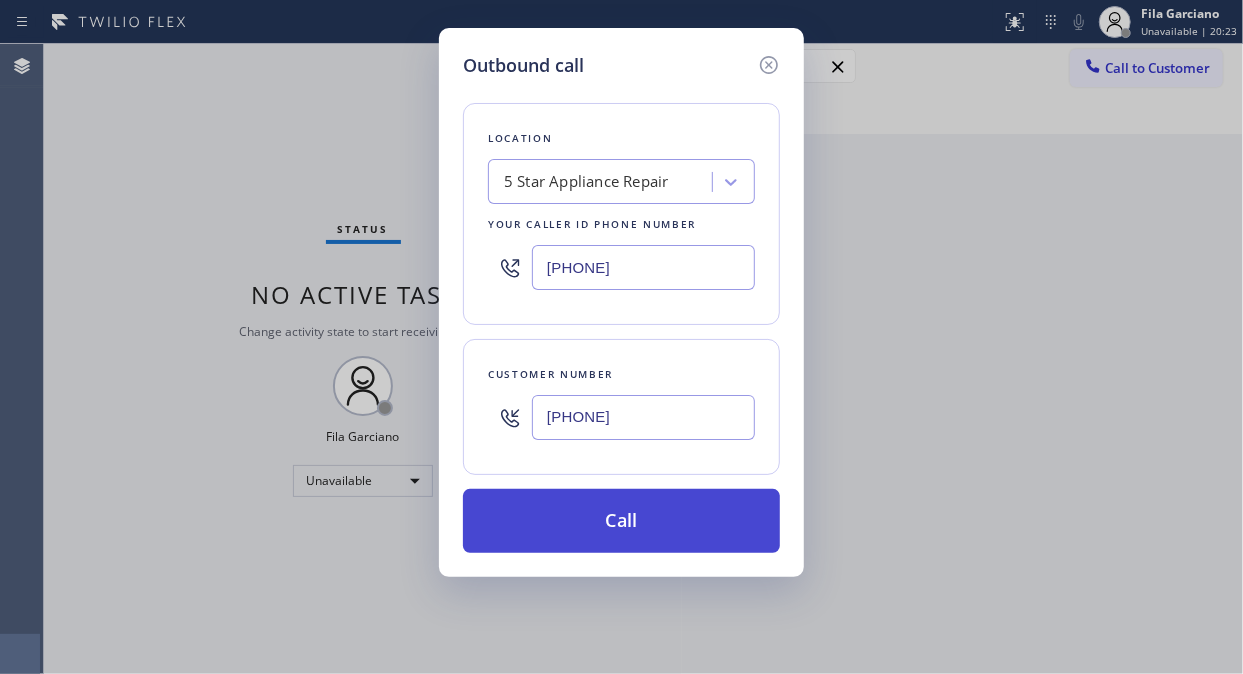type on "[PHONE]" 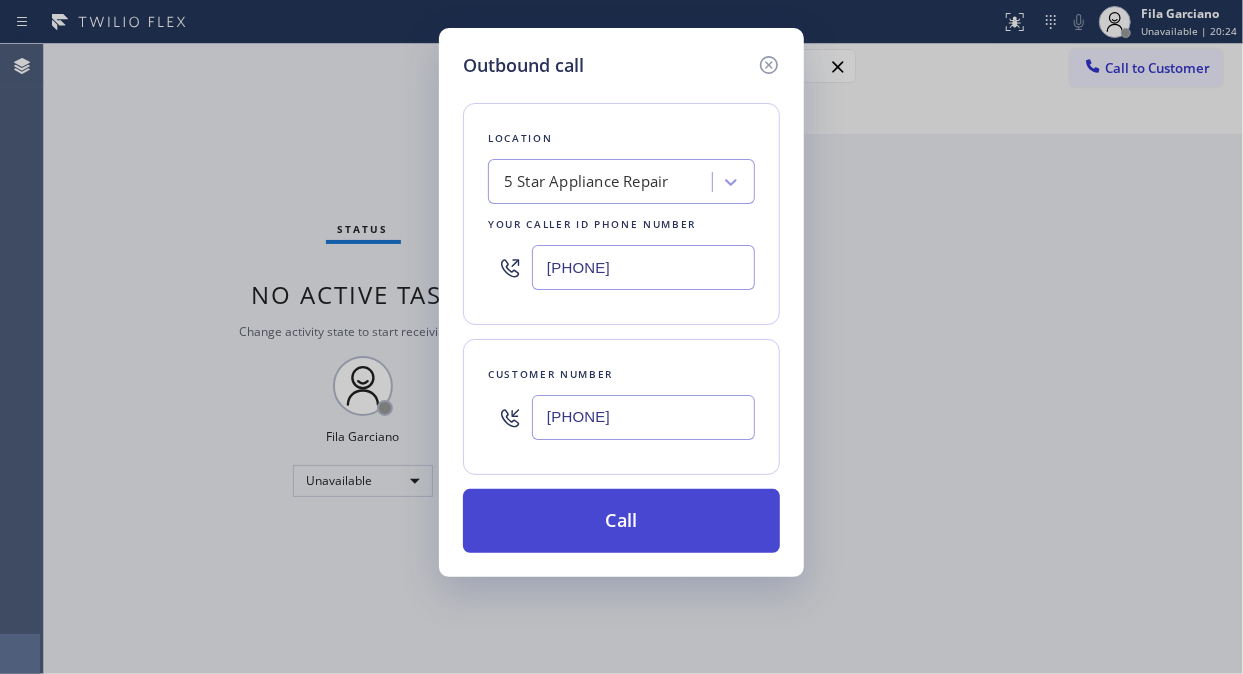 click on "Call" at bounding box center [621, 521] 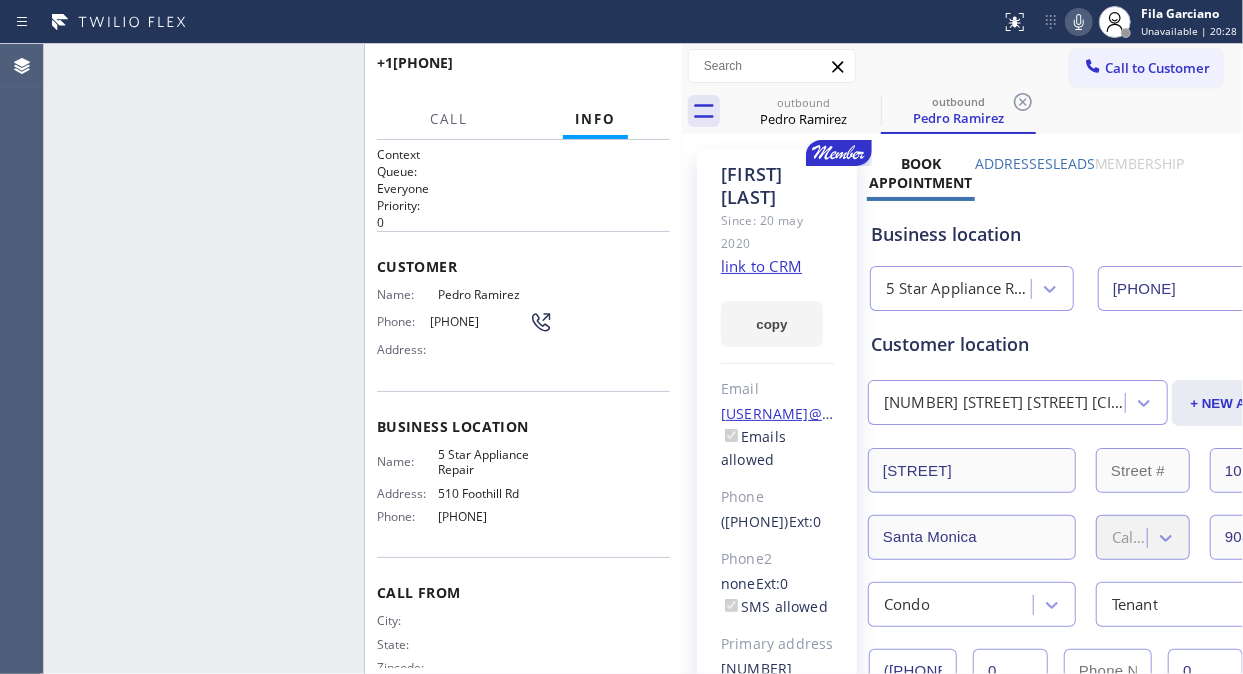 type on "[PHONE]" 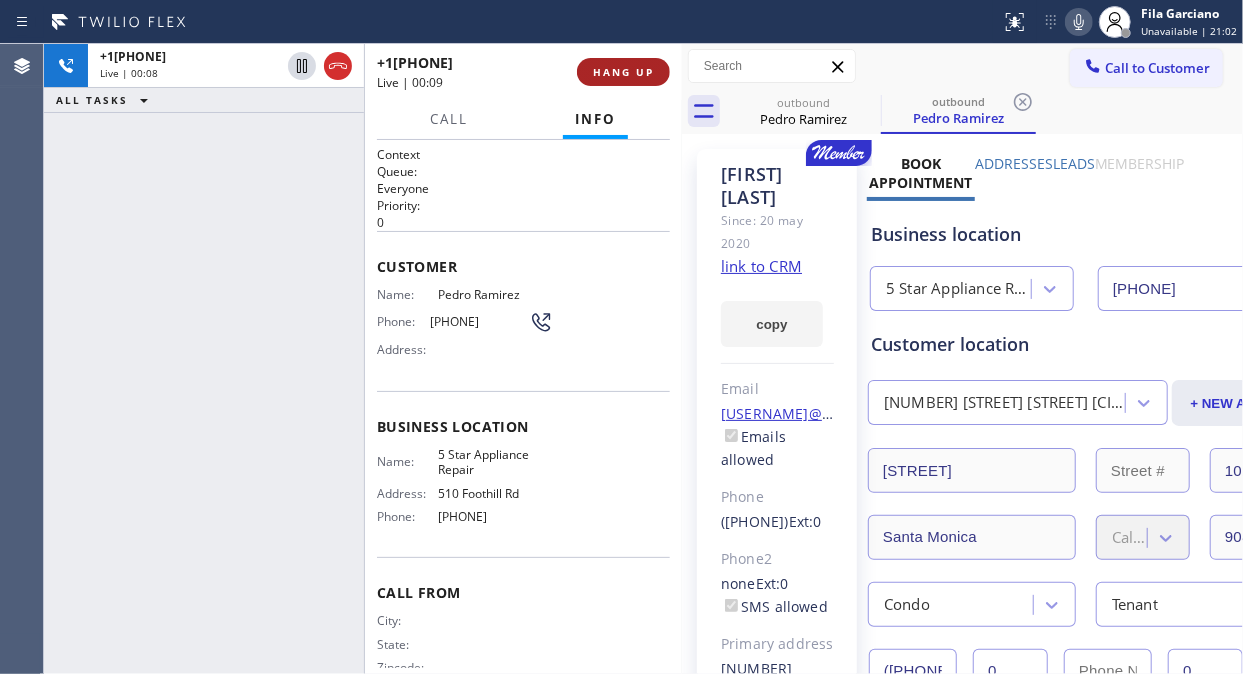 click on "HANG UP" at bounding box center (623, 72) 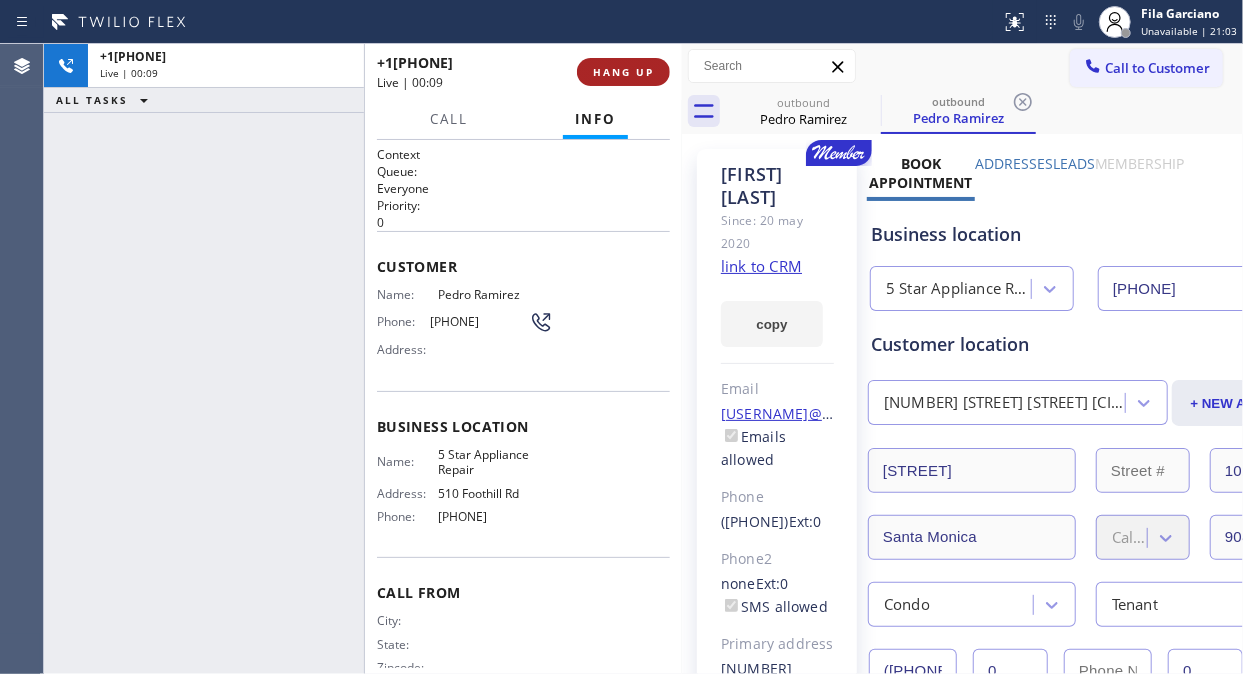 click on "HANG UP" at bounding box center [623, 72] 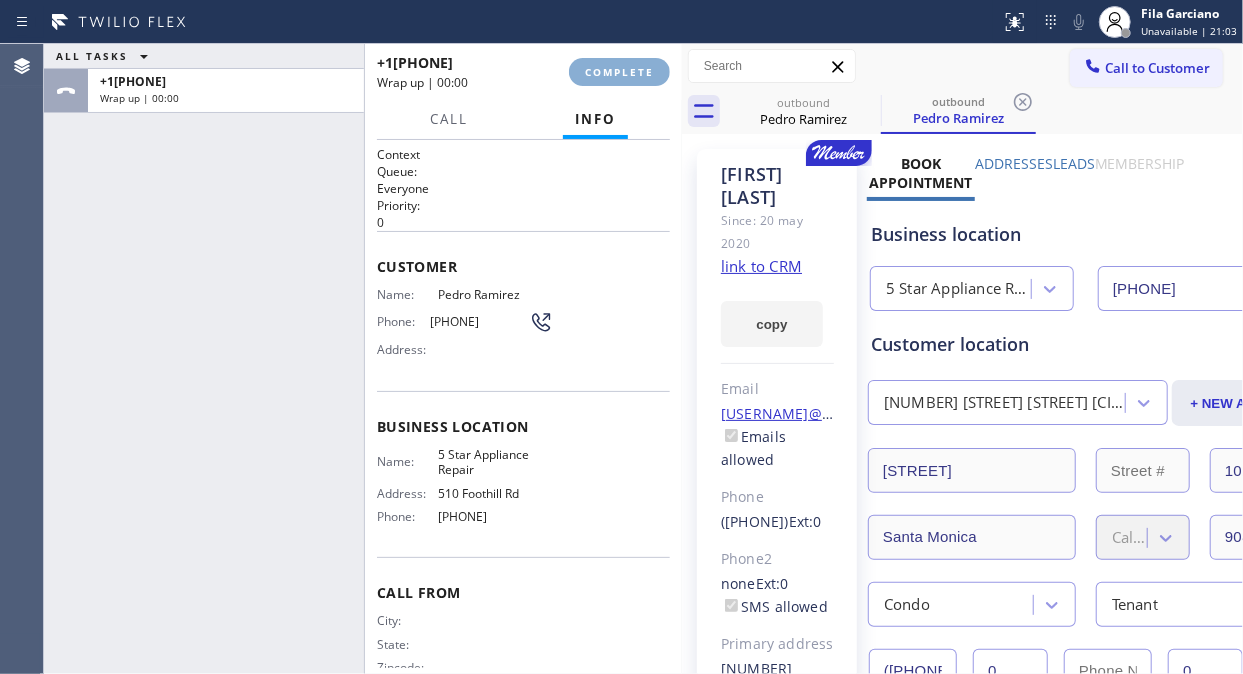 click on "COMPLETE" at bounding box center [619, 72] 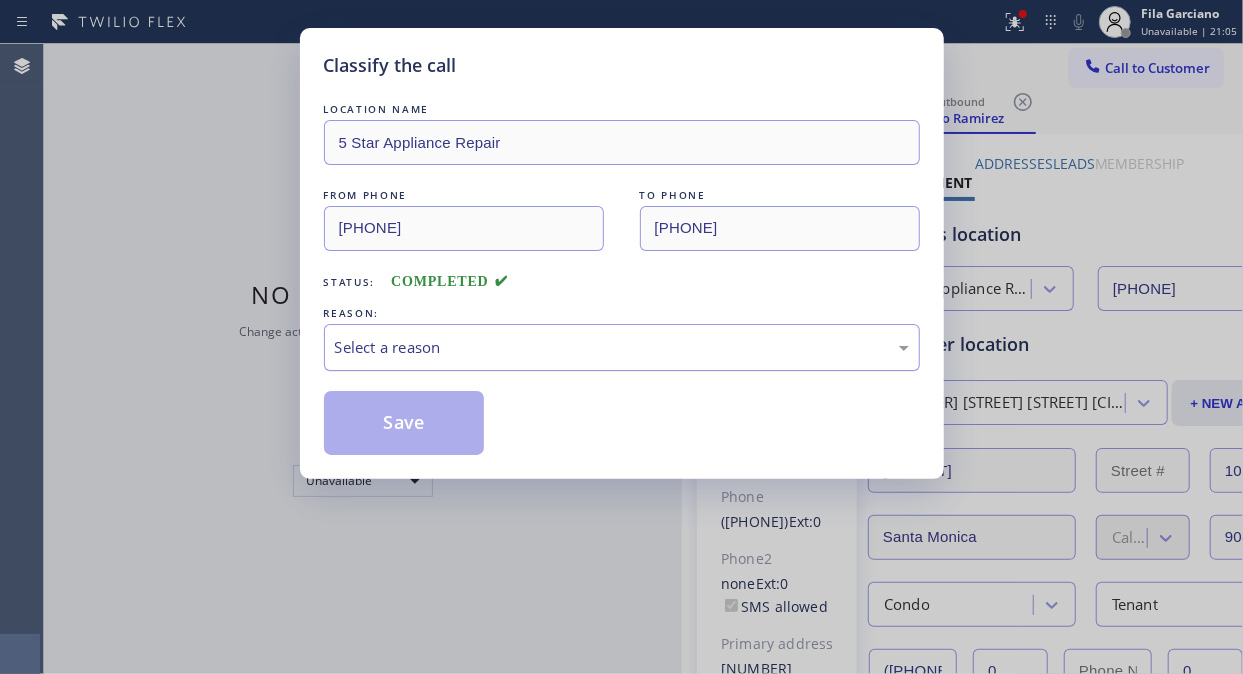 click on "Select a reason" at bounding box center [622, 347] 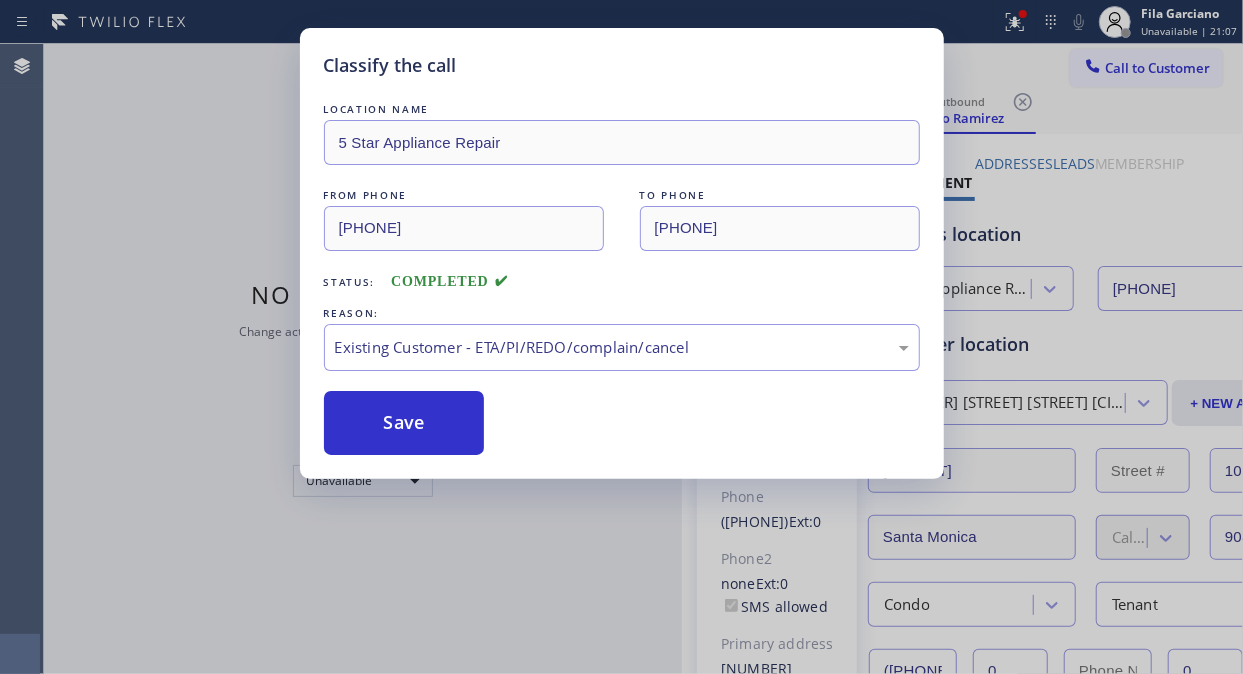 click on "Classify the call LOCATION NAME [COMPANY_NAME] FROM PHONE ([PHONE]) TO PHONE ([PHONE]) Status: COMPLETED REASON: Existing Customer - ETA/PI/REDO/complain/cancel Save" at bounding box center (622, 253) 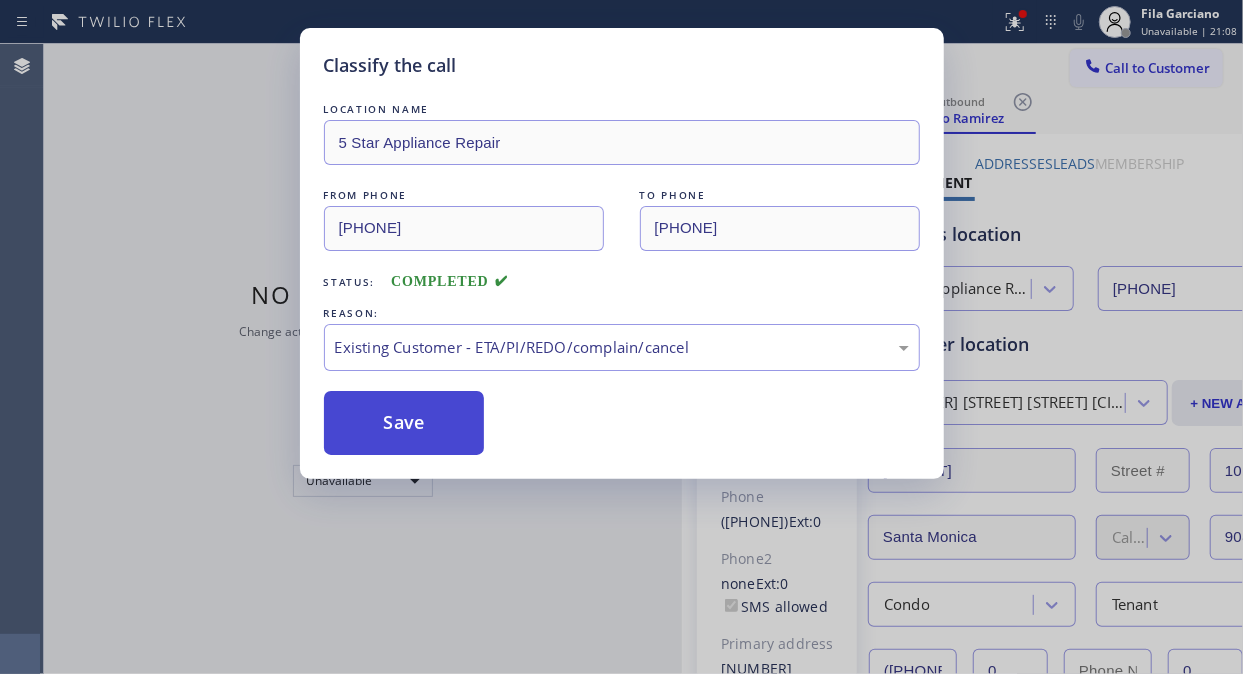 drag, startPoint x: 454, startPoint y: 428, endPoint x: 437, endPoint y: 452, distance: 29.410883 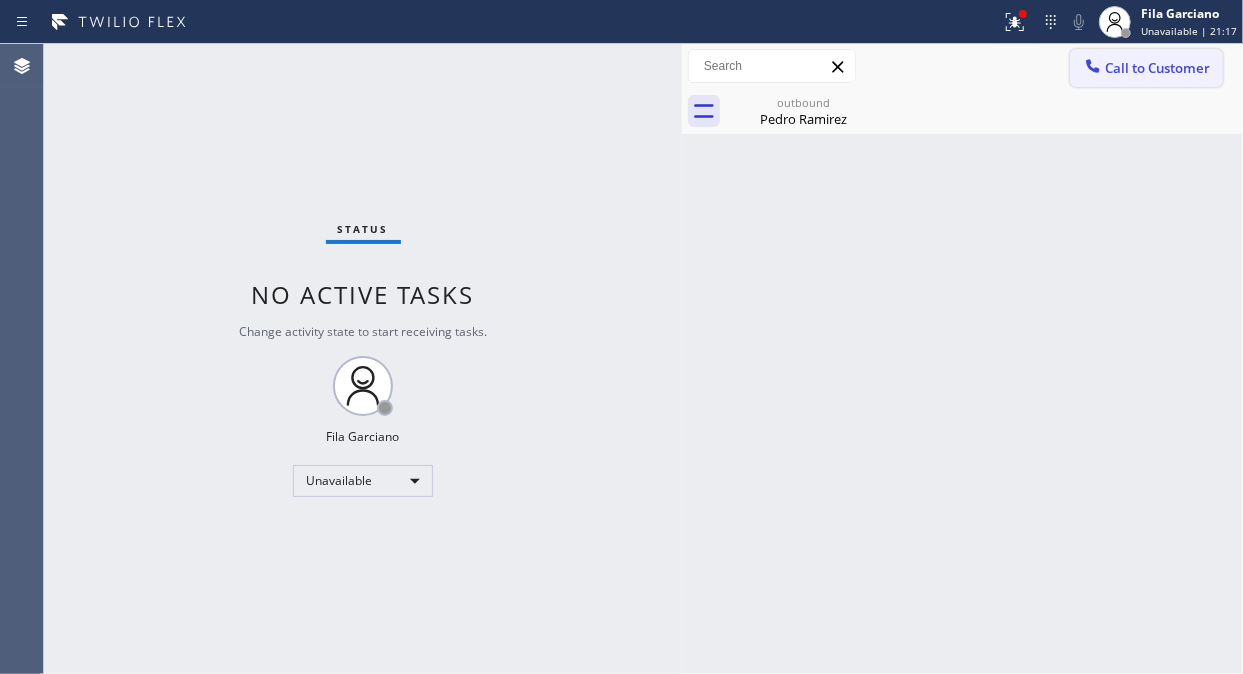 click on "Call to Customer" at bounding box center [1157, 68] 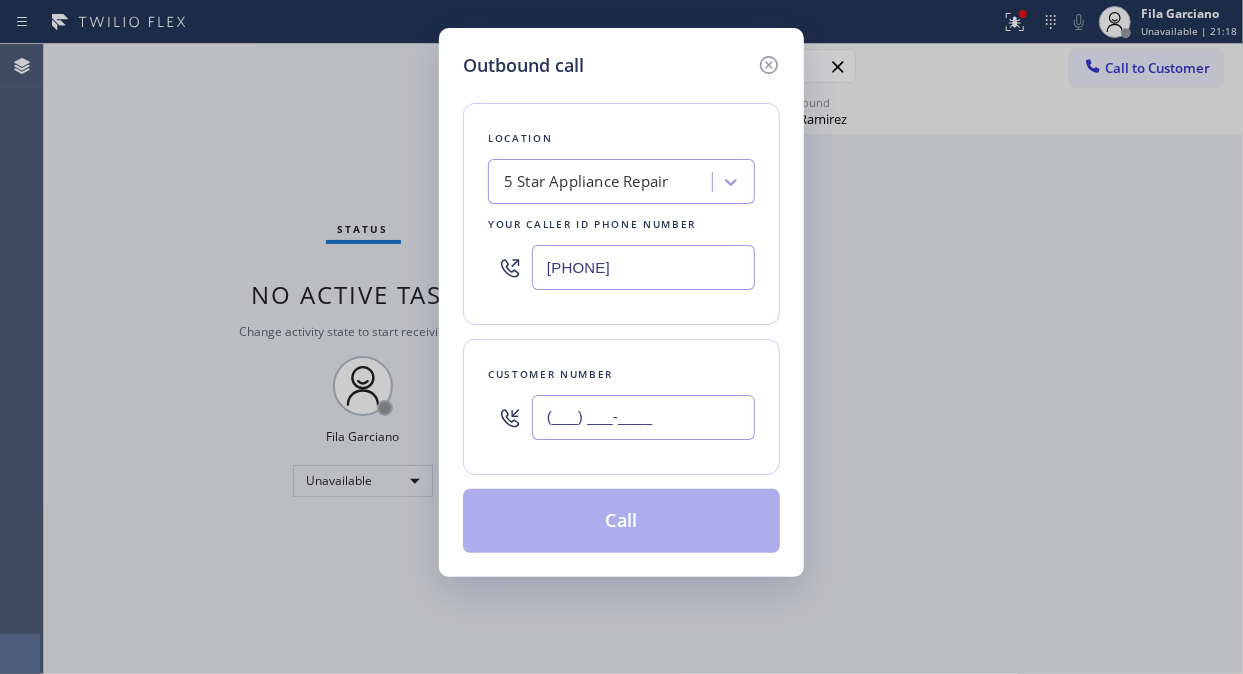 click on "(___) ___-____" at bounding box center [643, 417] 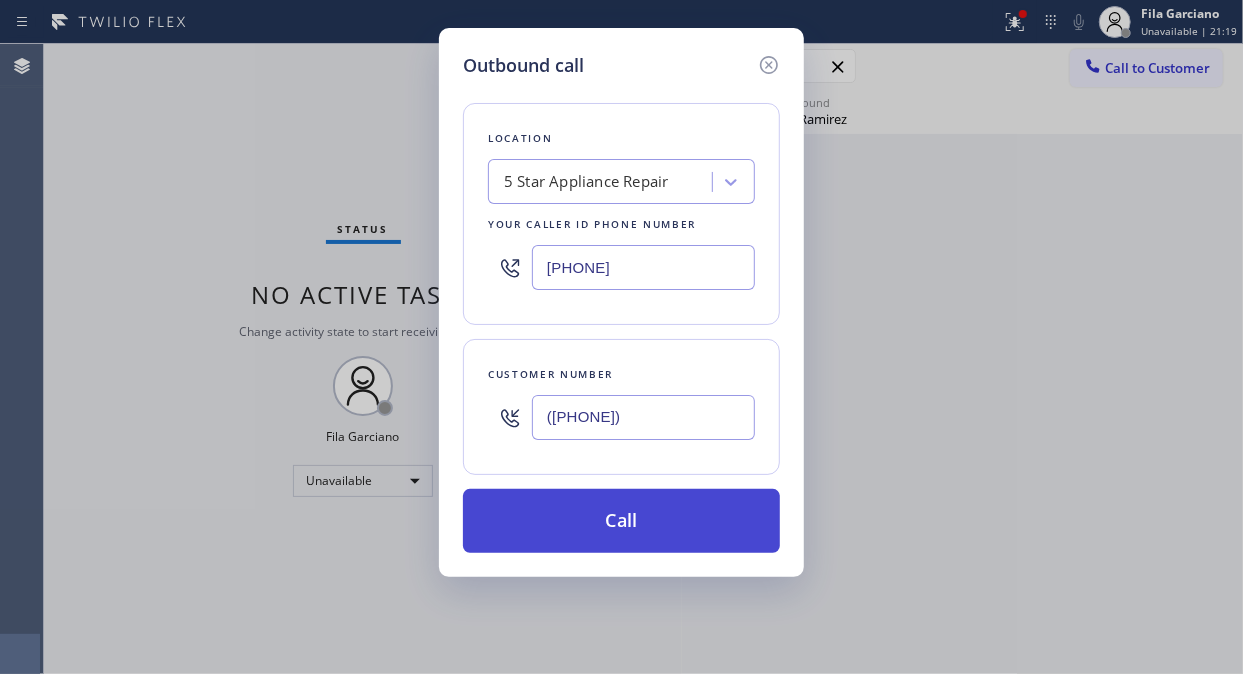 type on "([PHONE])" 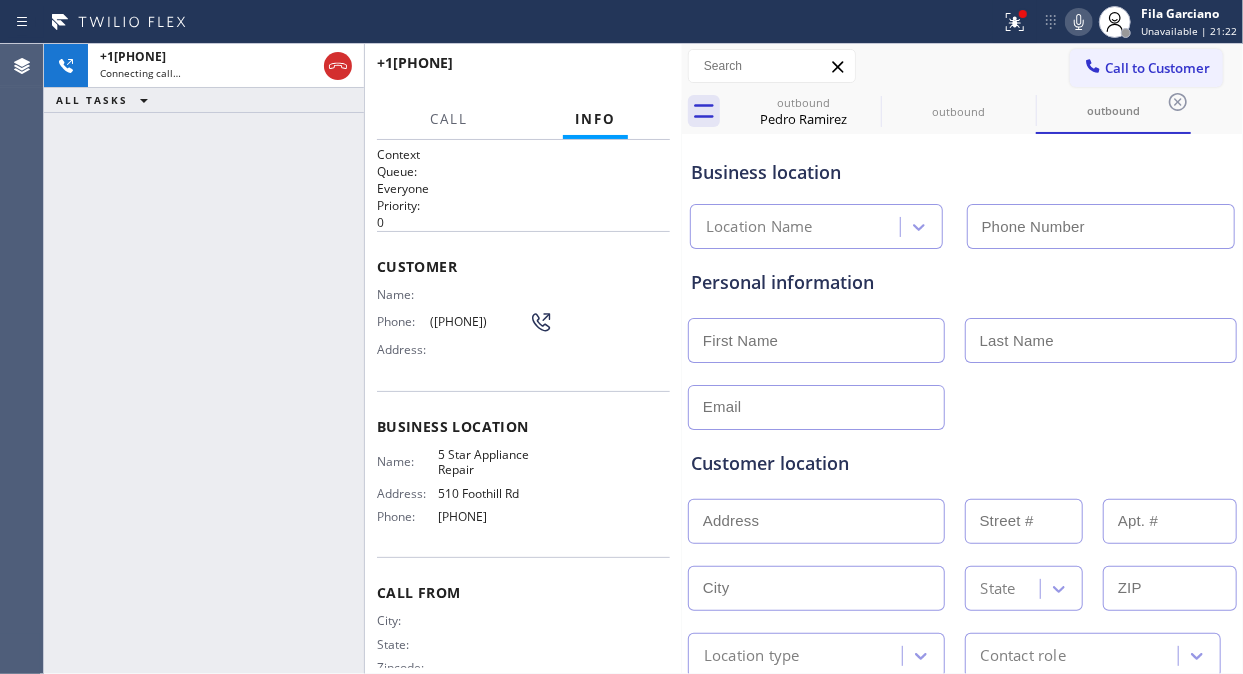 type on "[PHONE]" 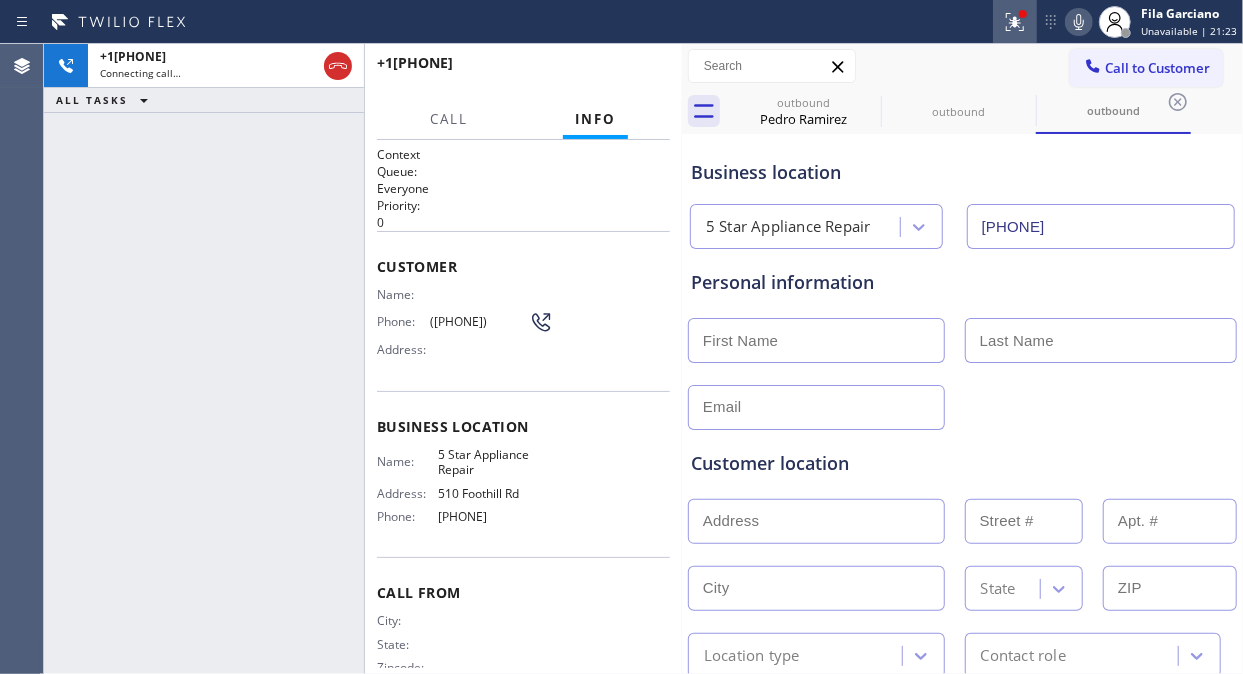 click 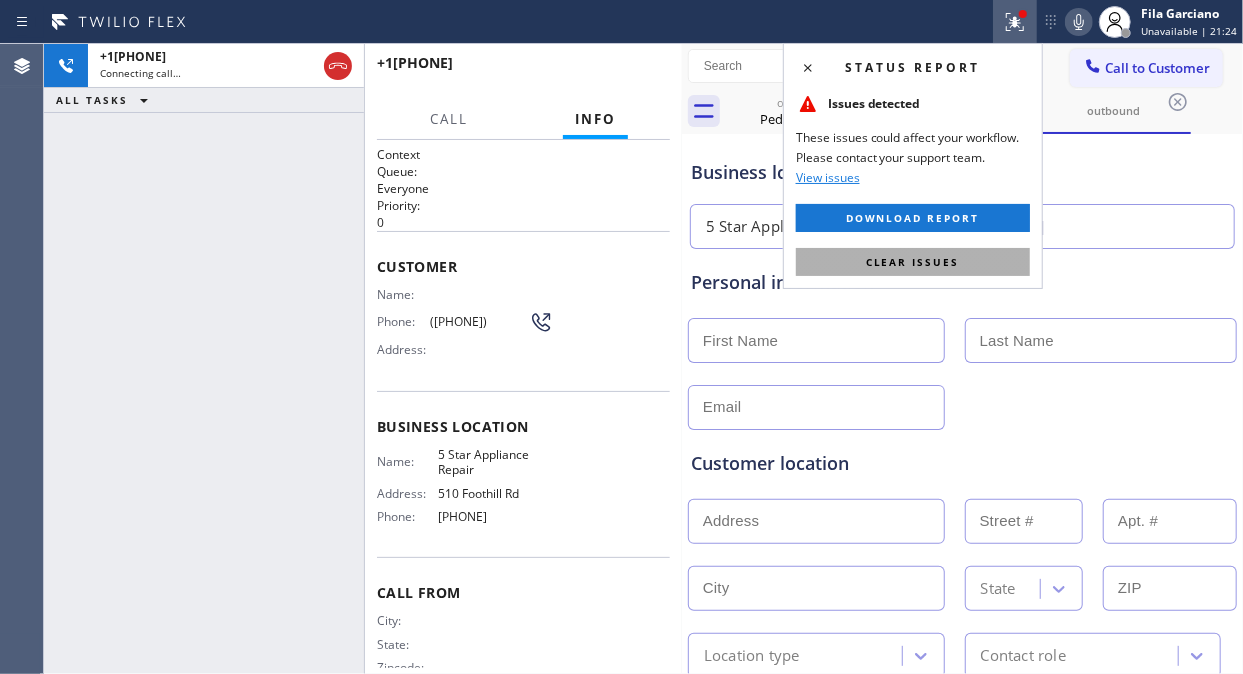 click on "Clear issues" at bounding box center [913, 262] 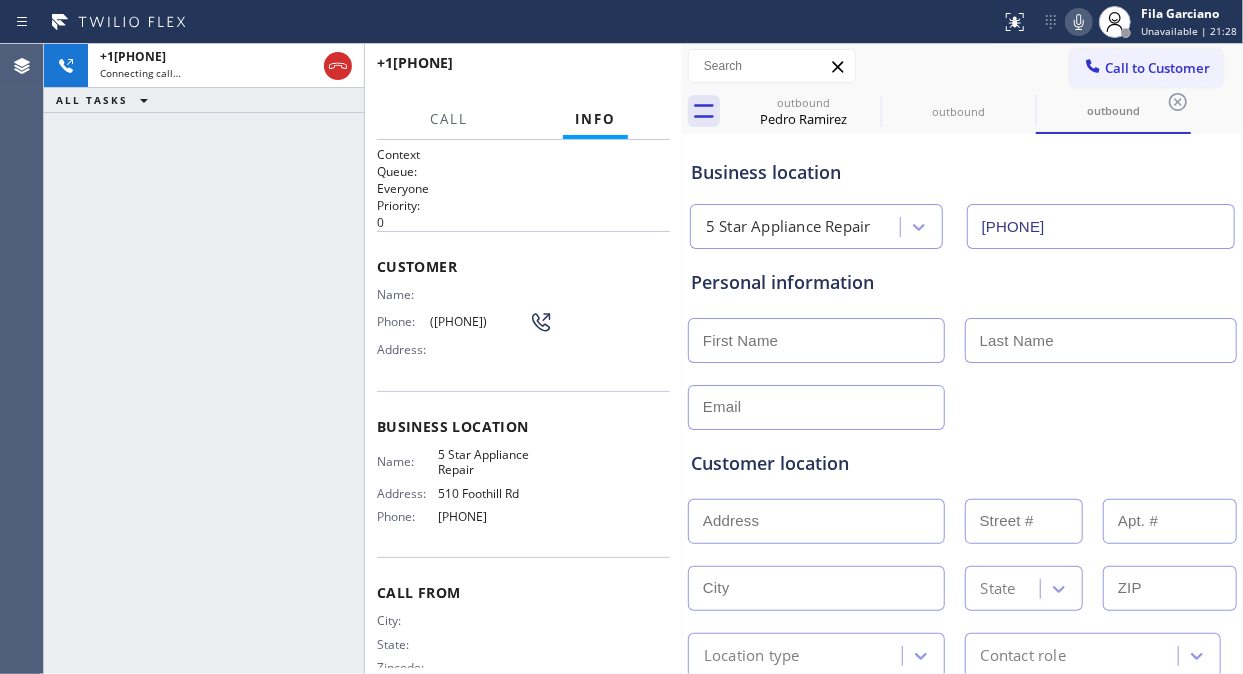 click 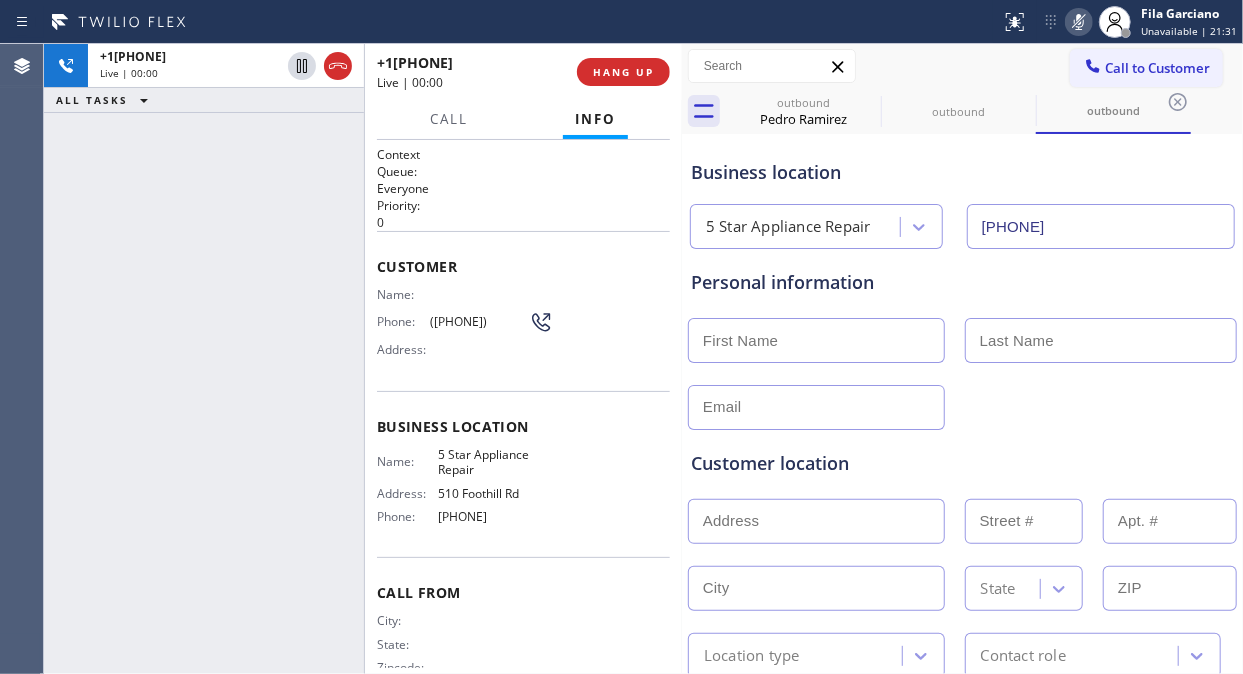 click 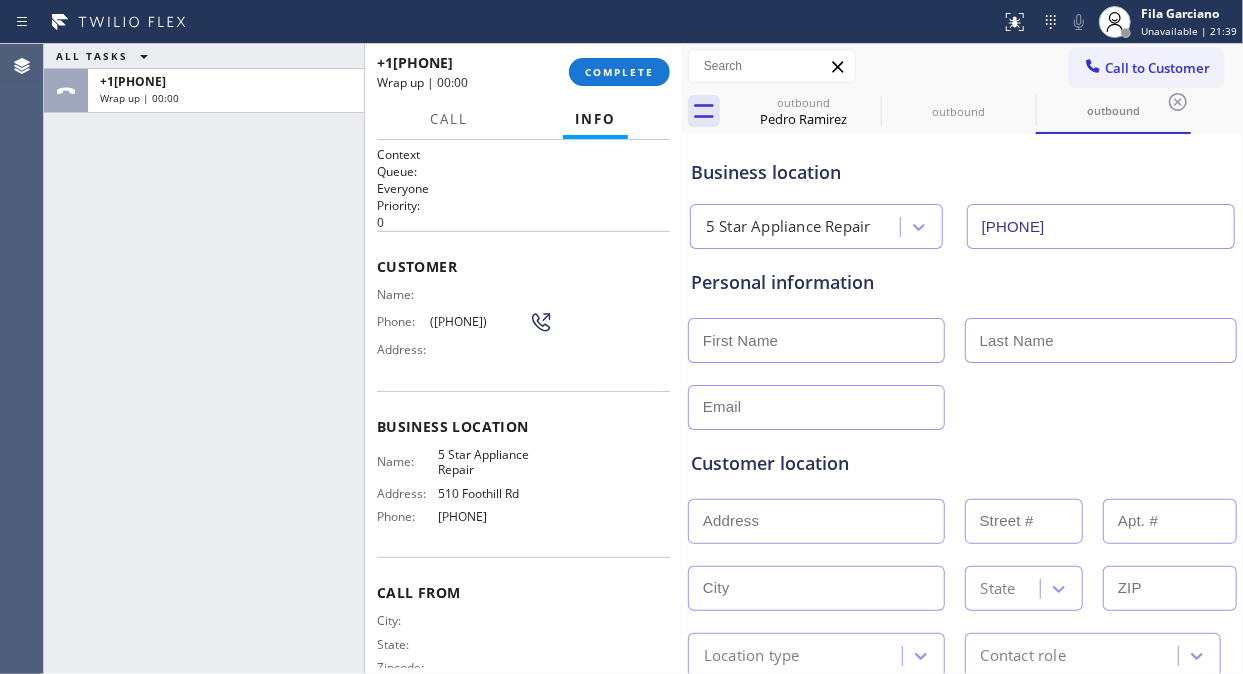click on "ALL TASKS ALL TASKS ACTIVE TASKS TASKS IN WRAP UP +1[PHONE] Wrap up | 00:00" at bounding box center (204, 359) 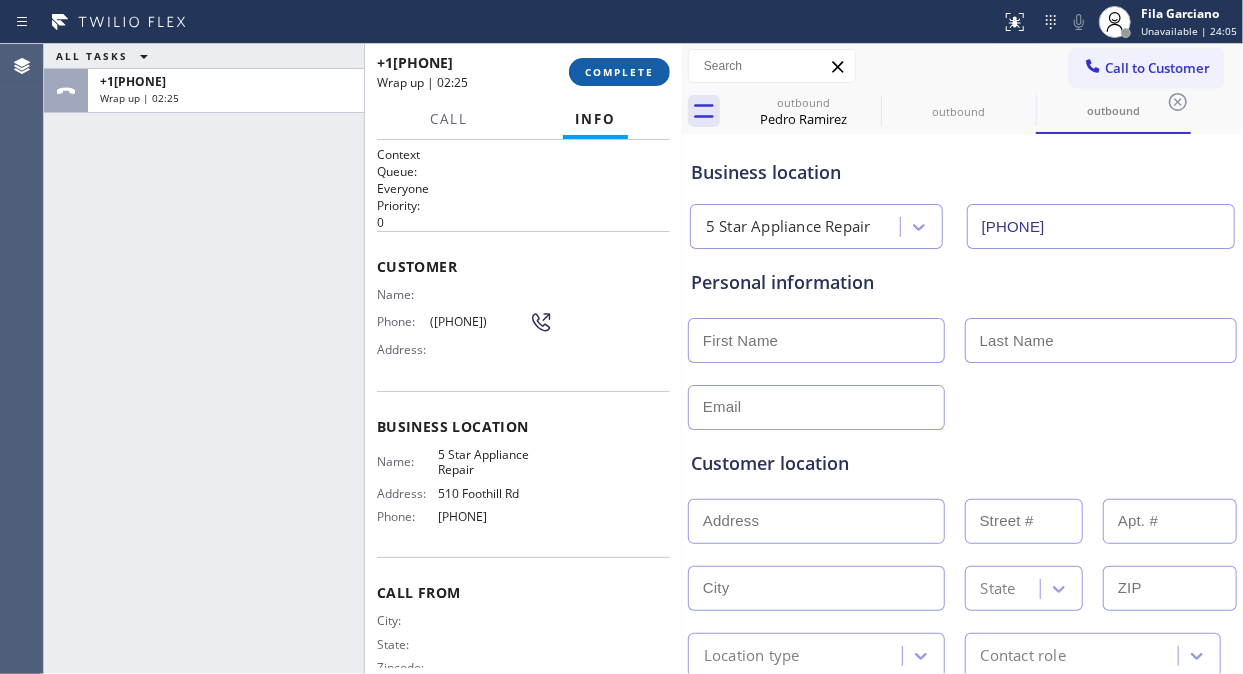 click on "COMPLETE" at bounding box center [619, 72] 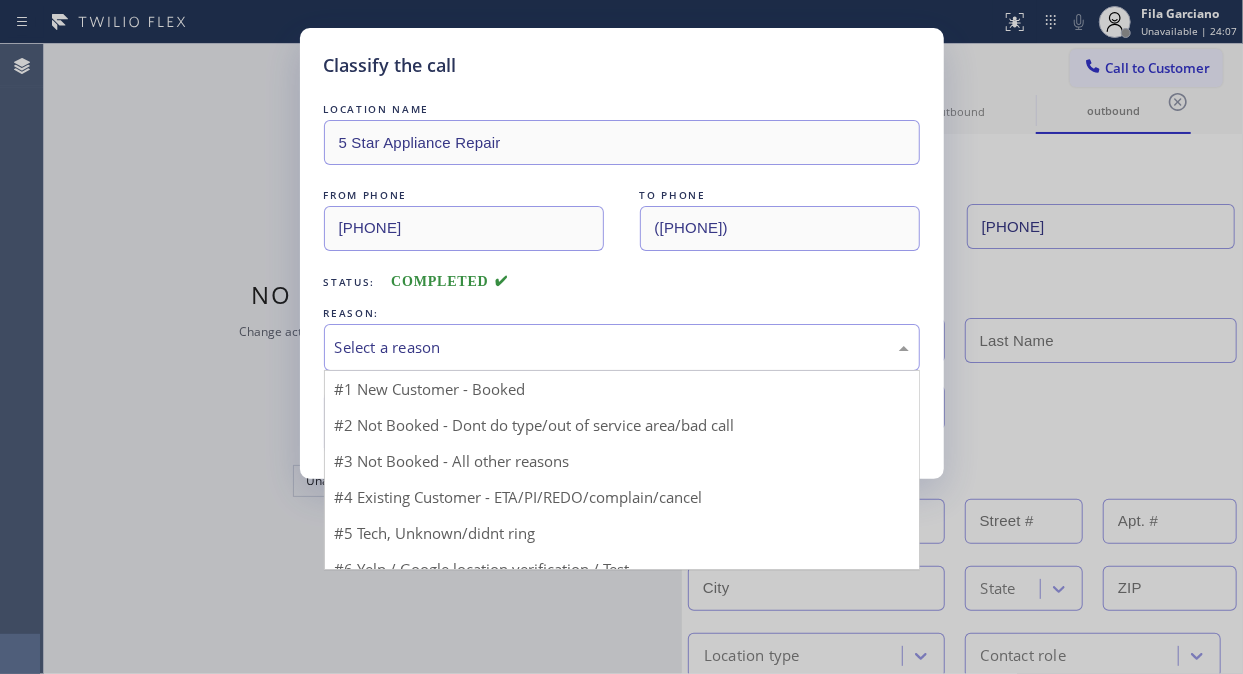 click on "Select a reason" at bounding box center (622, 347) 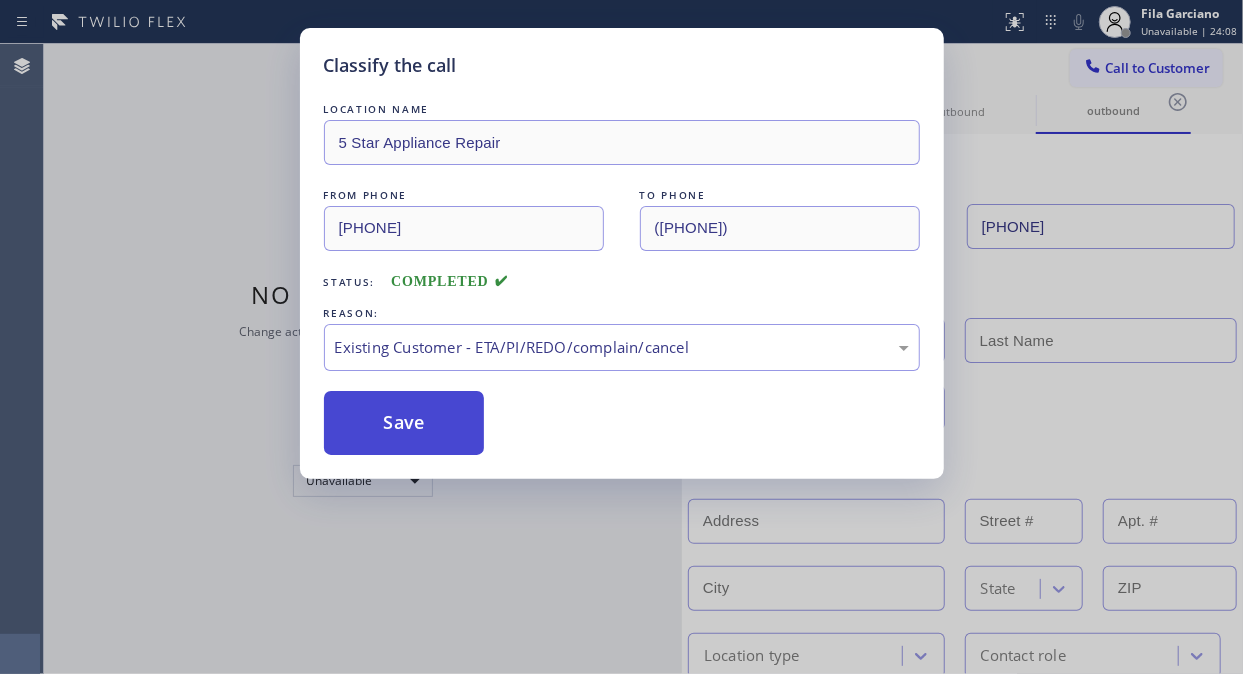 click on "Save" at bounding box center (404, 423) 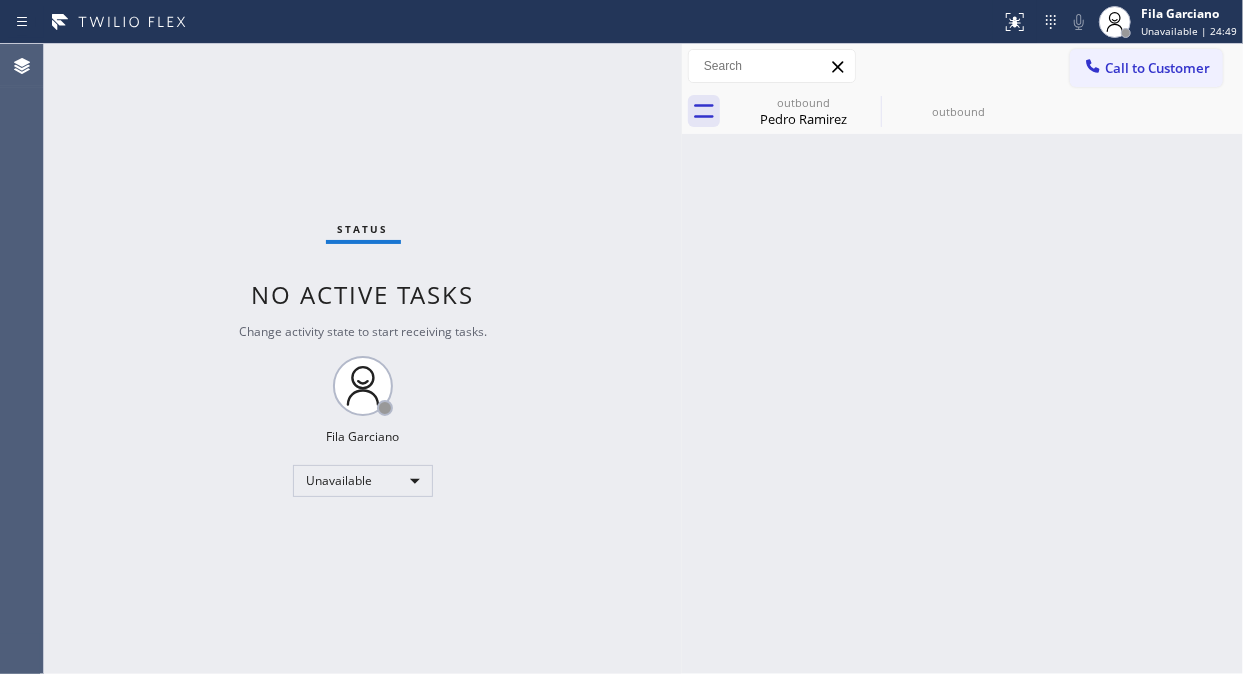 drag, startPoint x: 1124, startPoint y: 57, endPoint x: 748, endPoint y: 355, distance: 479.77078 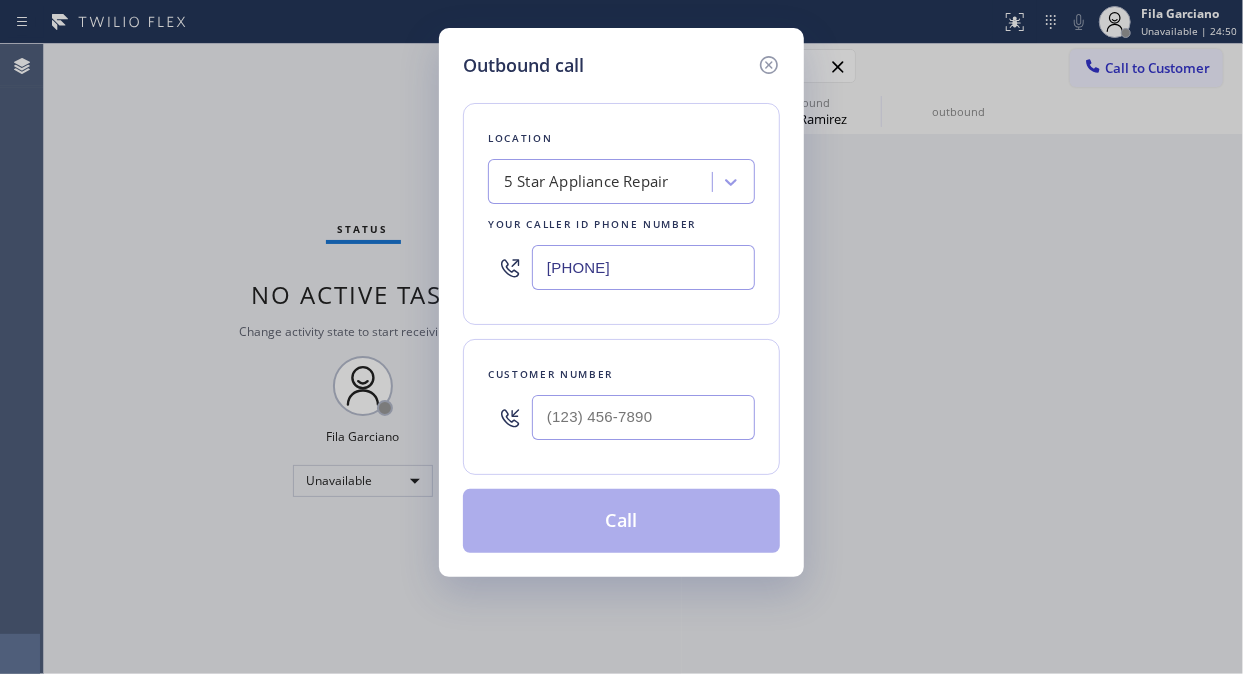click at bounding box center (643, 417) 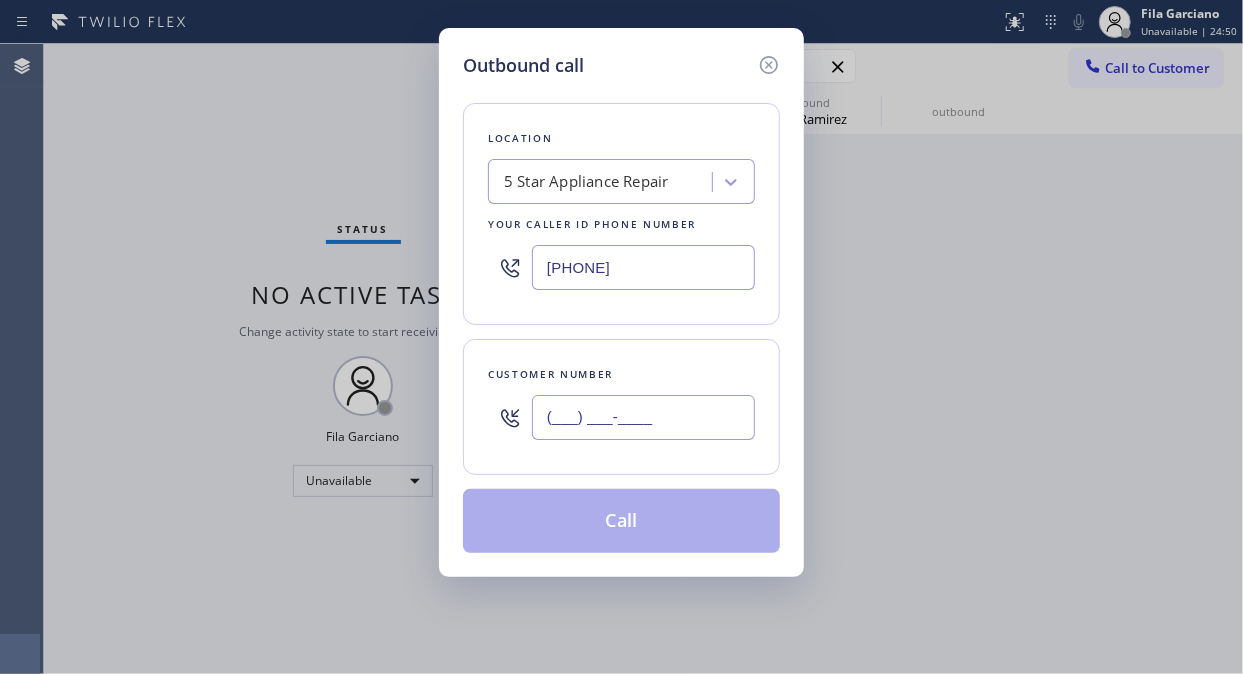 click on "(___) ___-____" at bounding box center (643, 417) 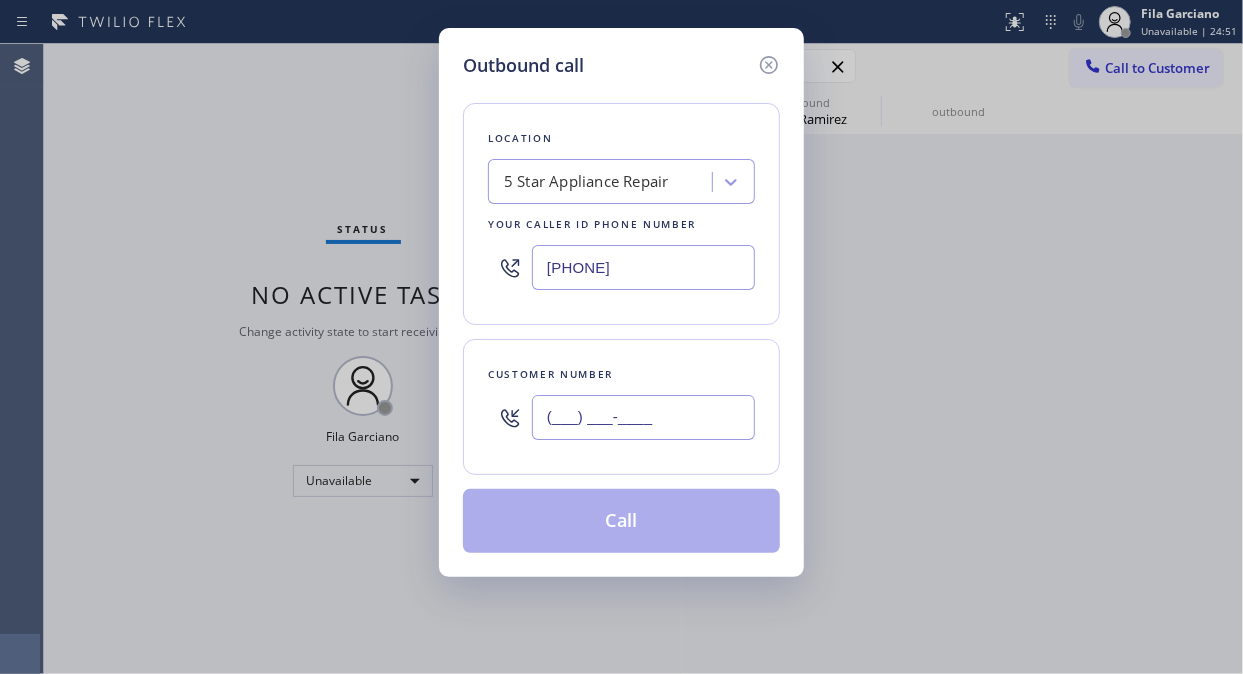 paste on "([PHONE])" 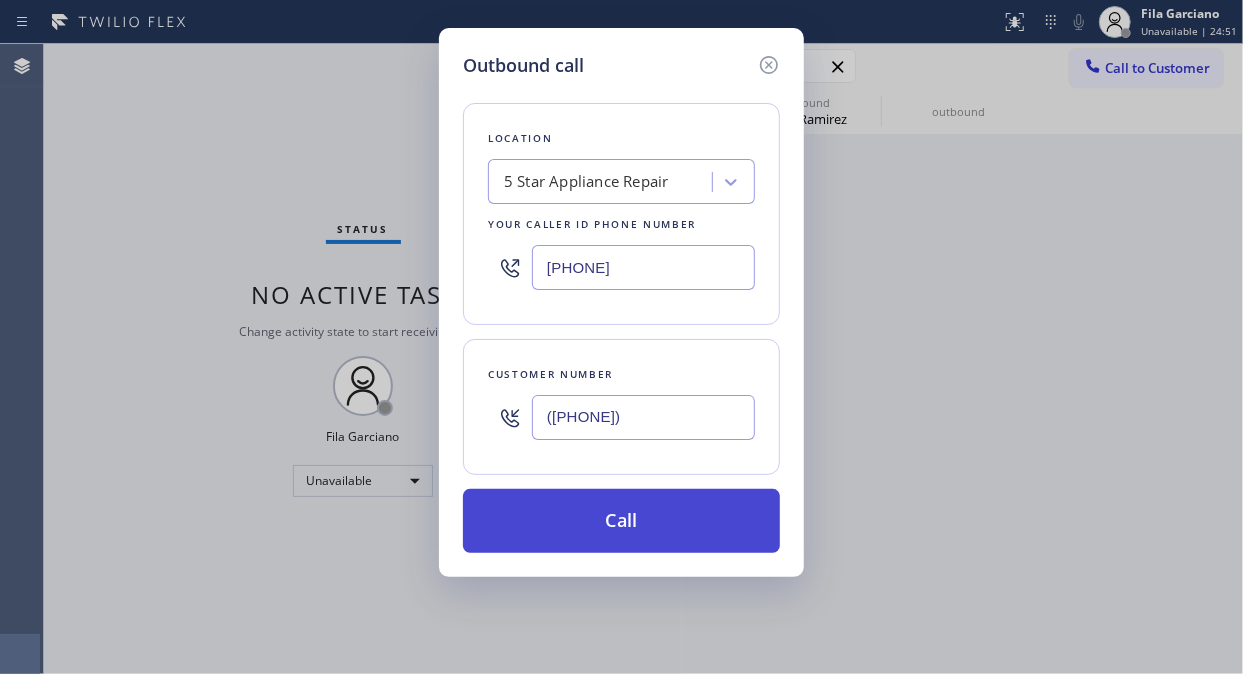 type on "([PHONE])" 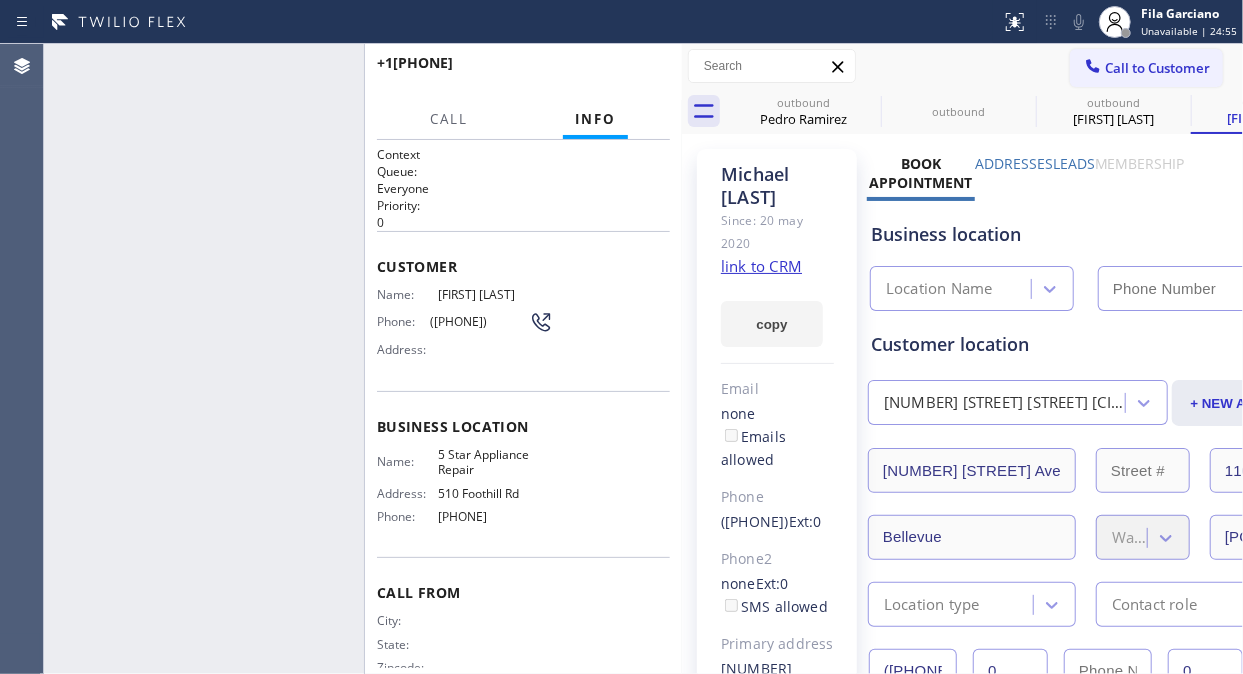 type on "[PHONE]" 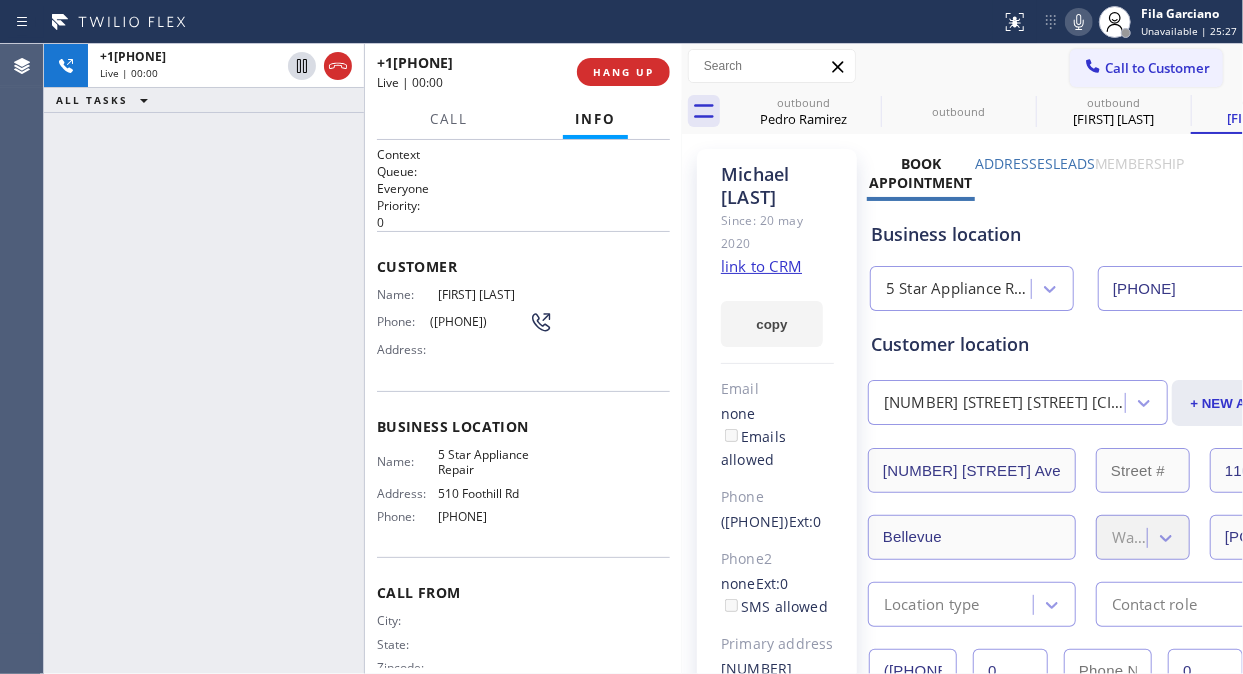 drag, startPoint x: 172, startPoint y: 153, endPoint x: 284, endPoint y: 91, distance: 128.01562 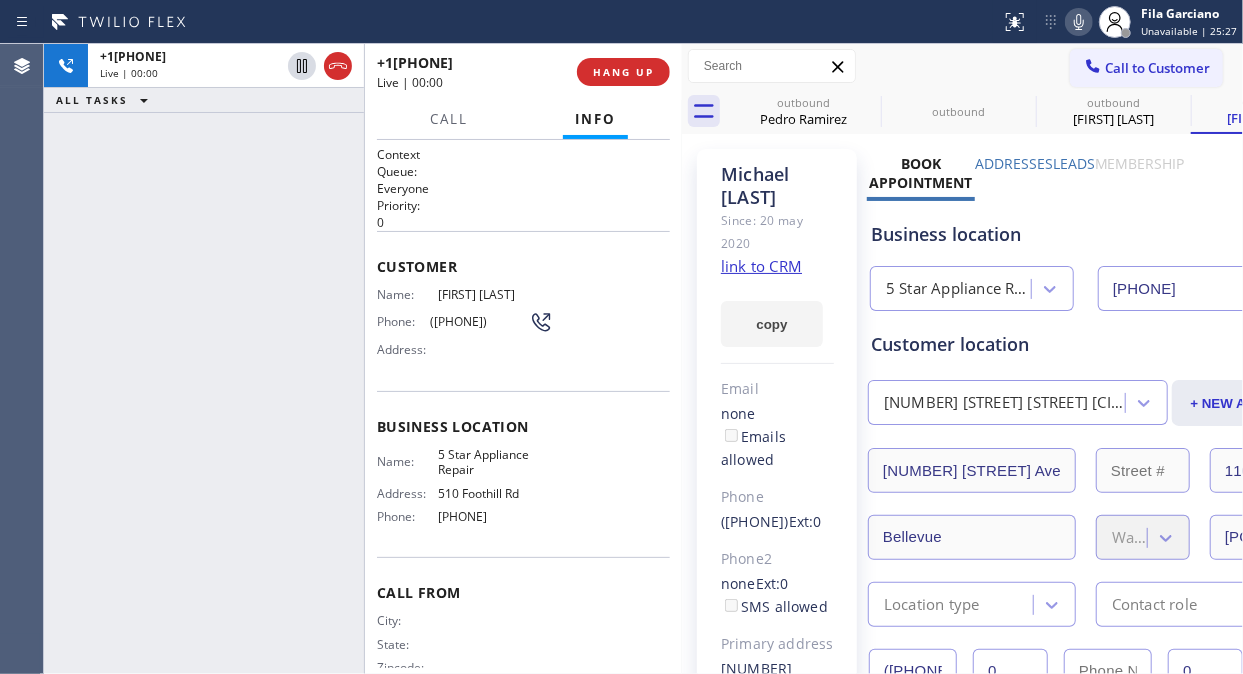 drag, startPoint x: 334, startPoint y: 67, endPoint x: 605, endPoint y: 56, distance: 271.22314 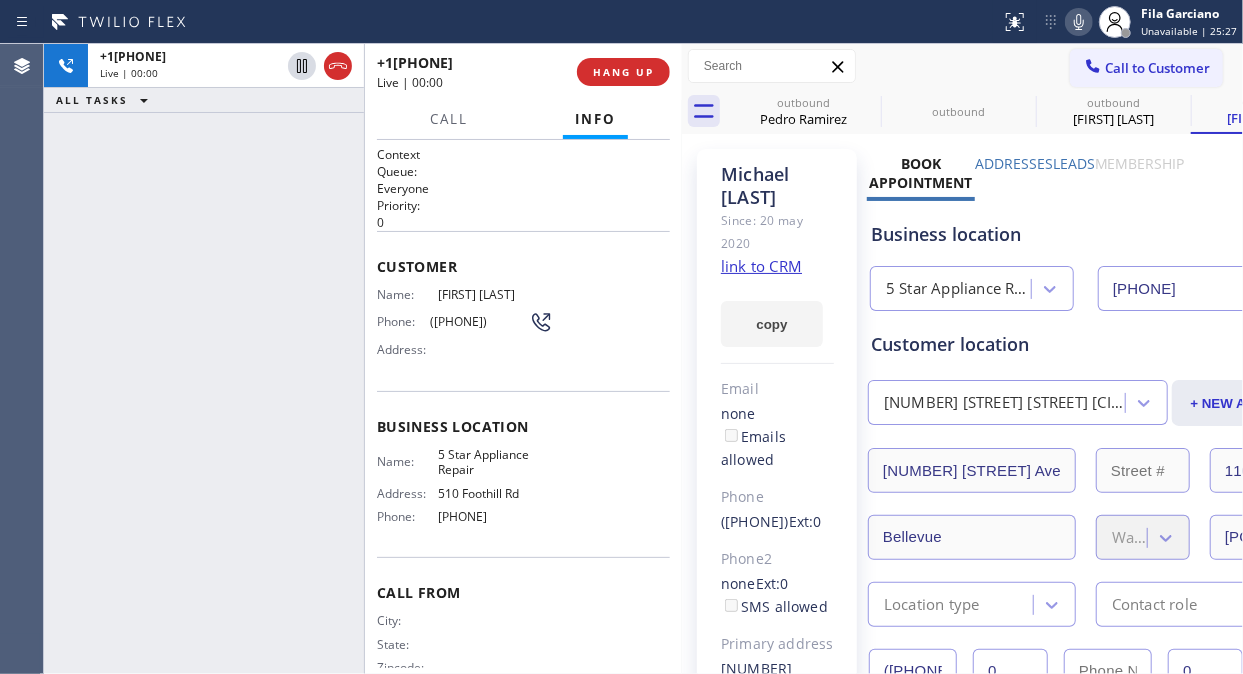 click 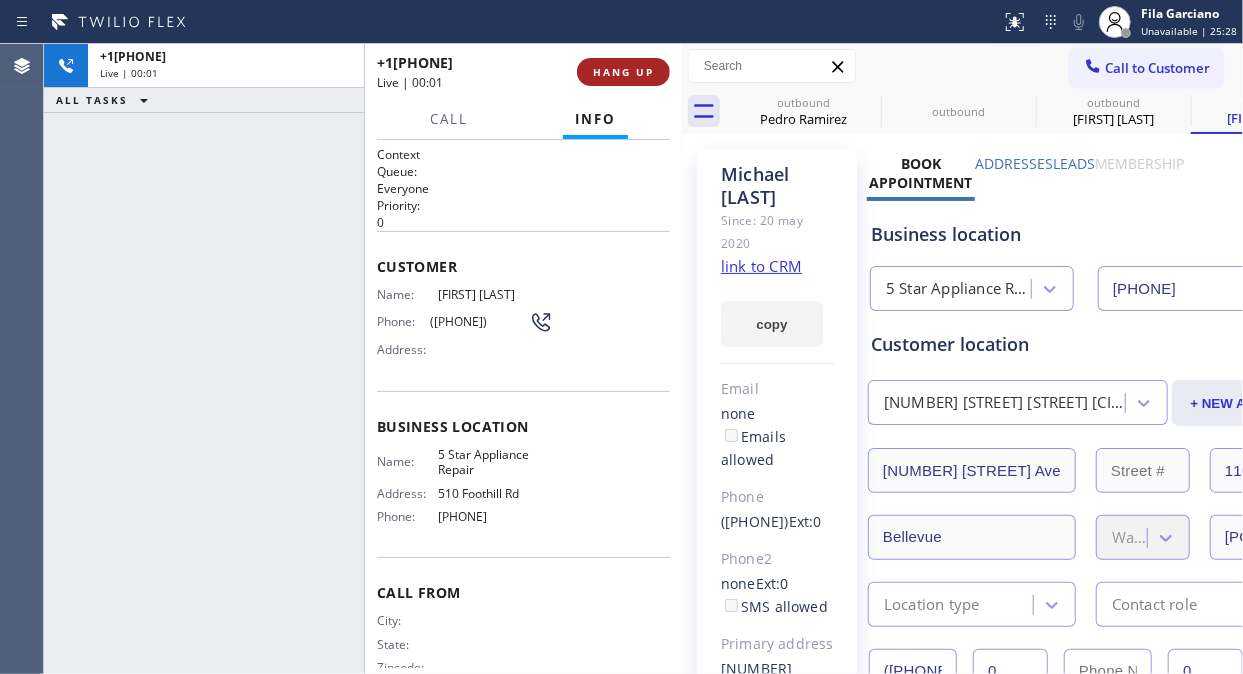 drag, startPoint x: 645, startPoint y: 55, endPoint x: 638, endPoint y: 73, distance: 19.313208 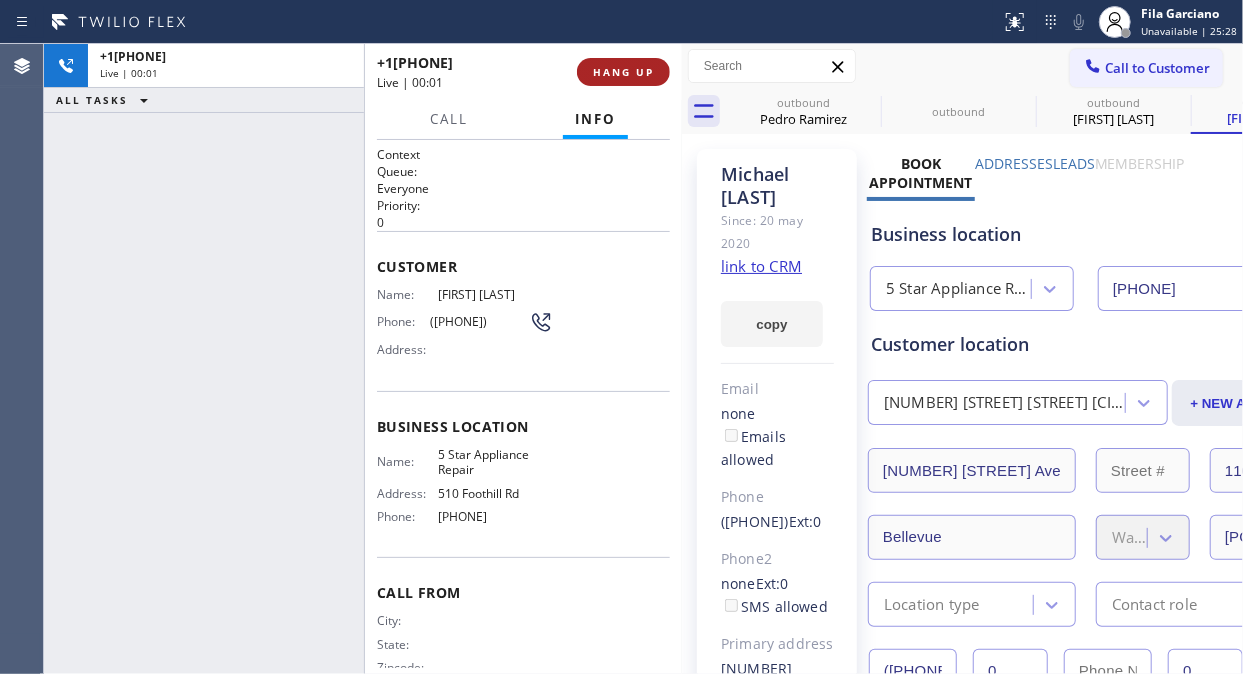 click on "+1[PHONE] Live | 00:01 HANG UP" at bounding box center [523, 72] 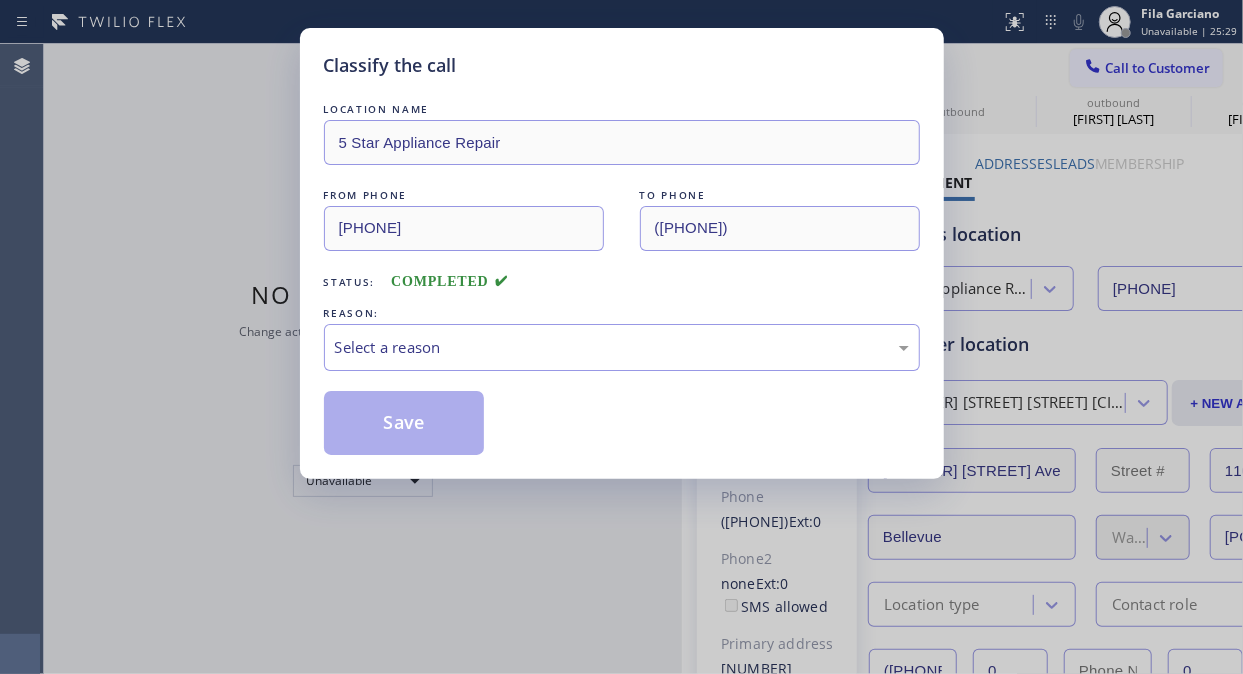 type on "[PHONE]" 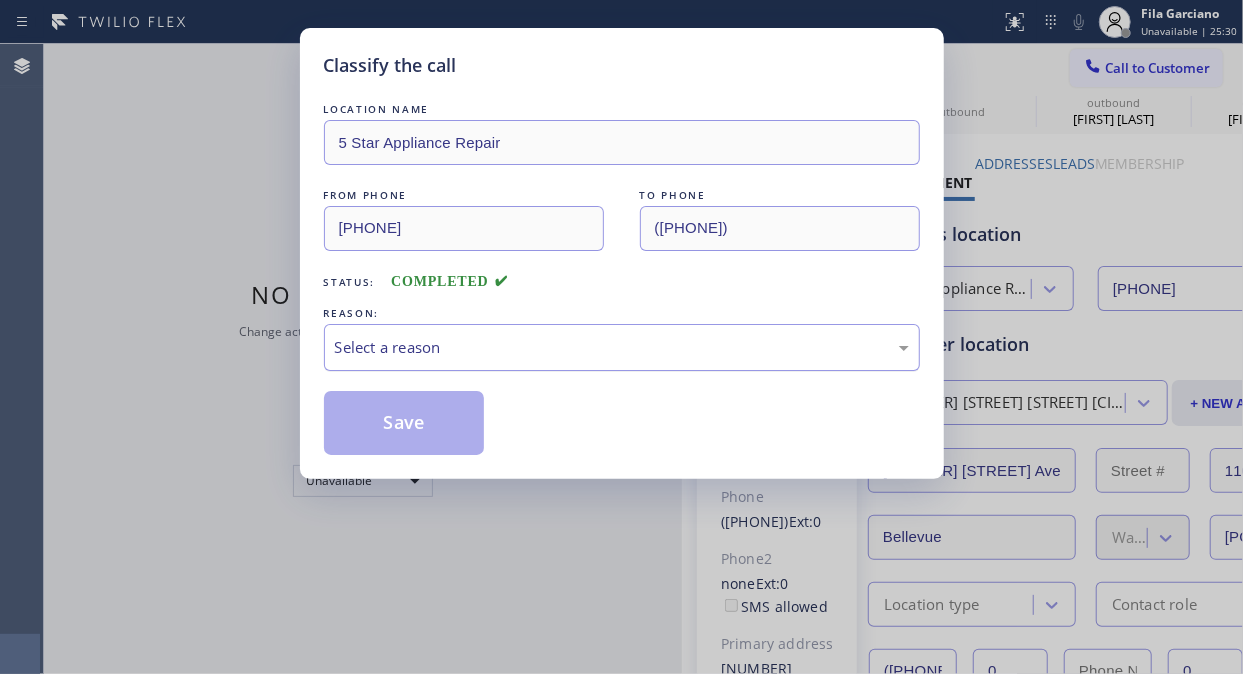 click on "Select a reason" at bounding box center (622, 347) 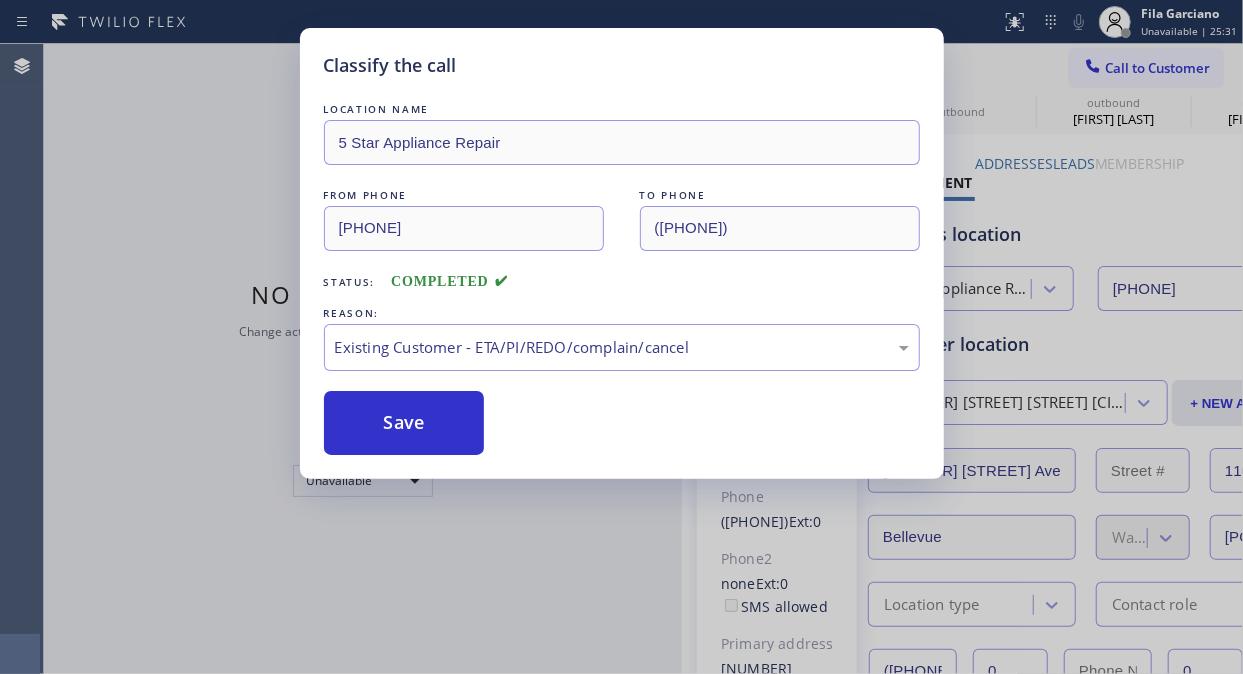 click on "Save" at bounding box center [404, 423] 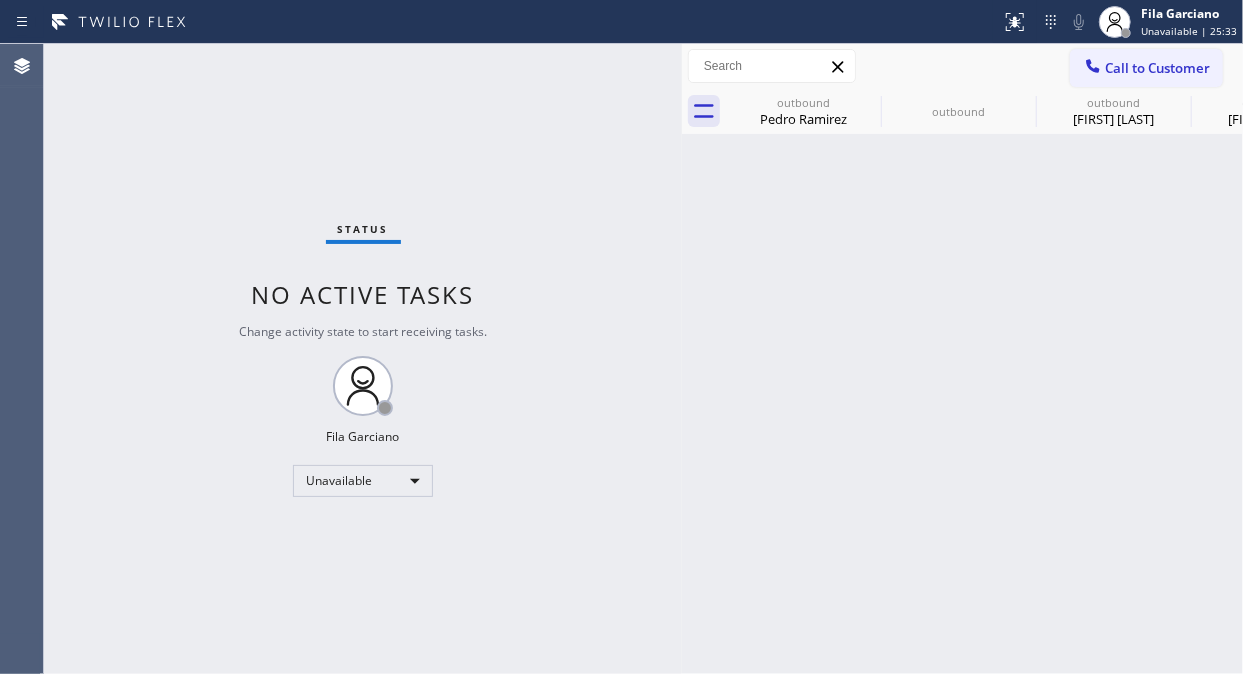 click at bounding box center (1093, 68) 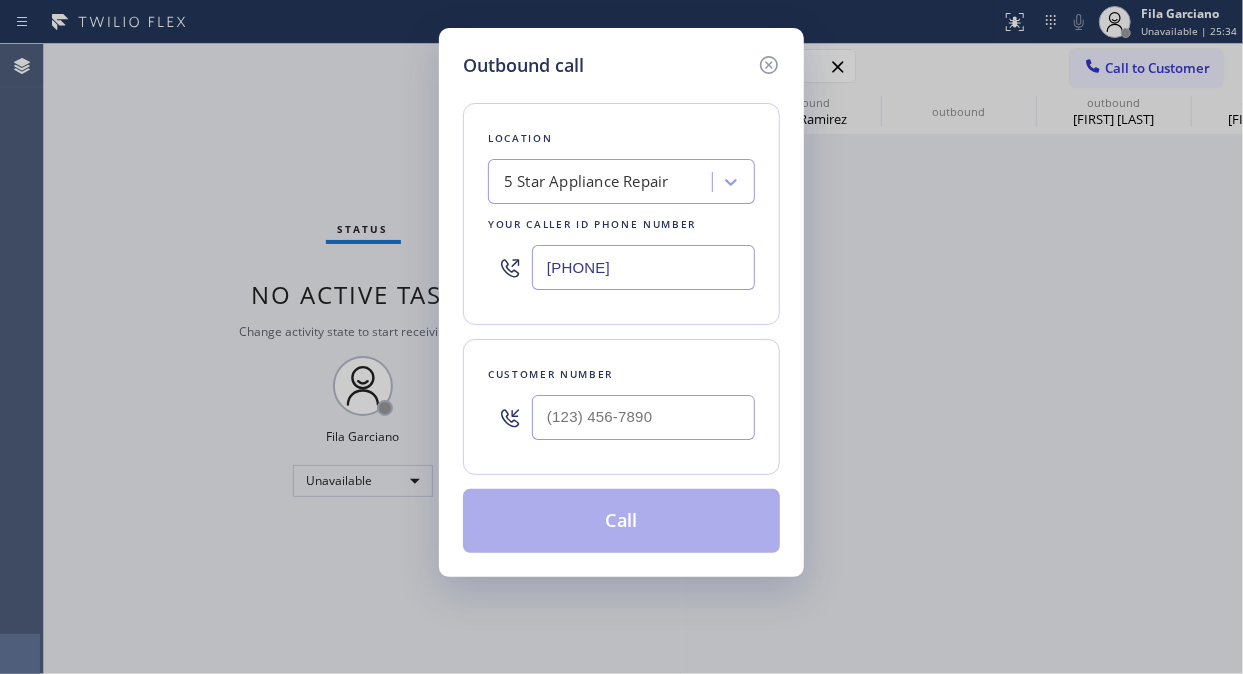 click at bounding box center [643, 417] 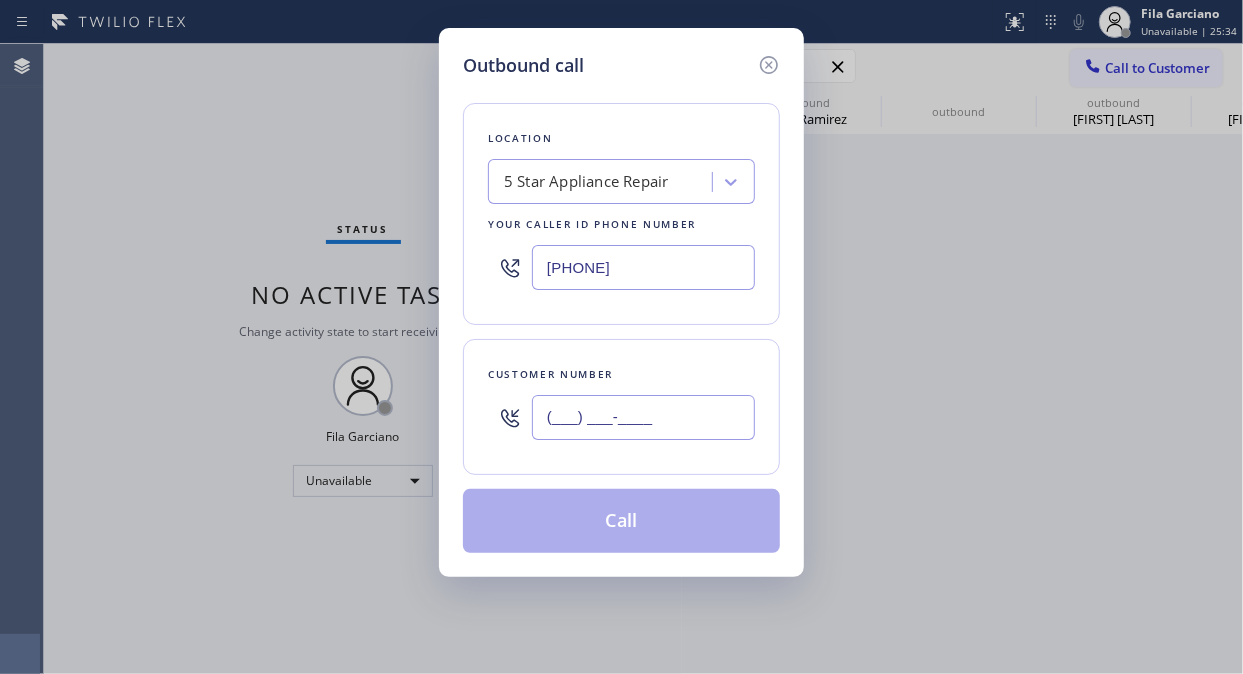 paste on "([PHONE])" 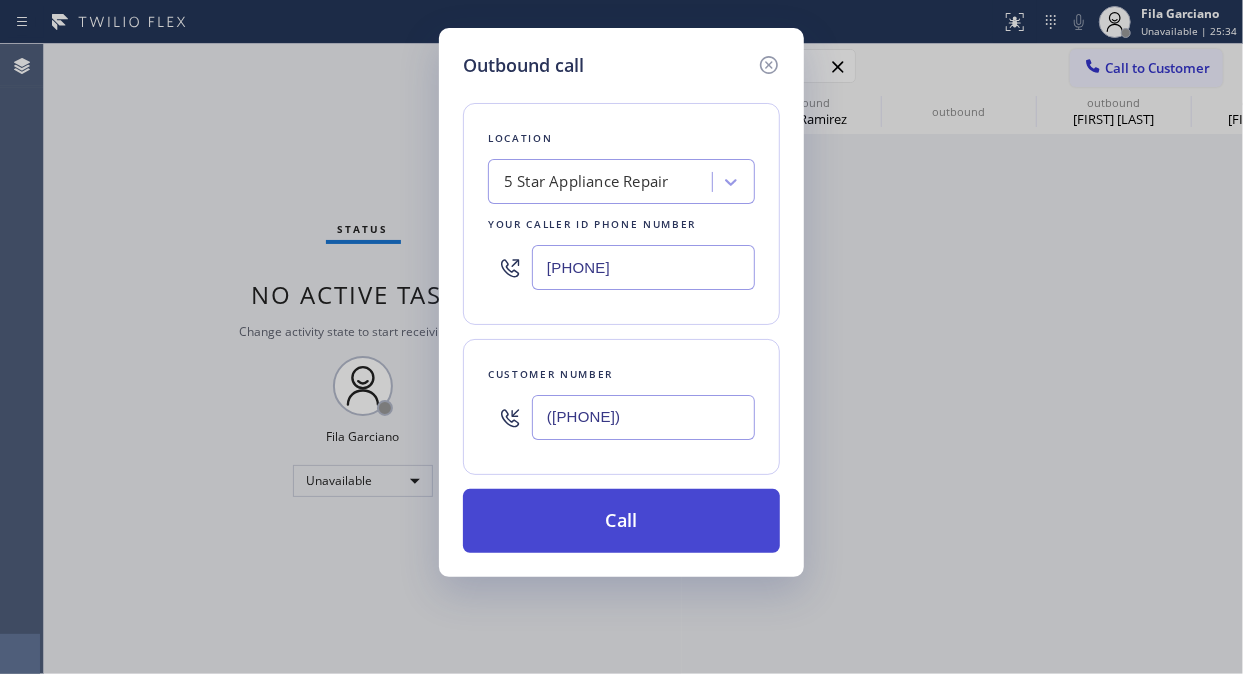 type on "([PHONE])" 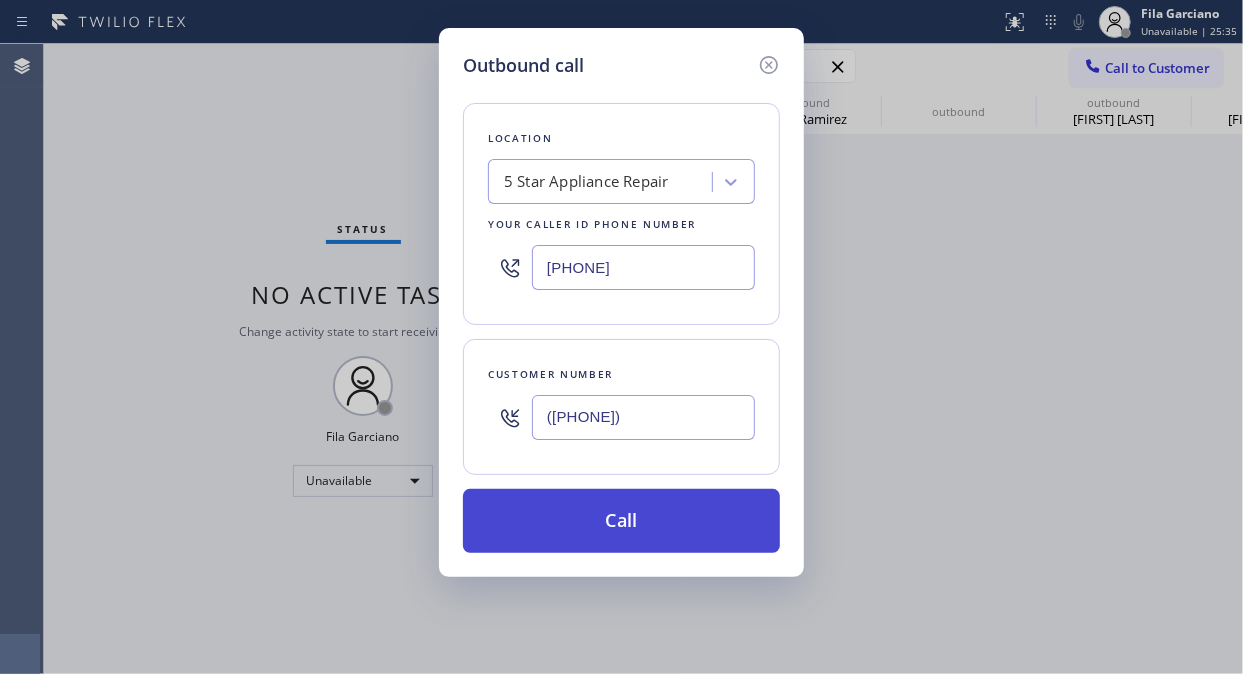 click on "Call" at bounding box center (621, 521) 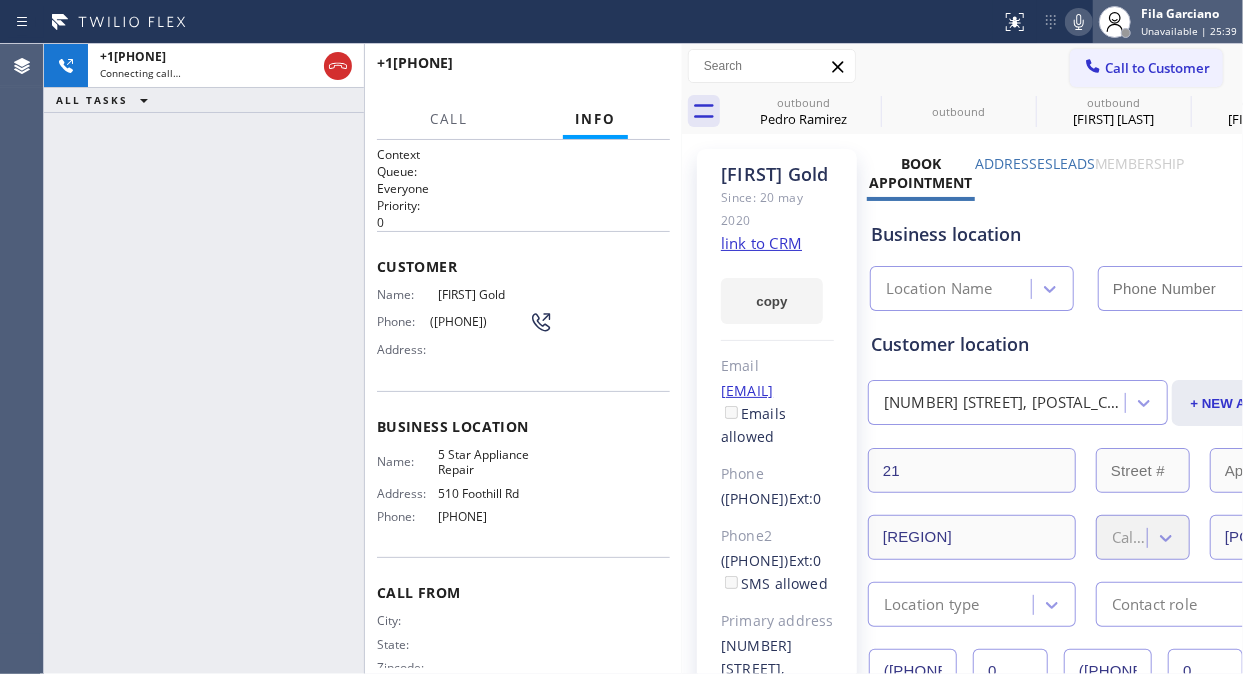type on "[PHONE]" 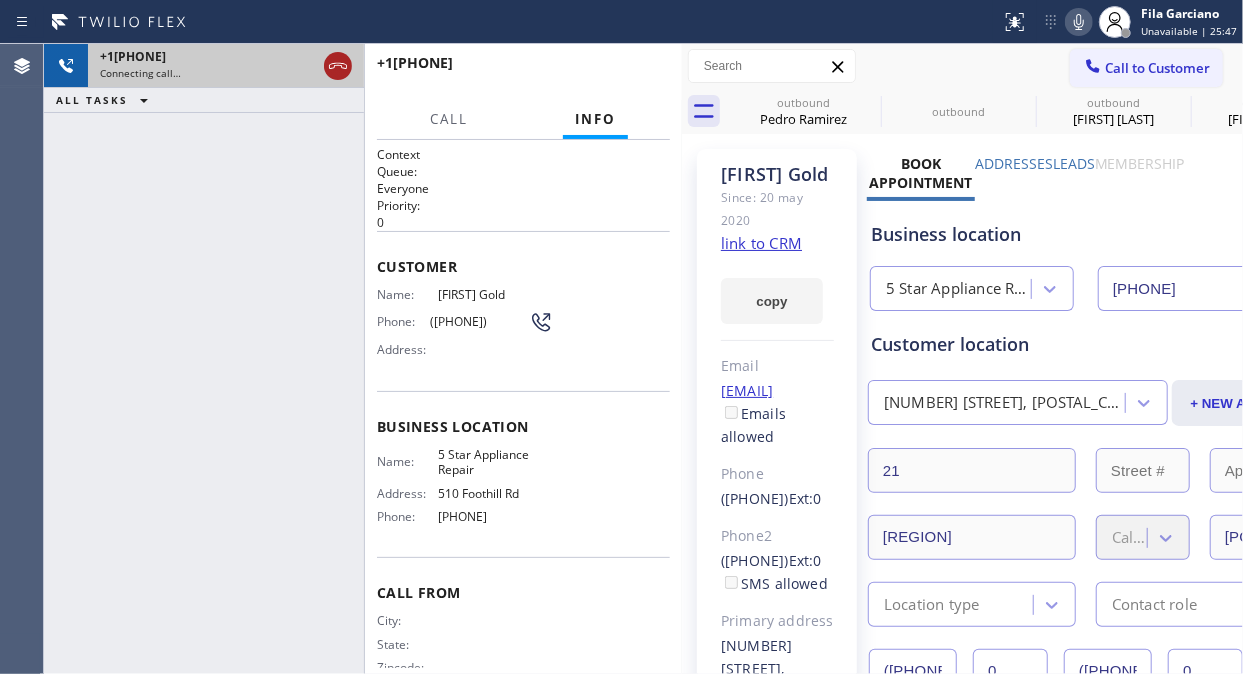 drag, startPoint x: 870, startPoint y: 104, endPoint x: 337, endPoint y: 64, distance: 534.49884 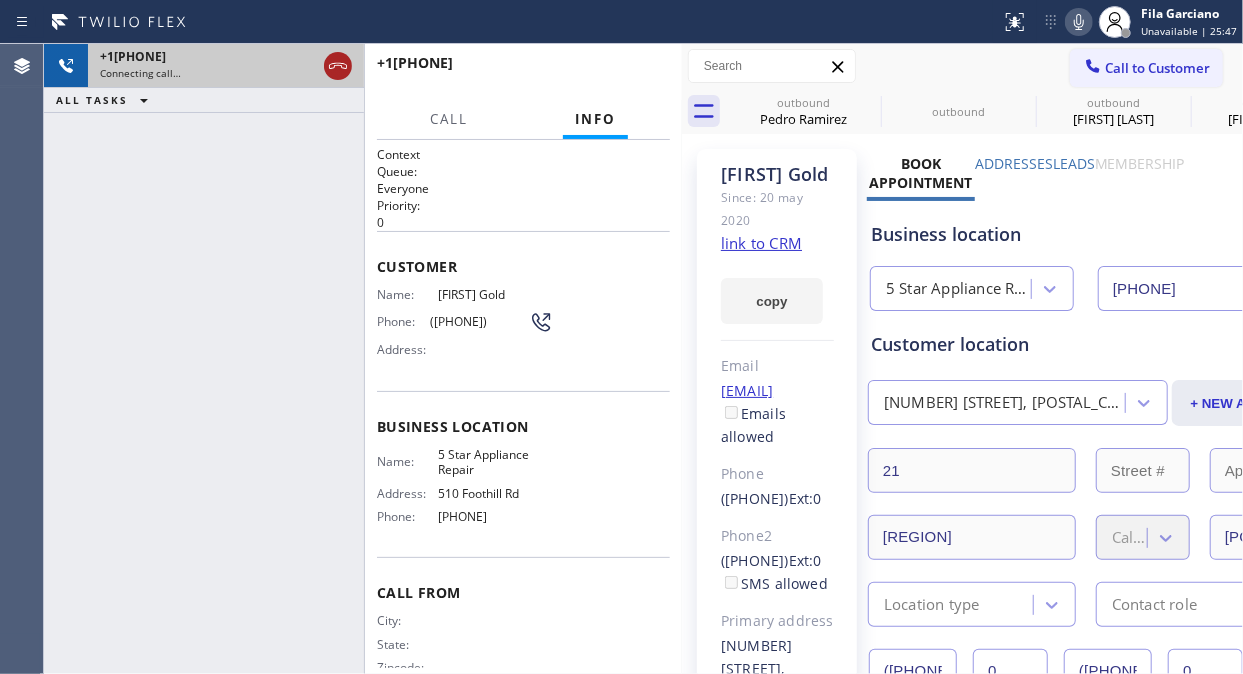 click 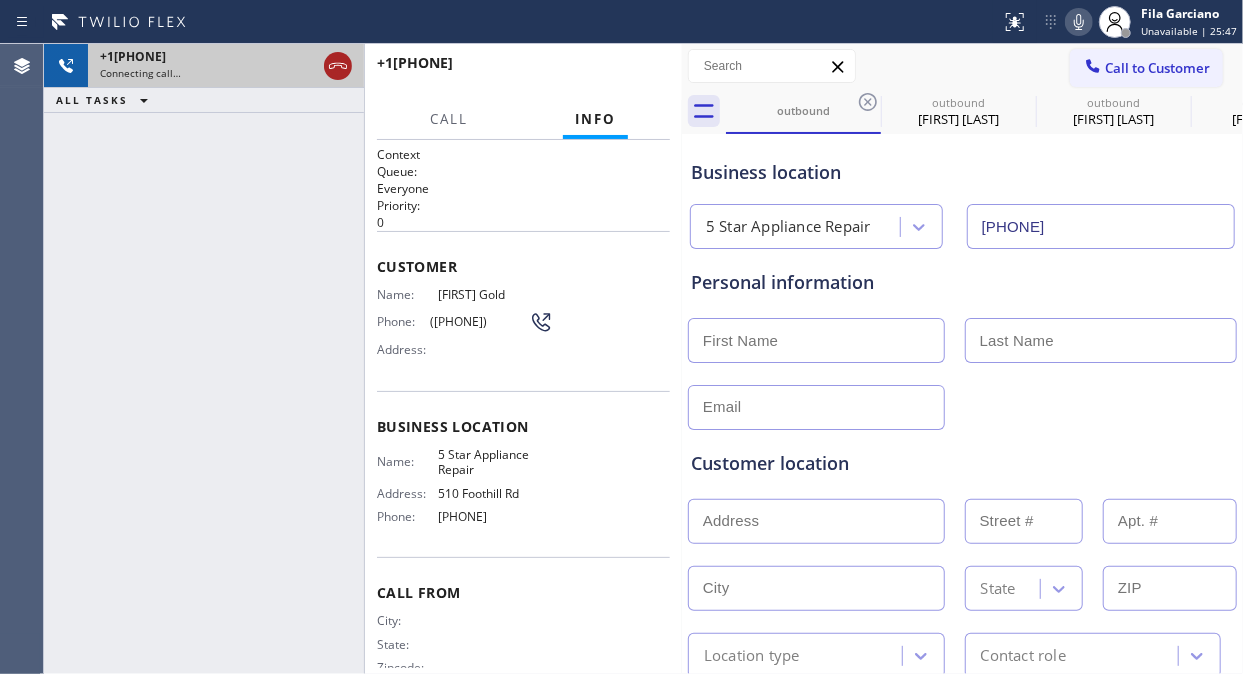 click 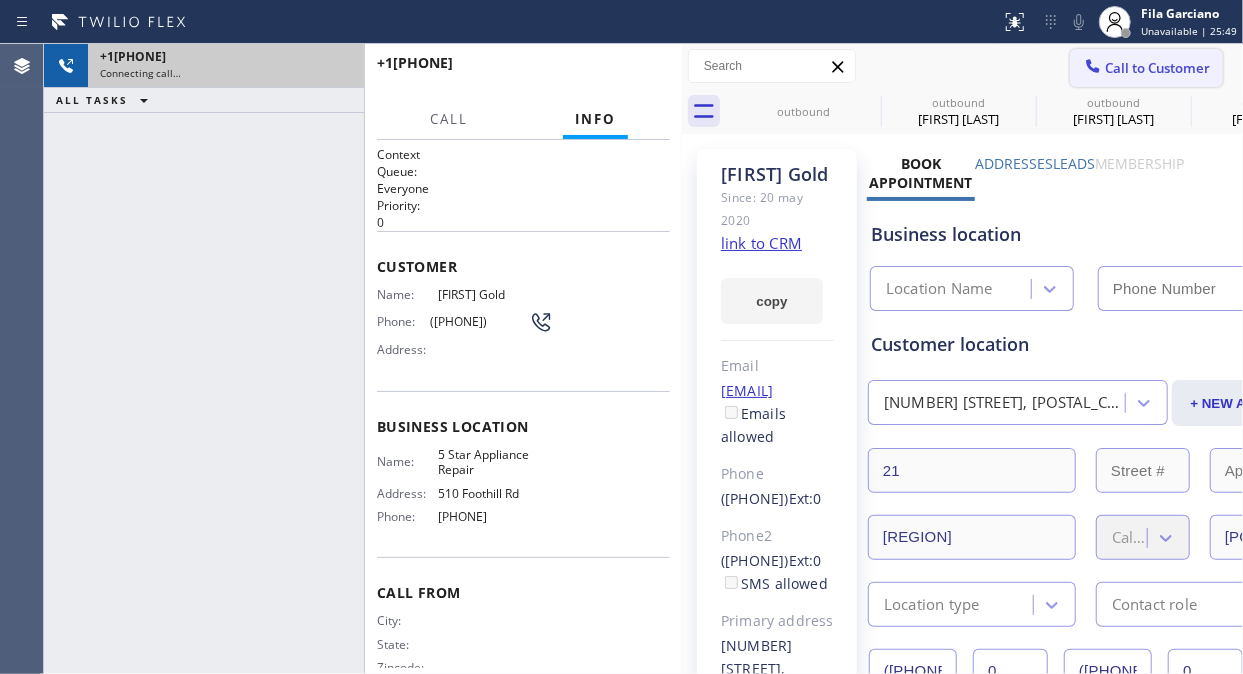 click on "Call to Customer" at bounding box center [1157, 68] 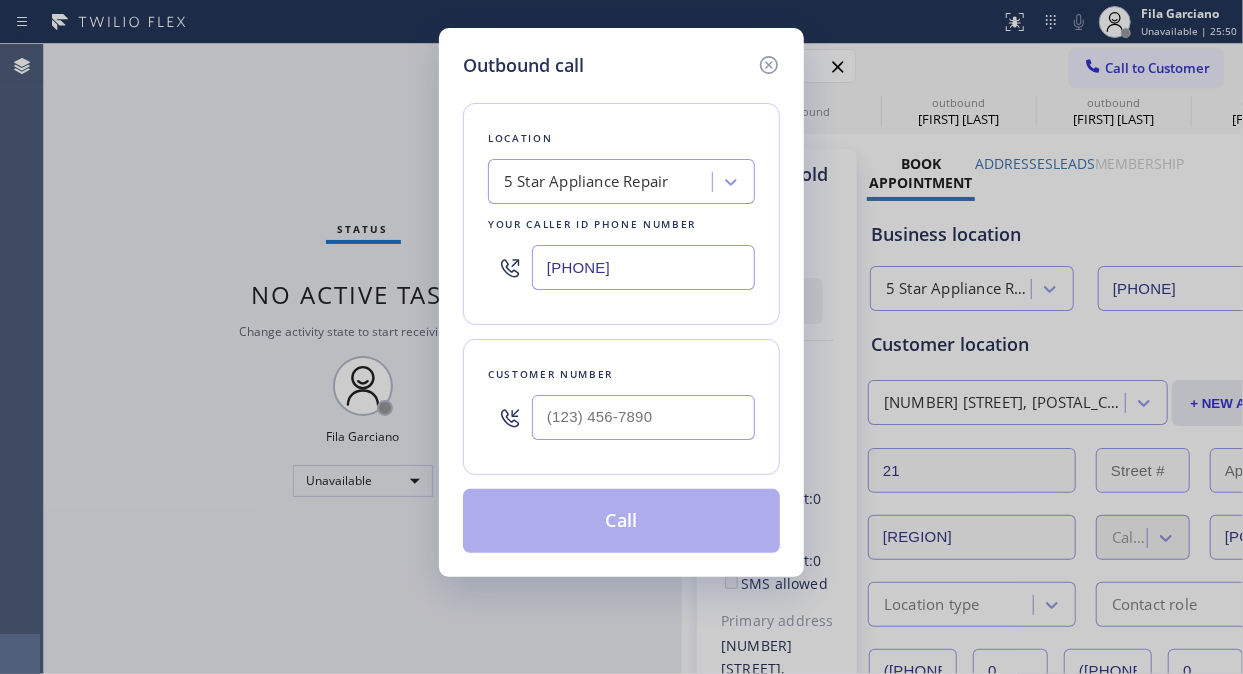 type on "[PHONE]" 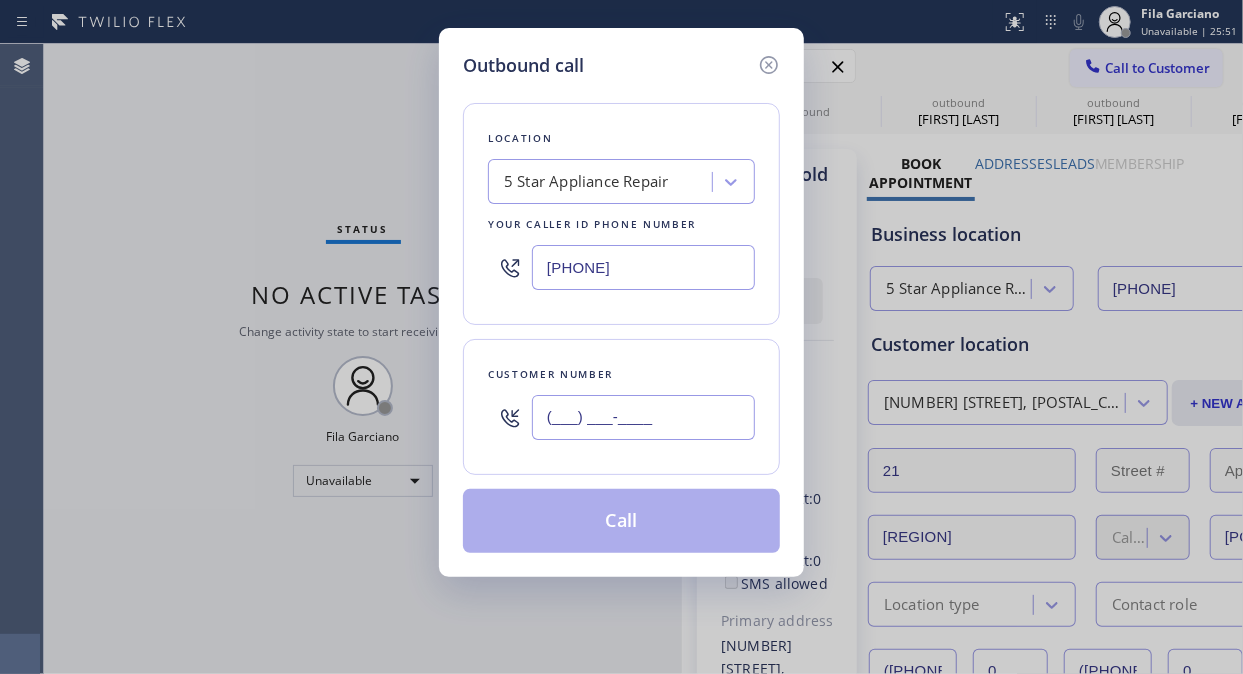 click on "(___) ___-____" at bounding box center [643, 417] 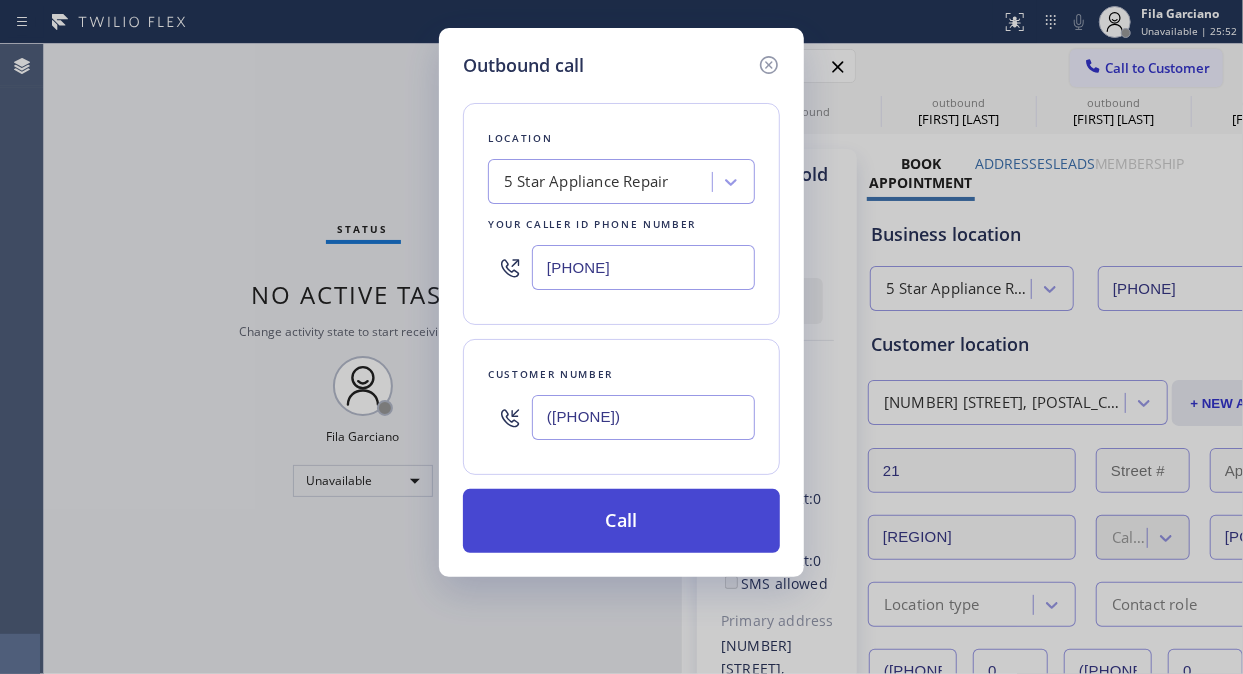 type on "([PHONE])" 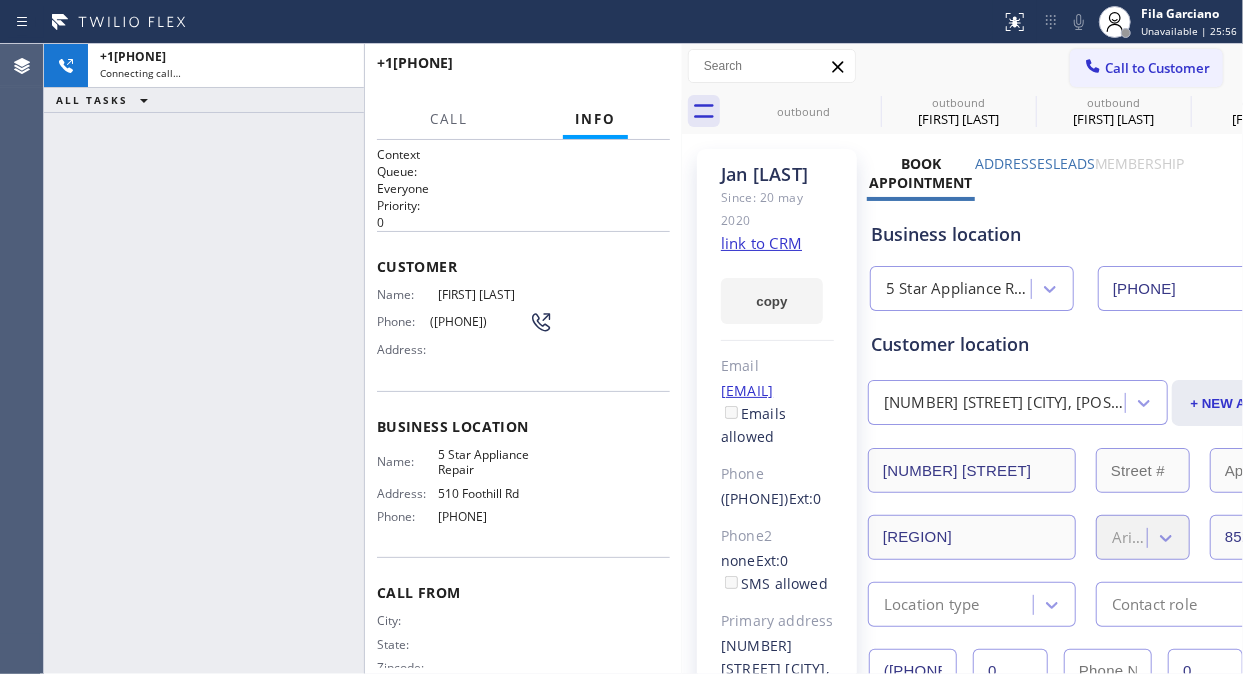 type on "[PHONE]" 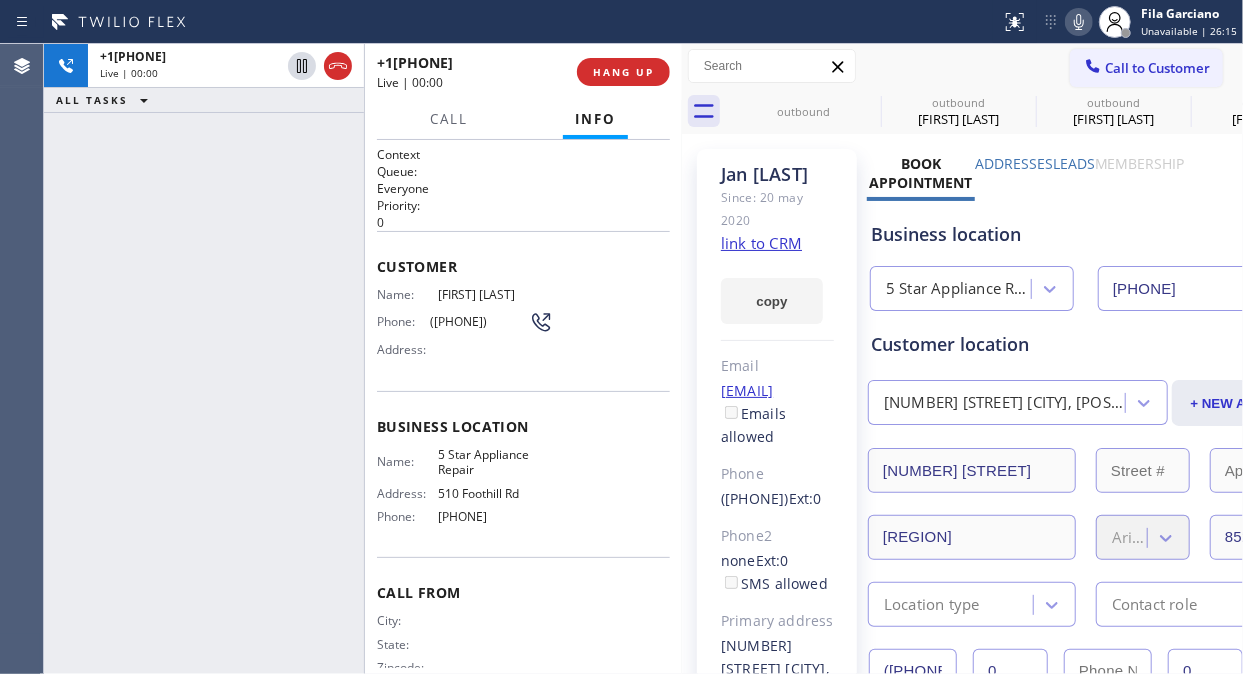 drag, startPoint x: 103, startPoint y: 177, endPoint x: 258, endPoint y: 116, distance: 166.5713 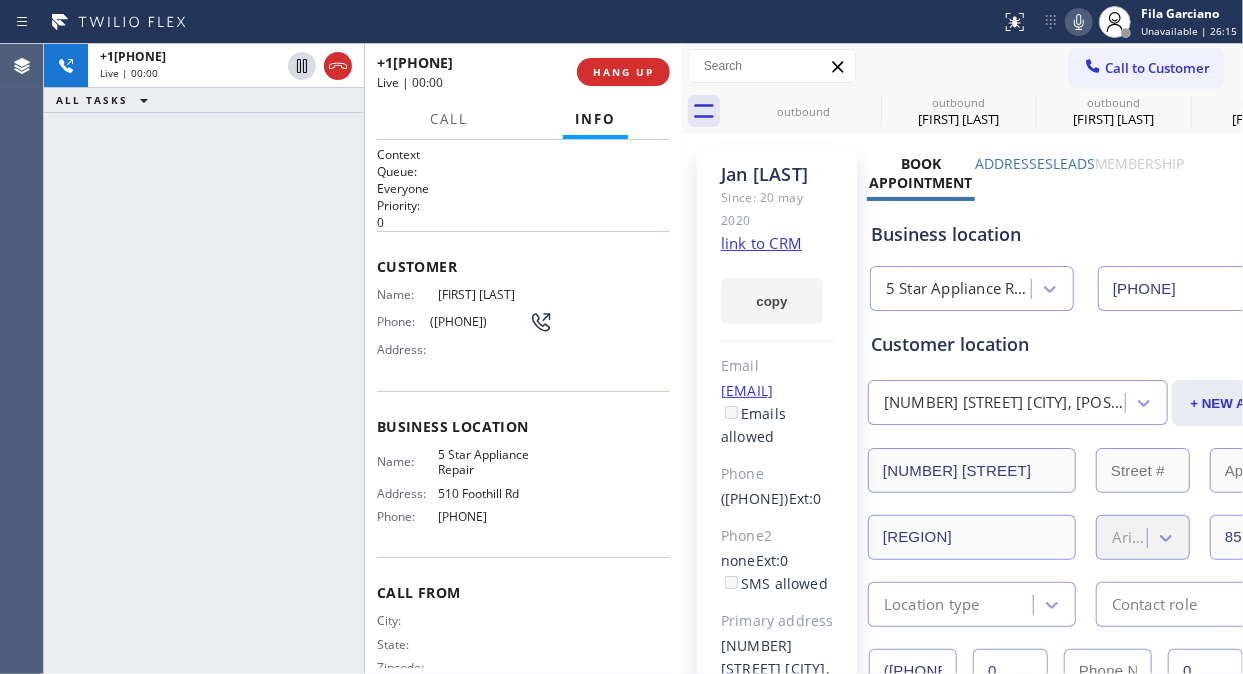 click on "+1[PHONE] Live | 00:00 ALL TASKS ALL TASKS ACTIVE TASKS TASKS IN WRAP UP" at bounding box center [204, 359] 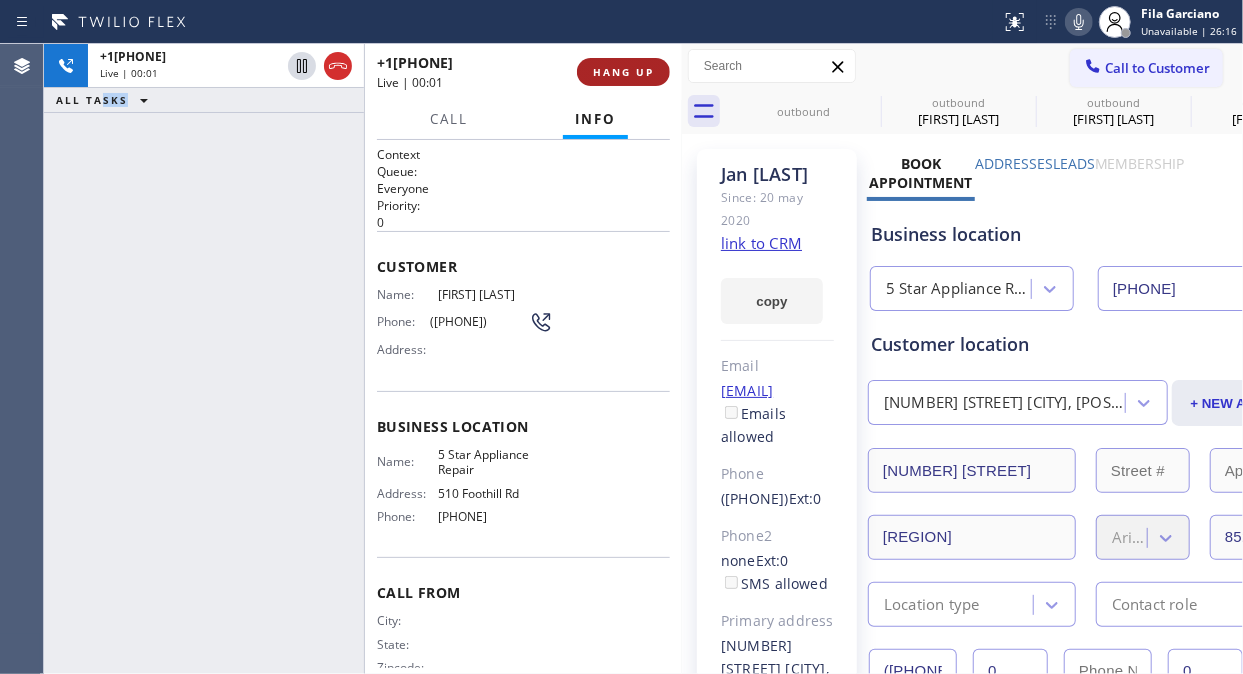 drag, startPoint x: 595, startPoint y: 66, endPoint x: 635, endPoint y: 97, distance: 50.606323 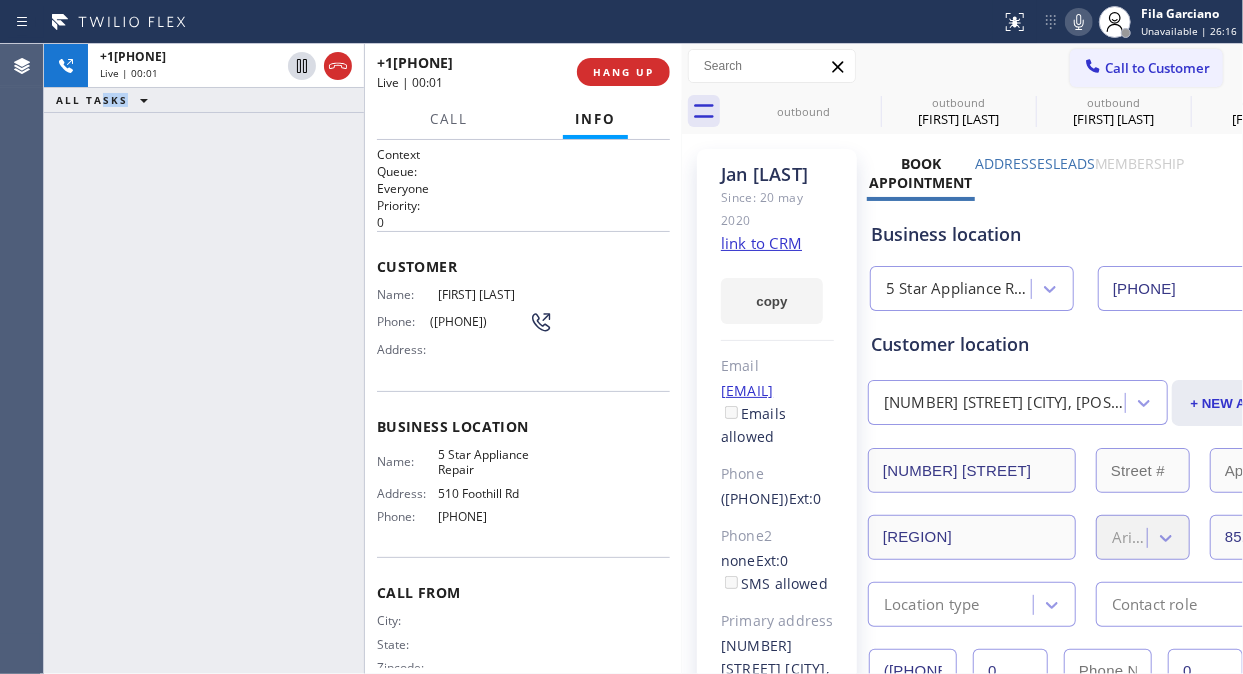 click on "HANG UP" at bounding box center (623, 72) 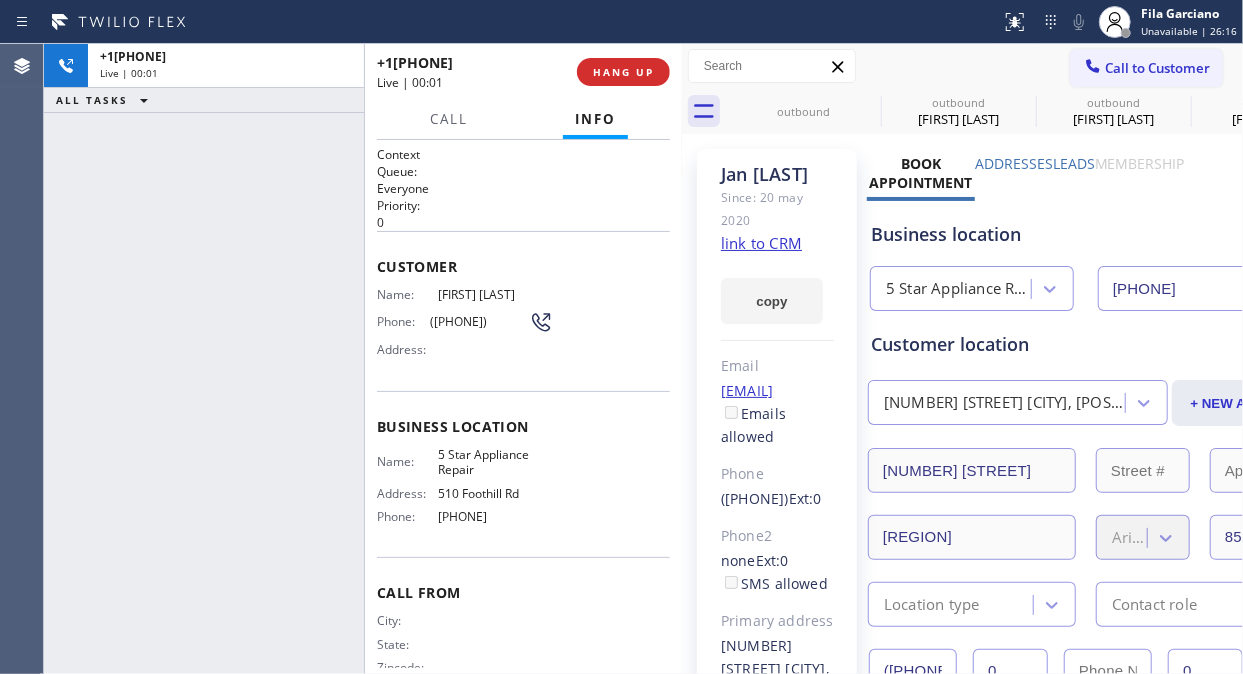 click on "+1[AREA_CODE][PHONE_NUMBER] Live | 00:01 HANG UP" at bounding box center [523, 72] 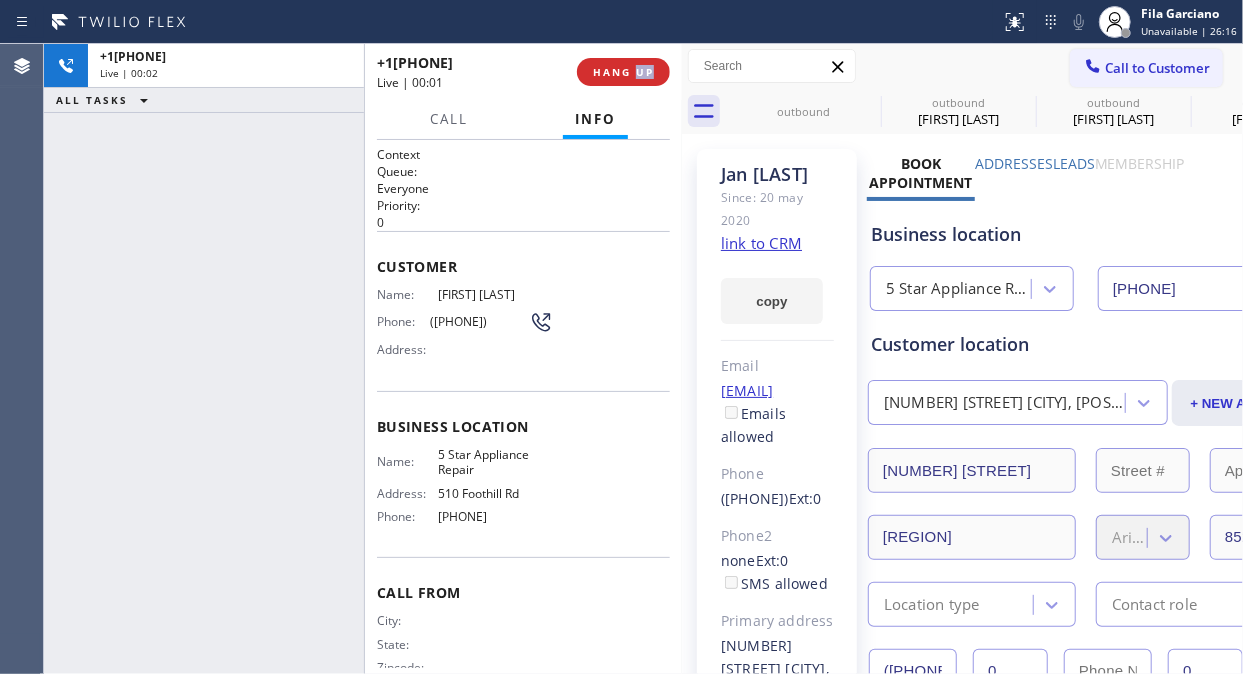 click on "+1[AREA_CODE][PHONE_NUMBER] Live | 00:01 HANG UP" at bounding box center [523, 72] 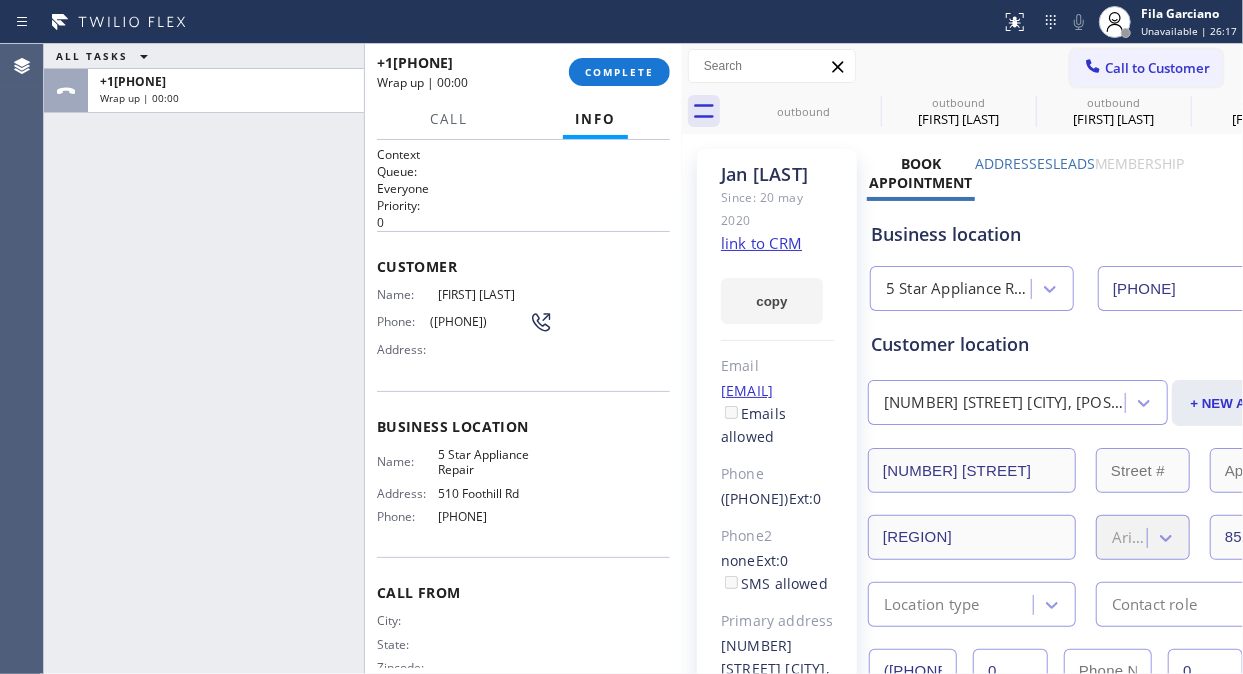 click on "+1[PHONE] Wrap up | 00:00 COMPLETE" at bounding box center (523, 72) 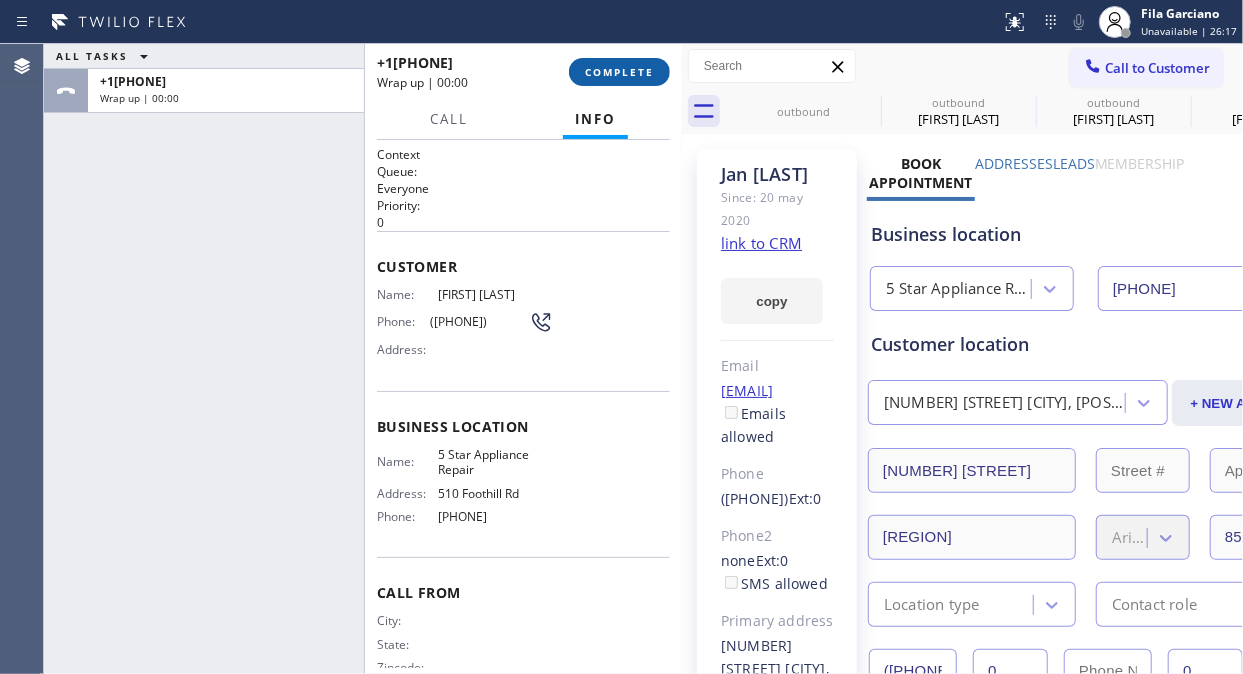 click on "COMPLETE" at bounding box center [619, 72] 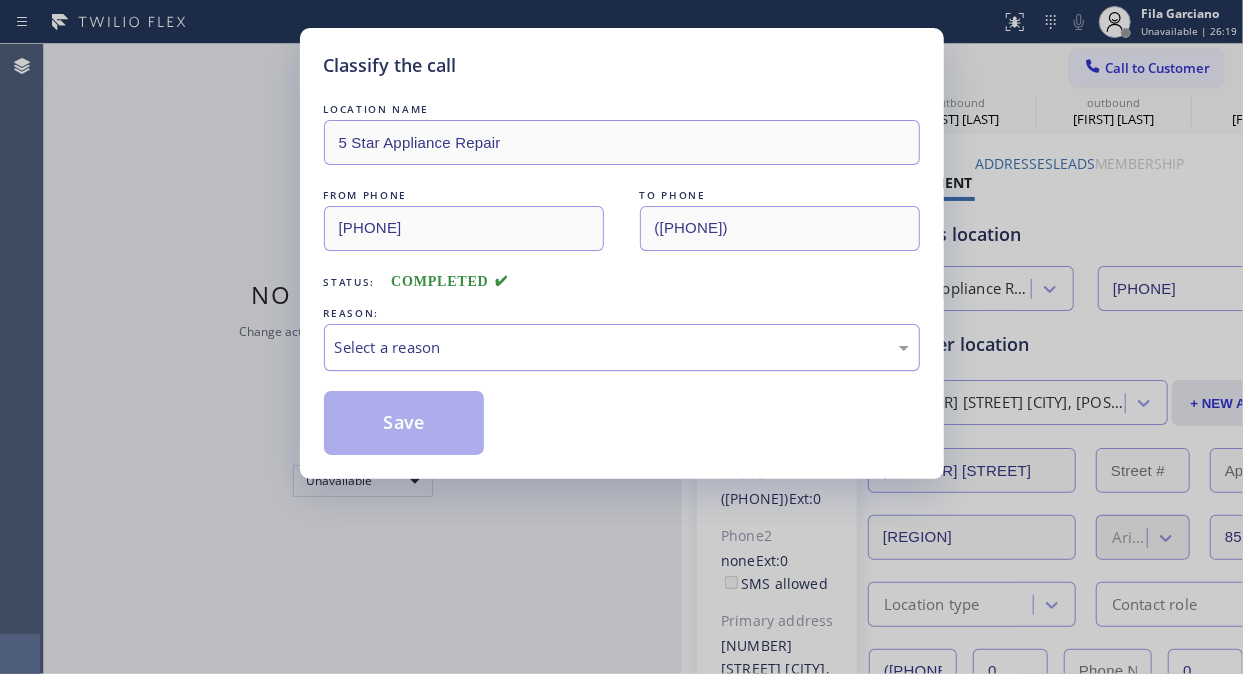 click on "Select a reason" at bounding box center [622, 347] 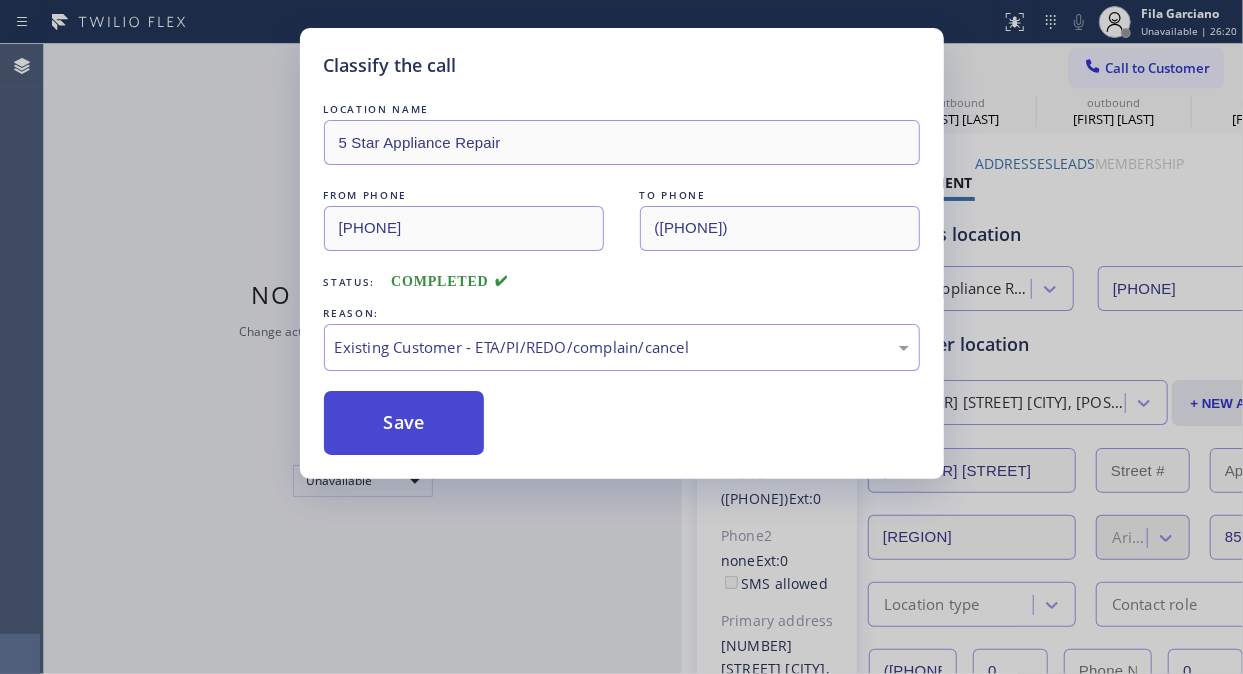 click on "Save" at bounding box center [404, 423] 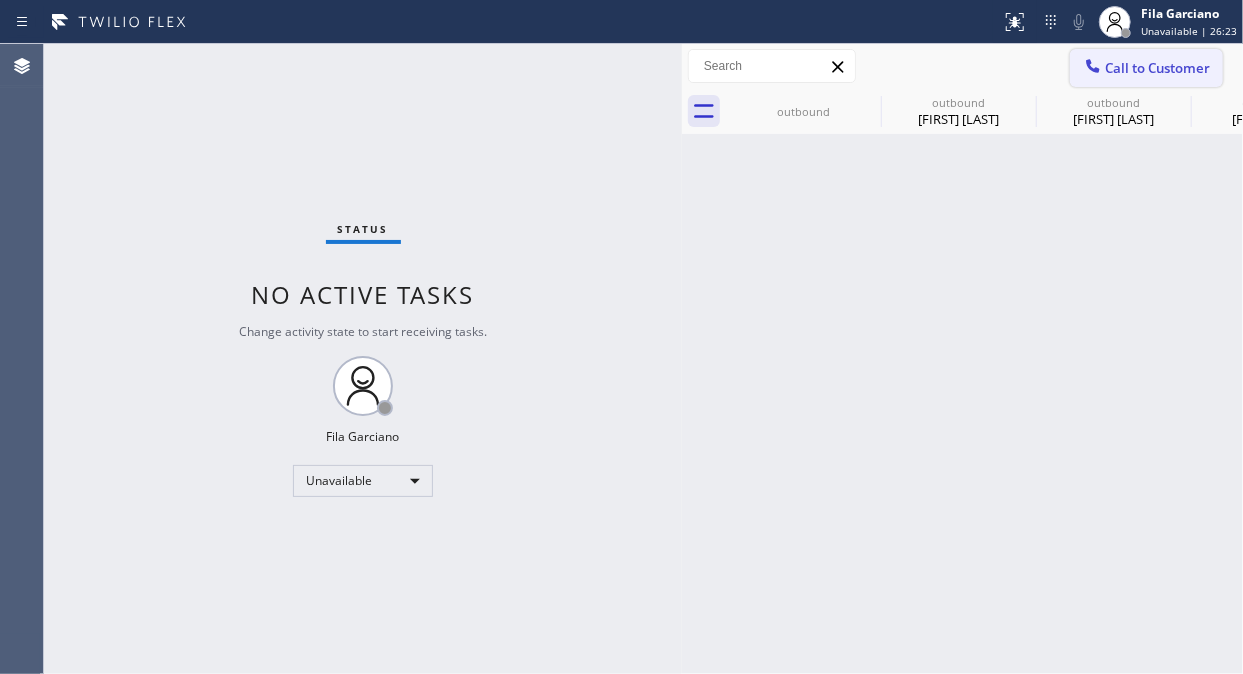 click on "Call to Customer" at bounding box center [1157, 68] 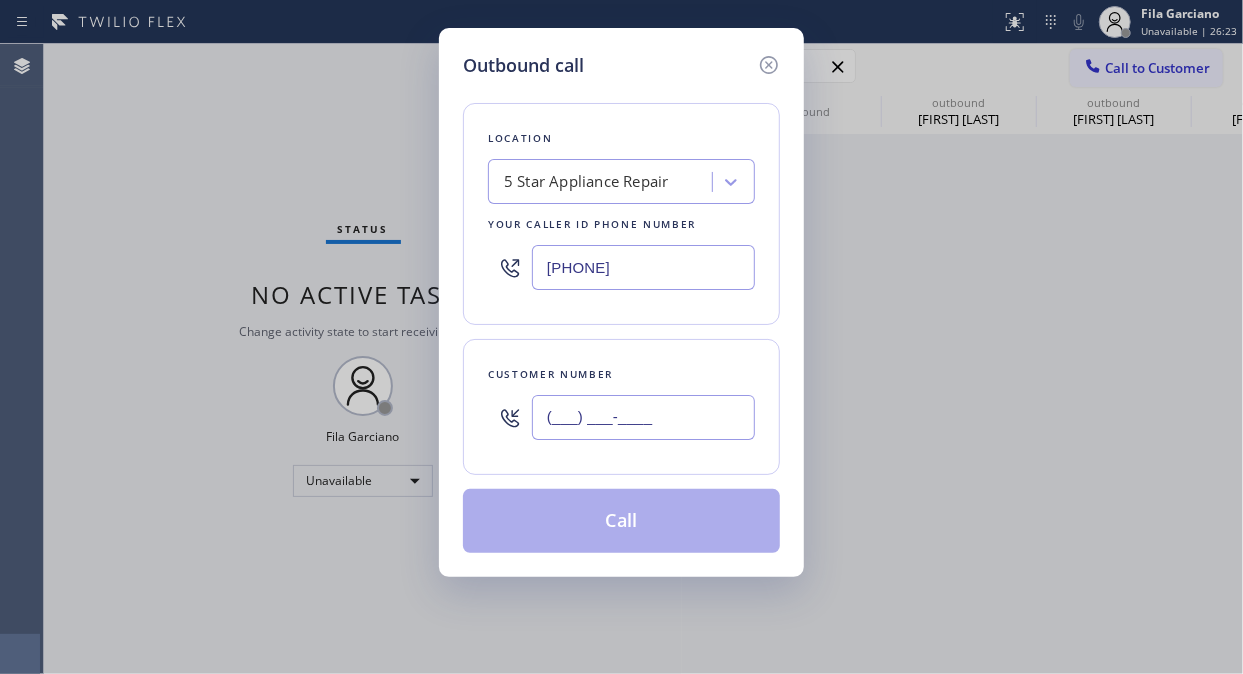 click on "(___) ___-____" at bounding box center (643, 417) 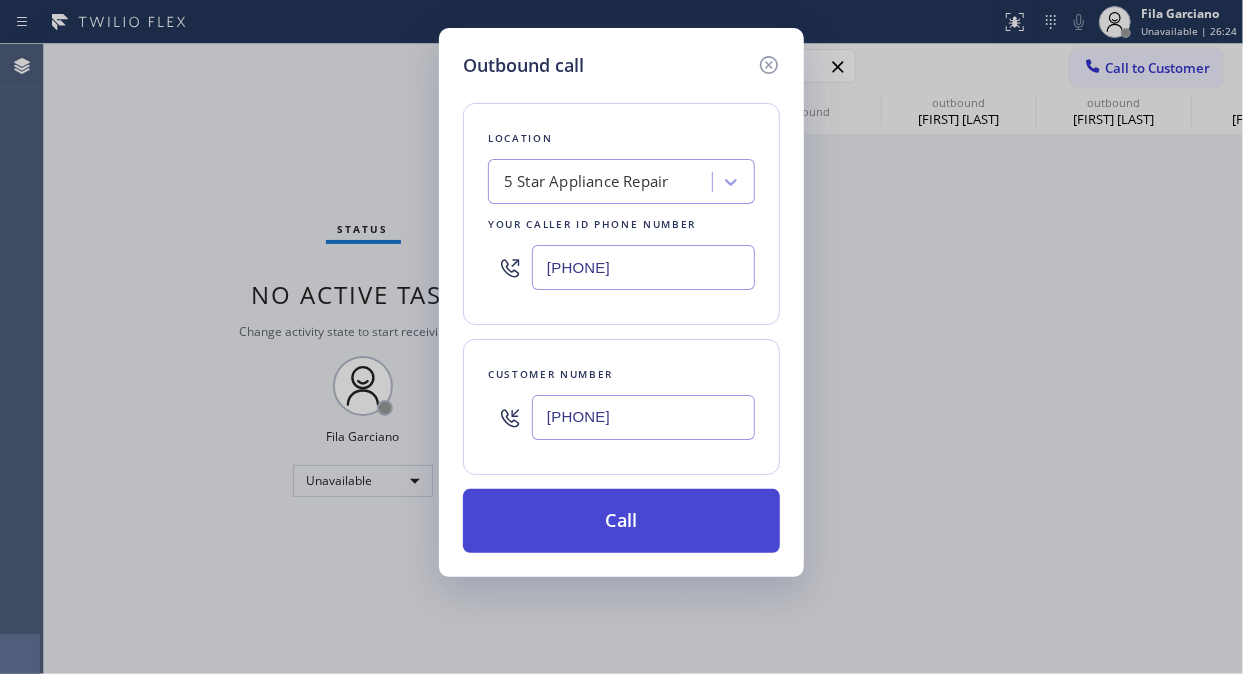 type on "[PHONE]" 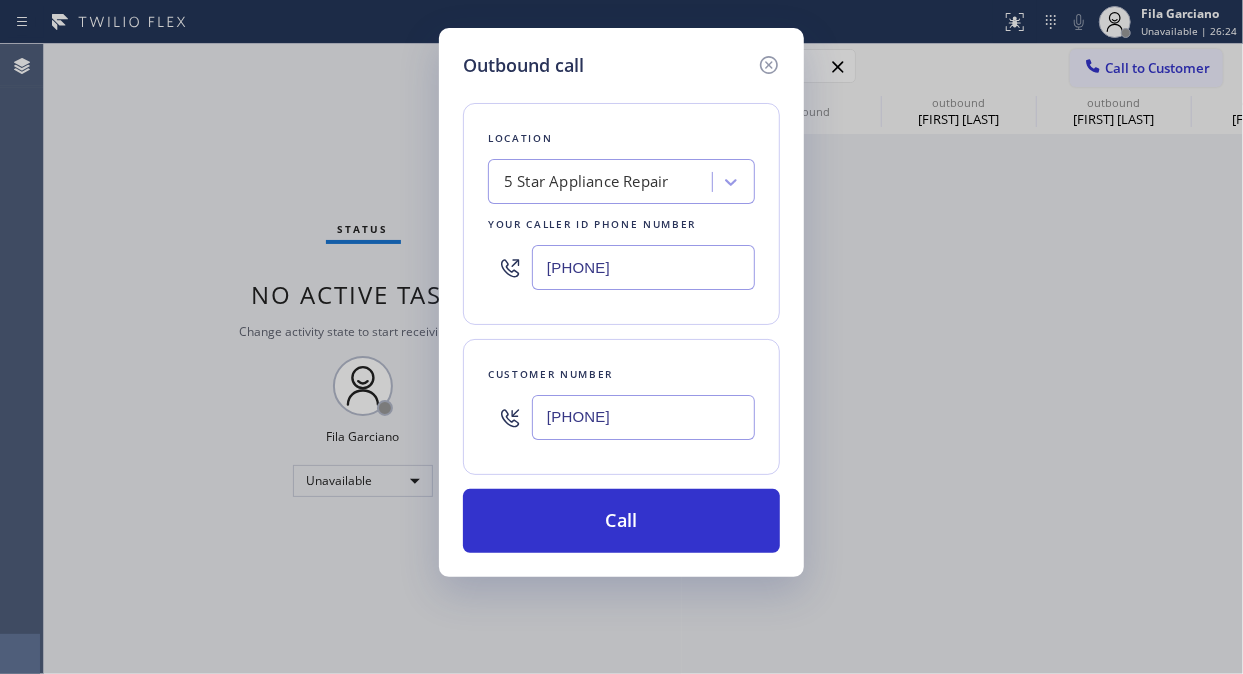 drag, startPoint x: 627, startPoint y: 541, endPoint x: 712, endPoint y: 383, distance: 179.41293 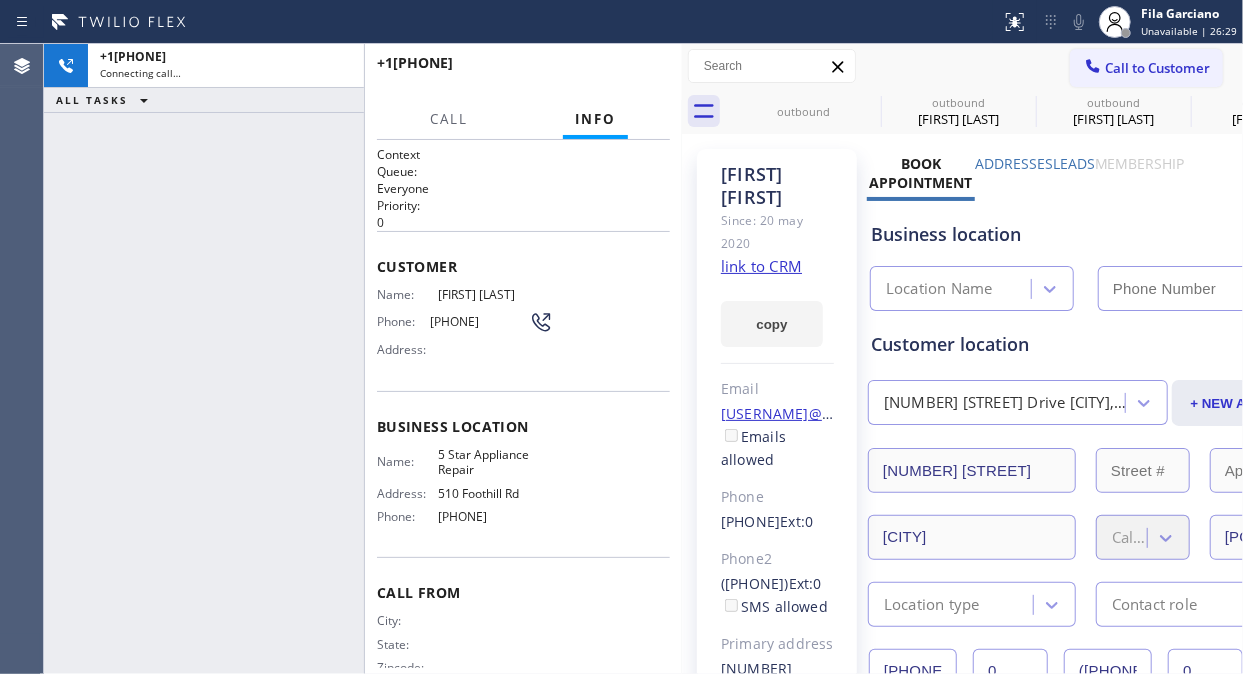type on "[PHONE]" 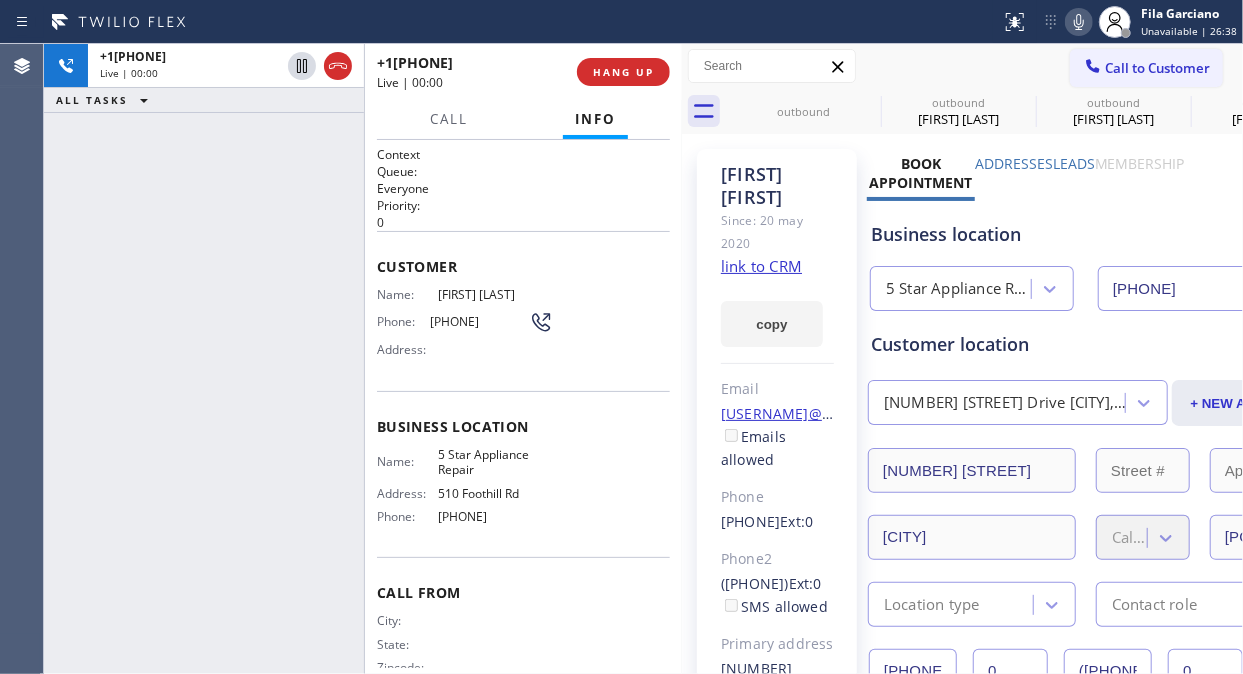 click on "+1[PHONE] Live | 00:00 ALL TASKS ALL TASKS ACTIVE TASKS TASKS IN WRAP UP" at bounding box center (204, 359) 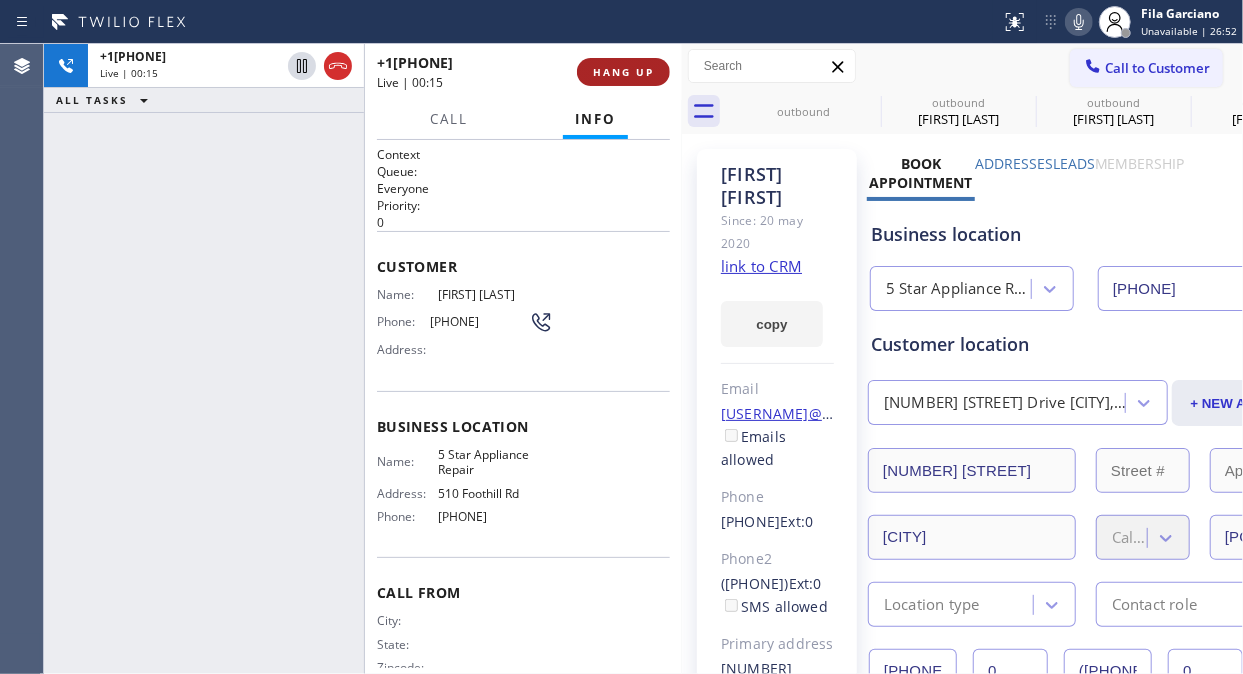 click on "HANG UP" at bounding box center [623, 72] 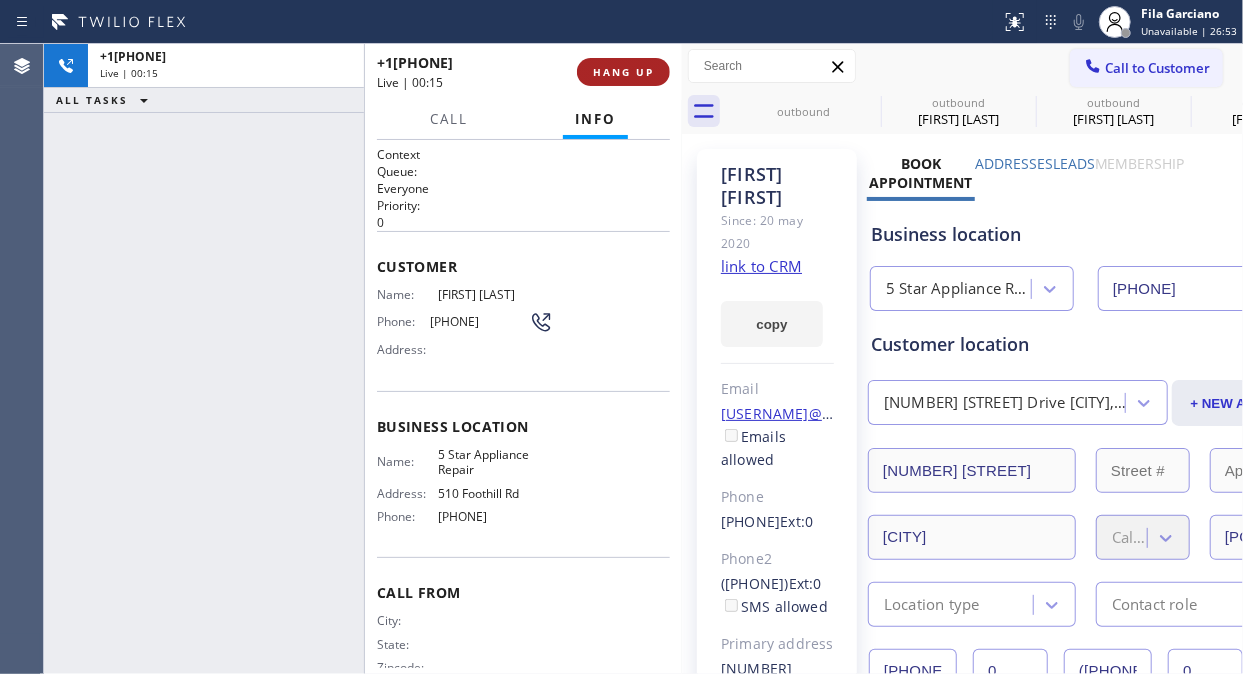 click on "HANG UP" at bounding box center [623, 72] 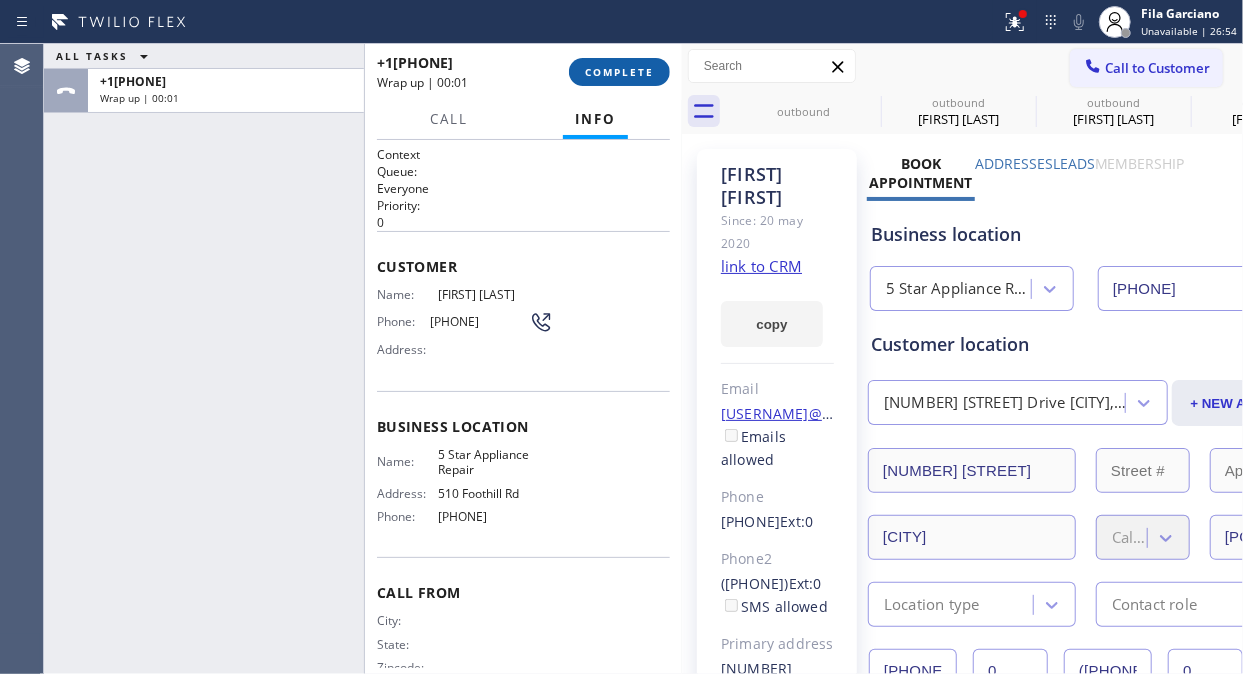 click on "COMPLETE" at bounding box center (619, 72) 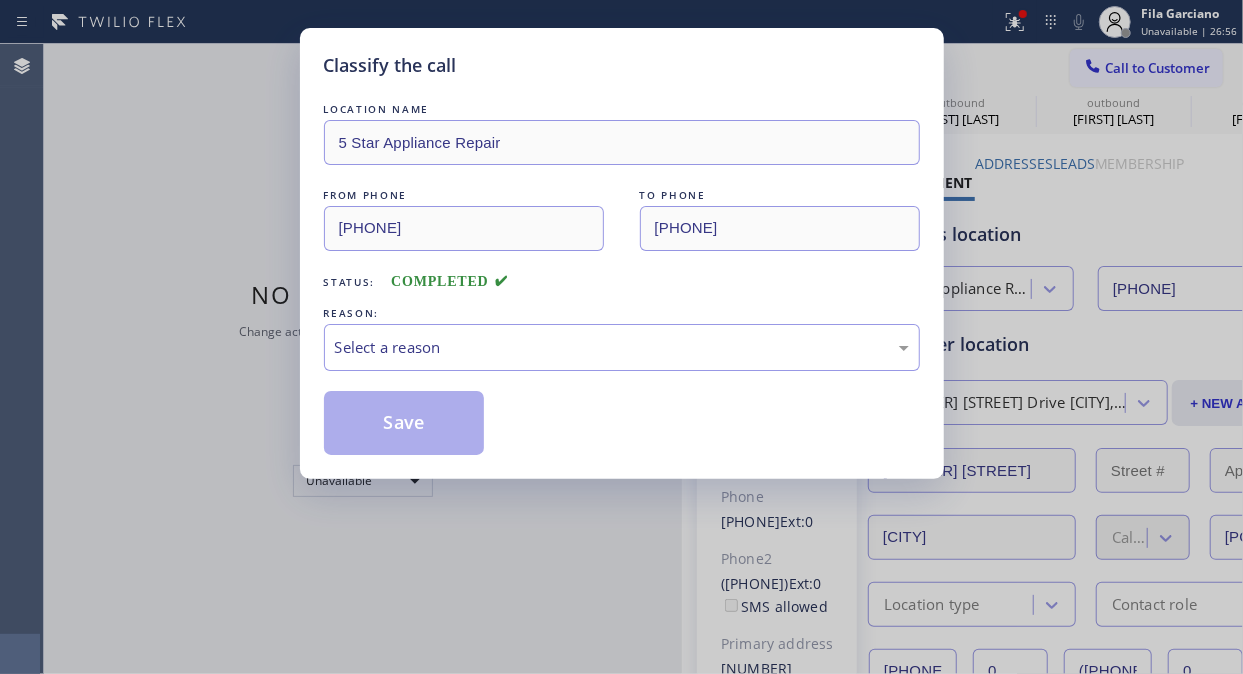 click on "LOCATION NAME [COMPANY_NAME] FROM PHONE ([PHONE]) TO PHONE ([PHONE]) Status: COMPLETED REASON: Select a reason Save" at bounding box center [622, 277] 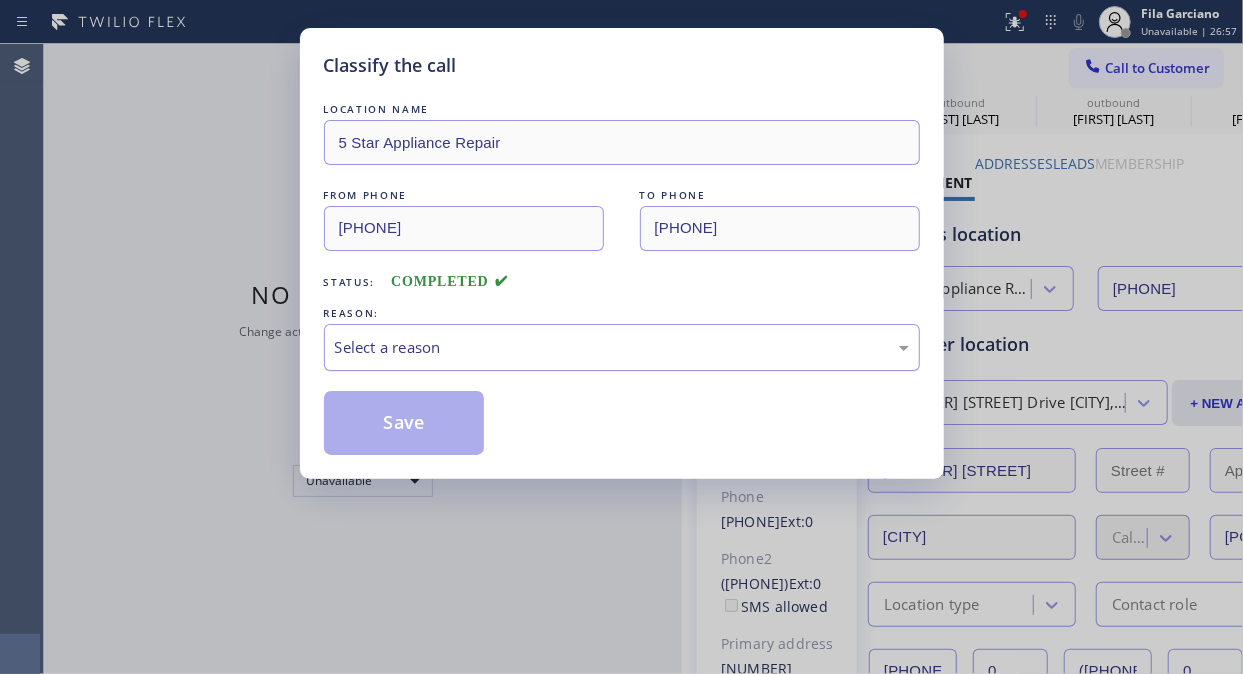 click on "Select a reason" at bounding box center (622, 347) 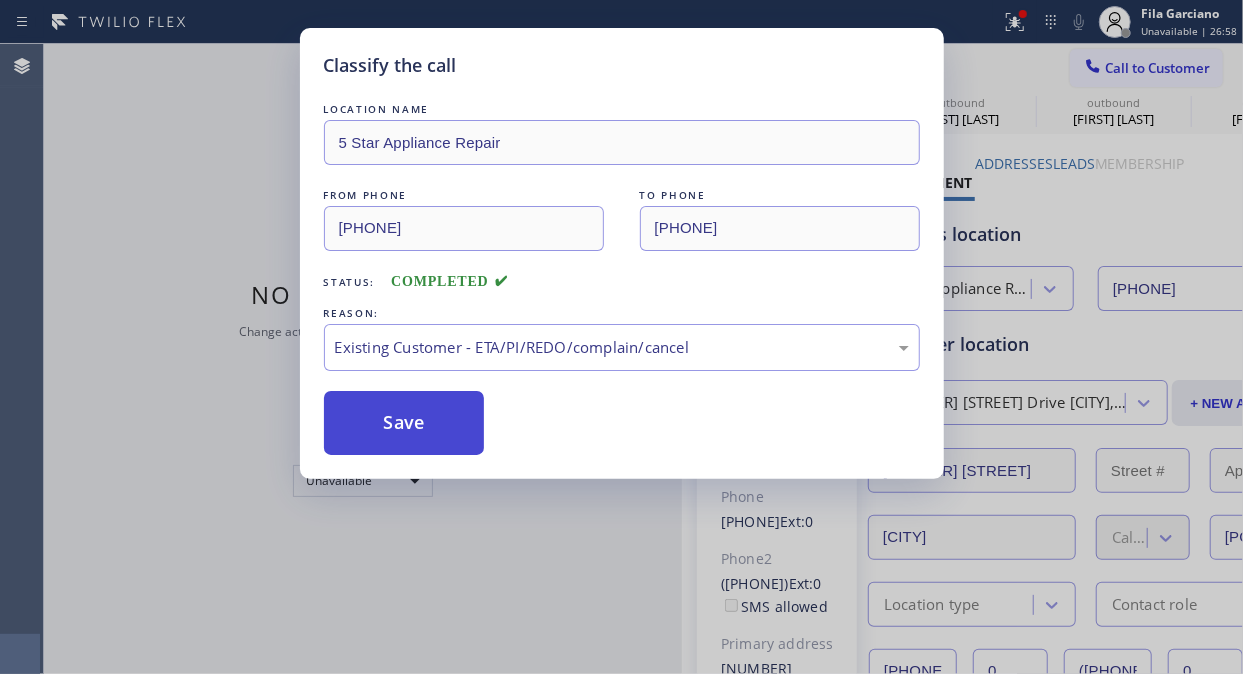 click on "Save" at bounding box center [404, 423] 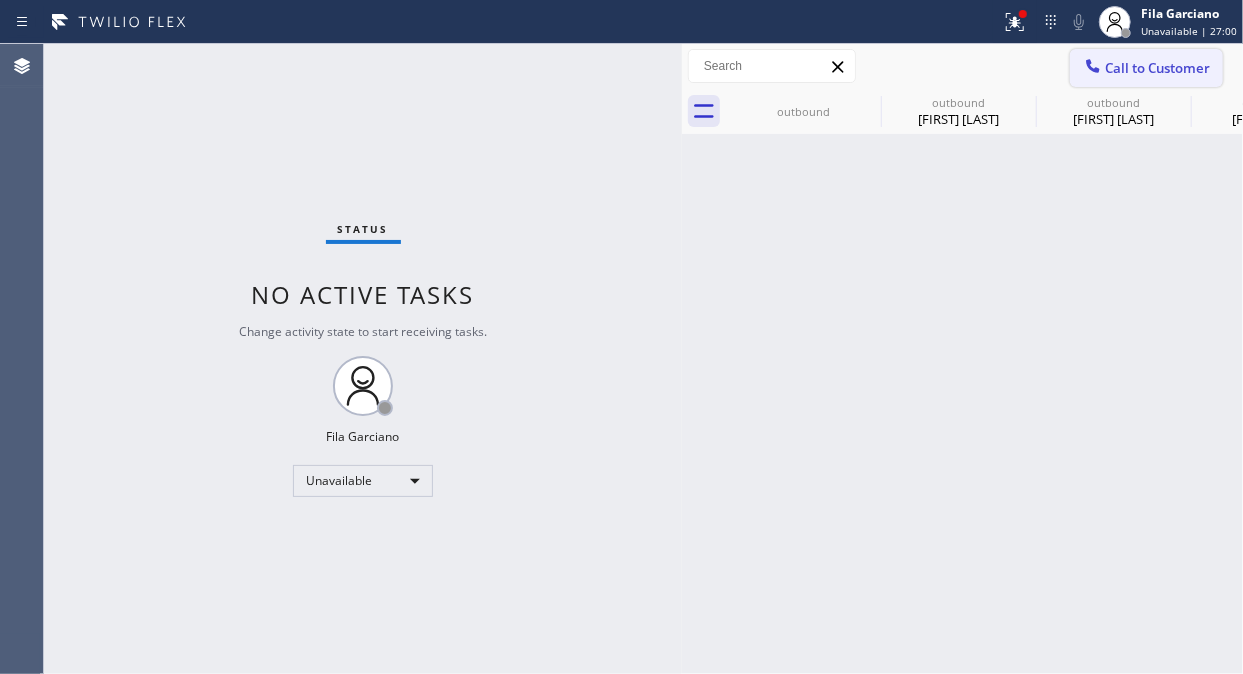 click 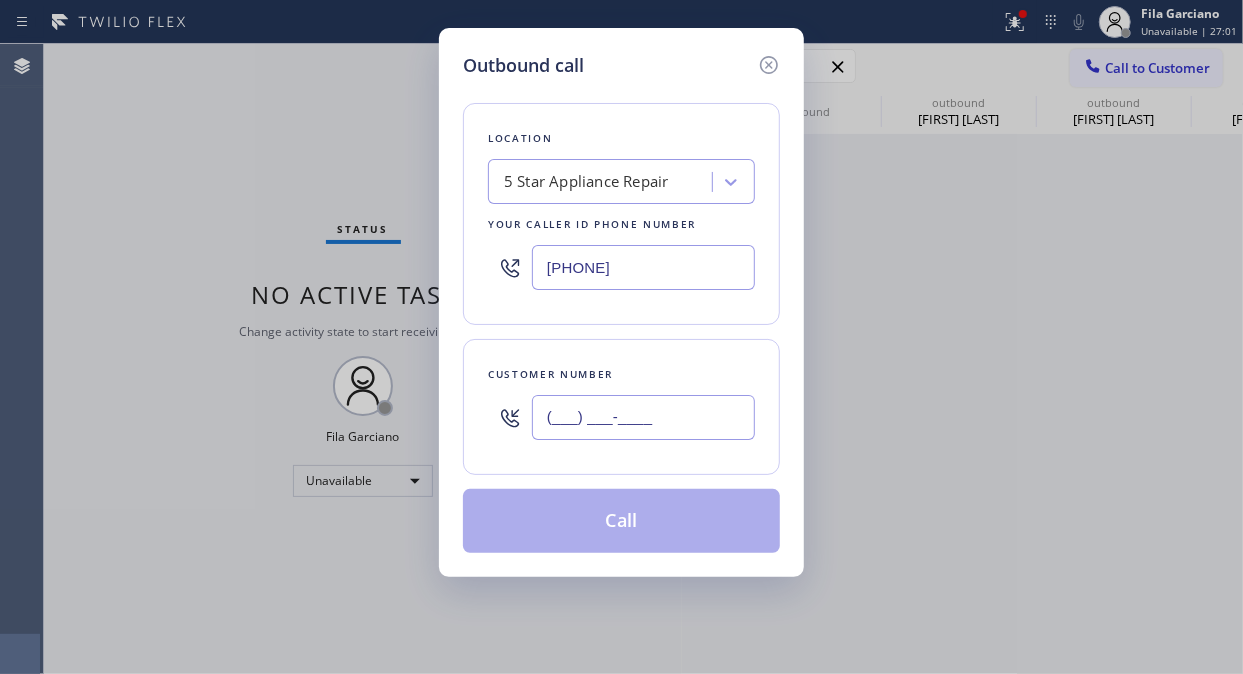 click on "(___) ___-____" at bounding box center [643, 417] 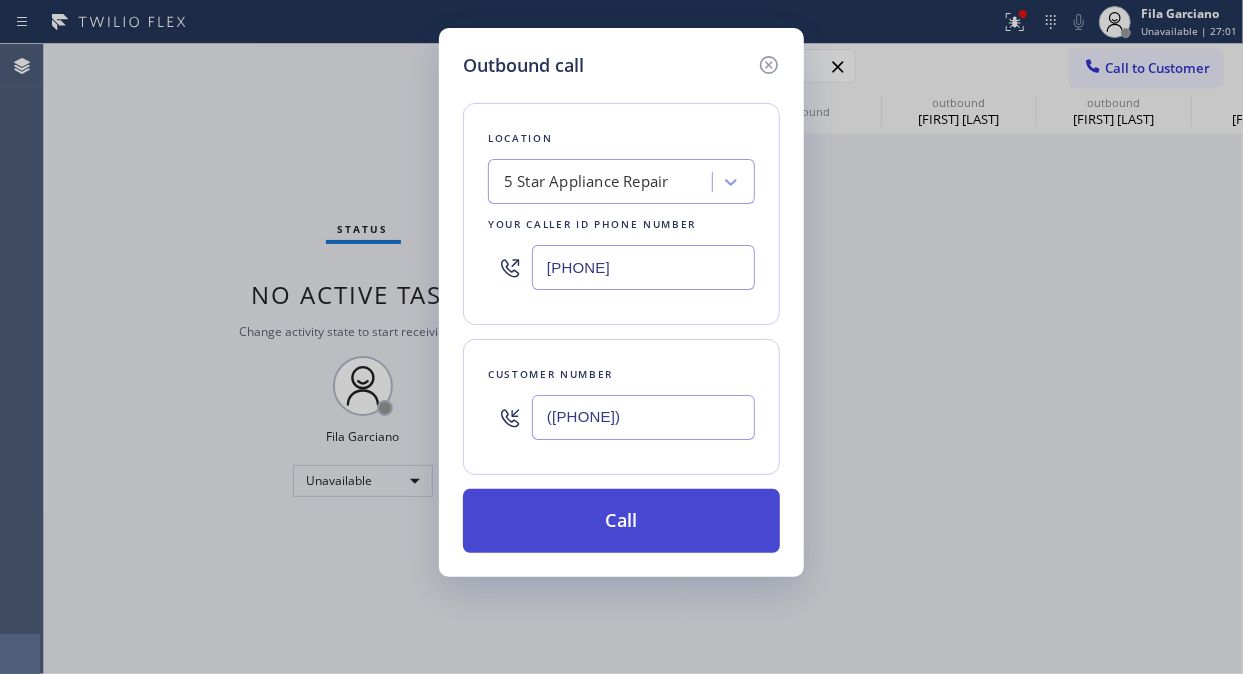 type on "([PHONE])" 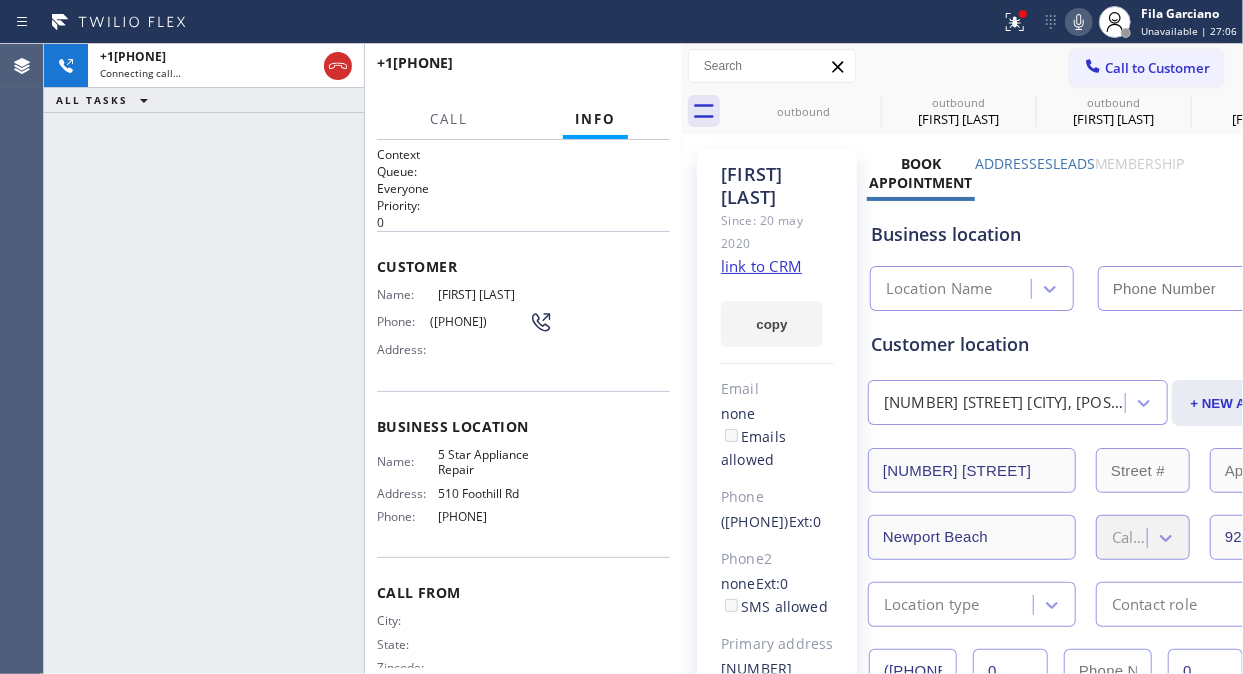type on "[PHONE]" 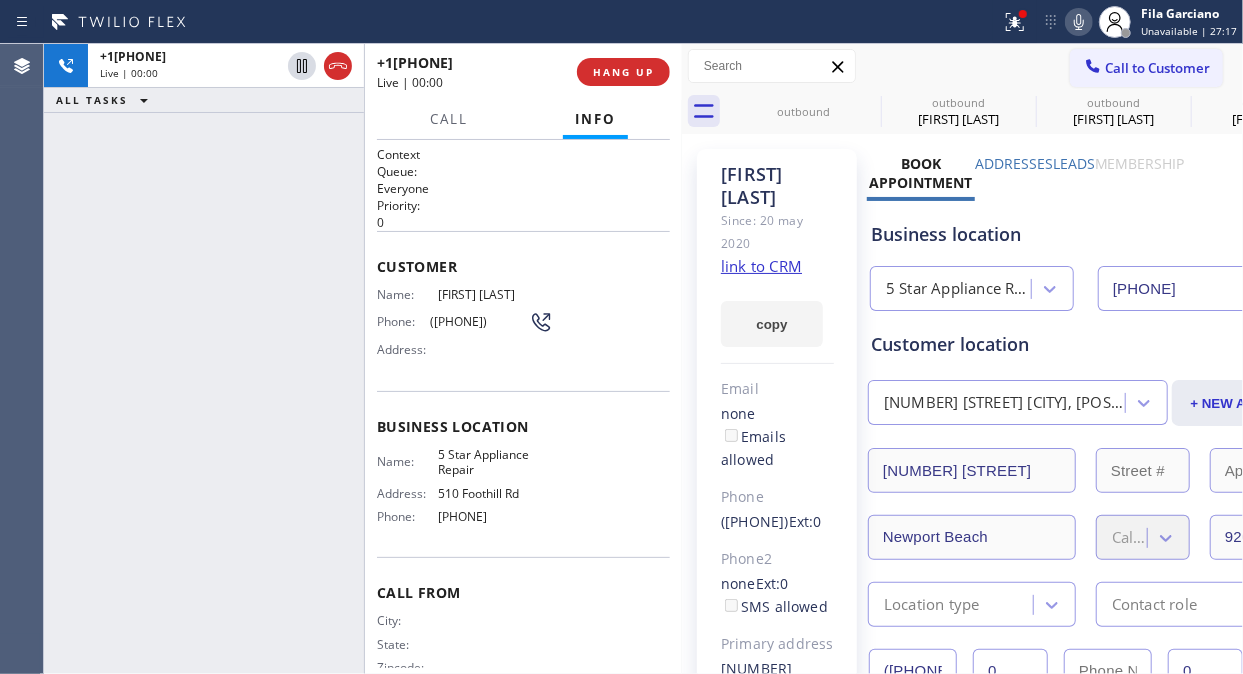 click on "+1[PHONE] Live | 00:00 ALL TASKS ALL TASKS ACTIVE TASKS TASKS IN WRAP UP" at bounding box center [204, 359] 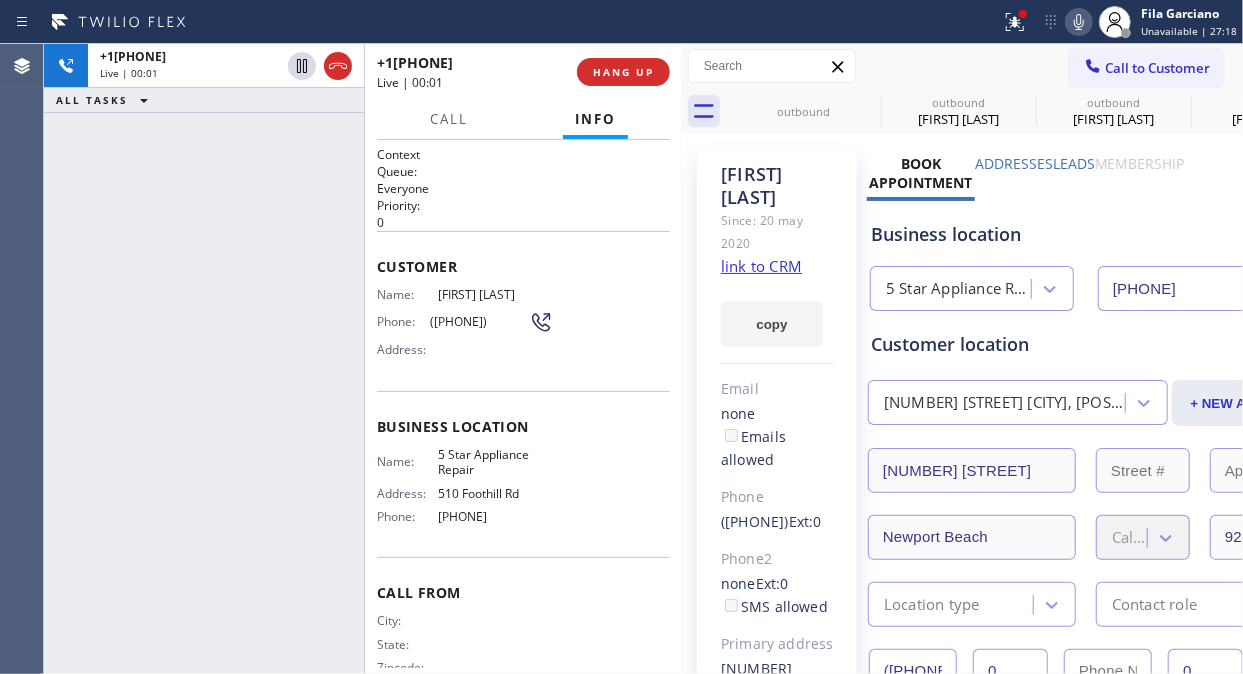 click 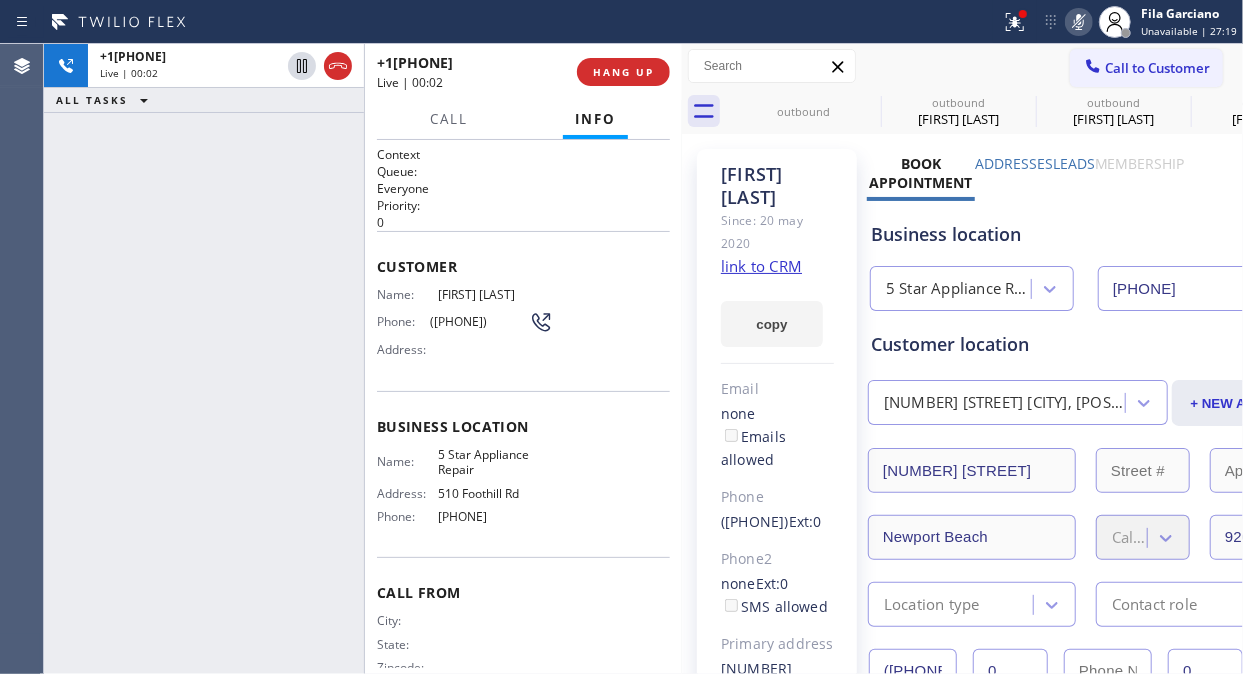 click 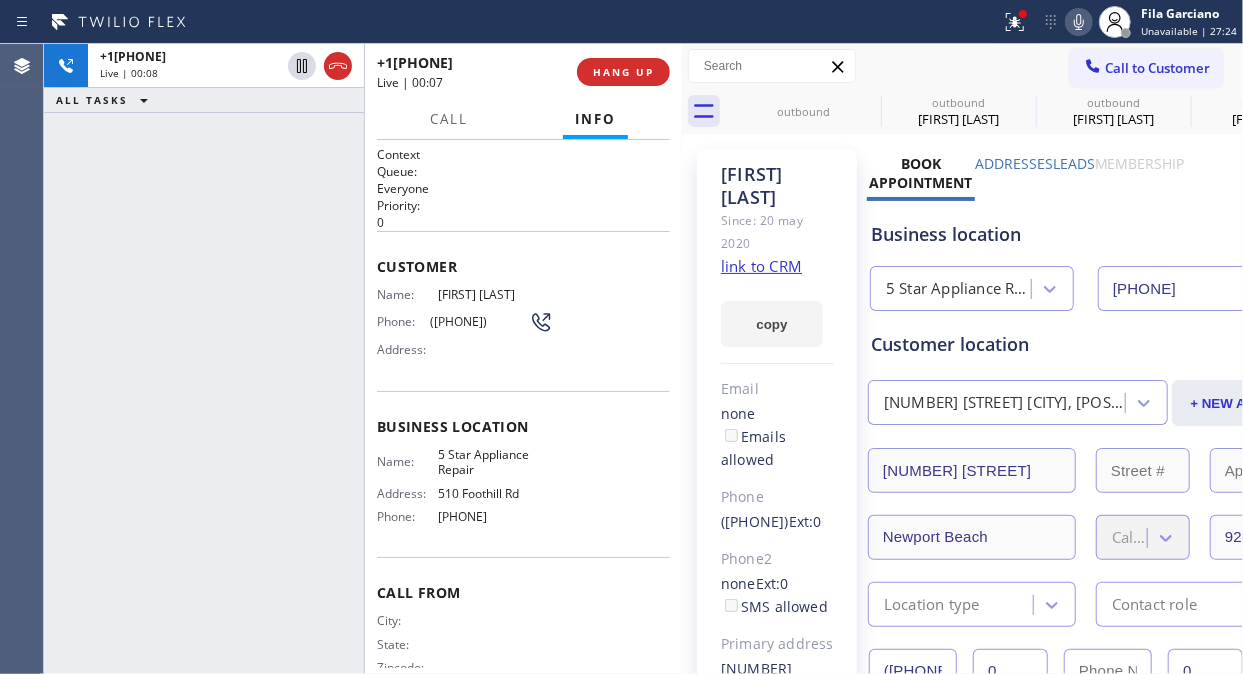 click at bounding box center [1079, 22] 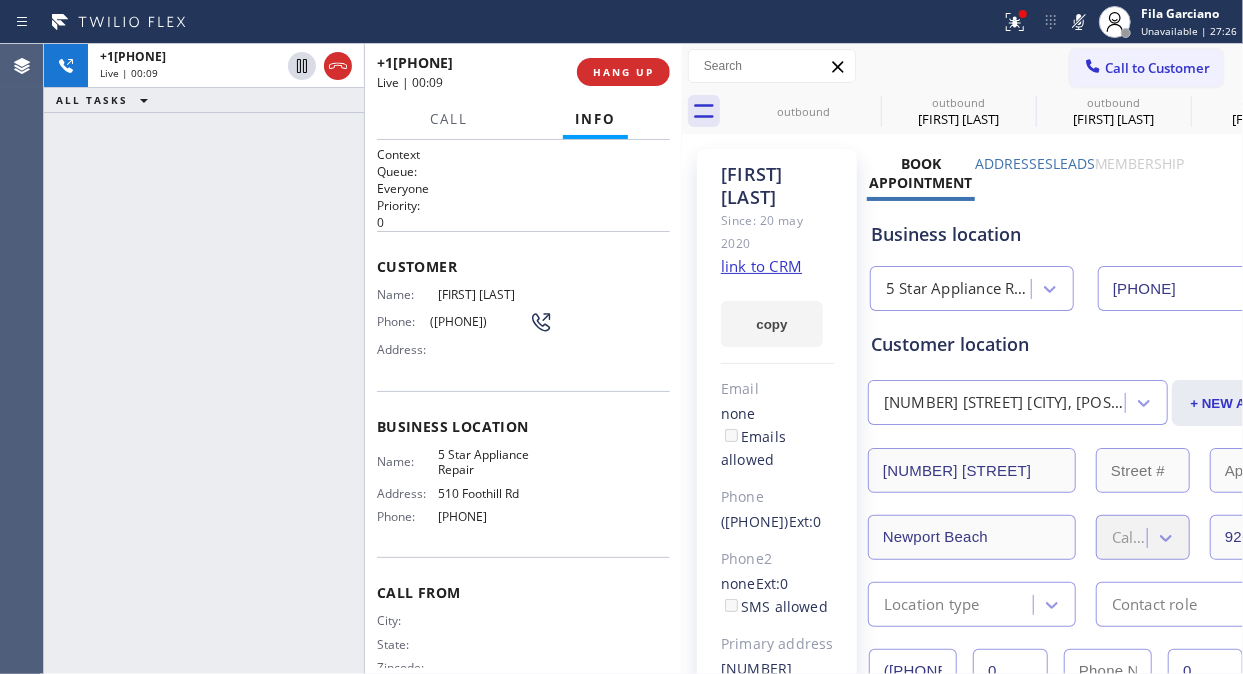 click 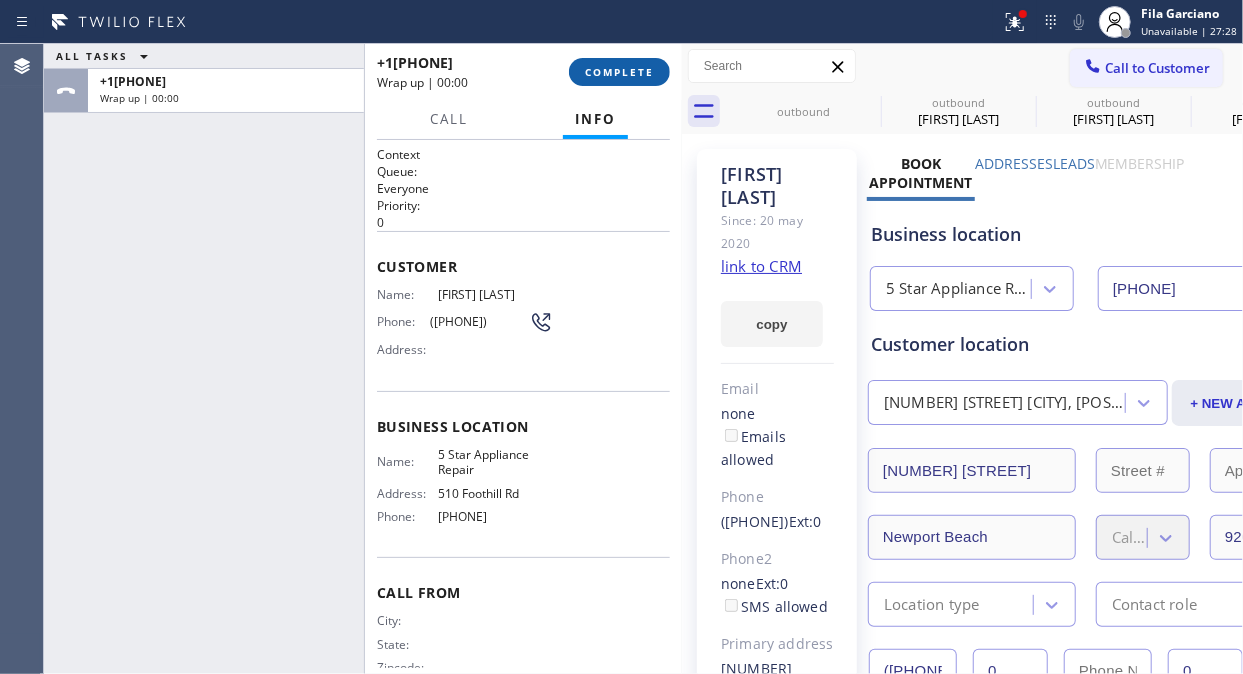 click on "COMPLETE" at bounding box center (619, 72) 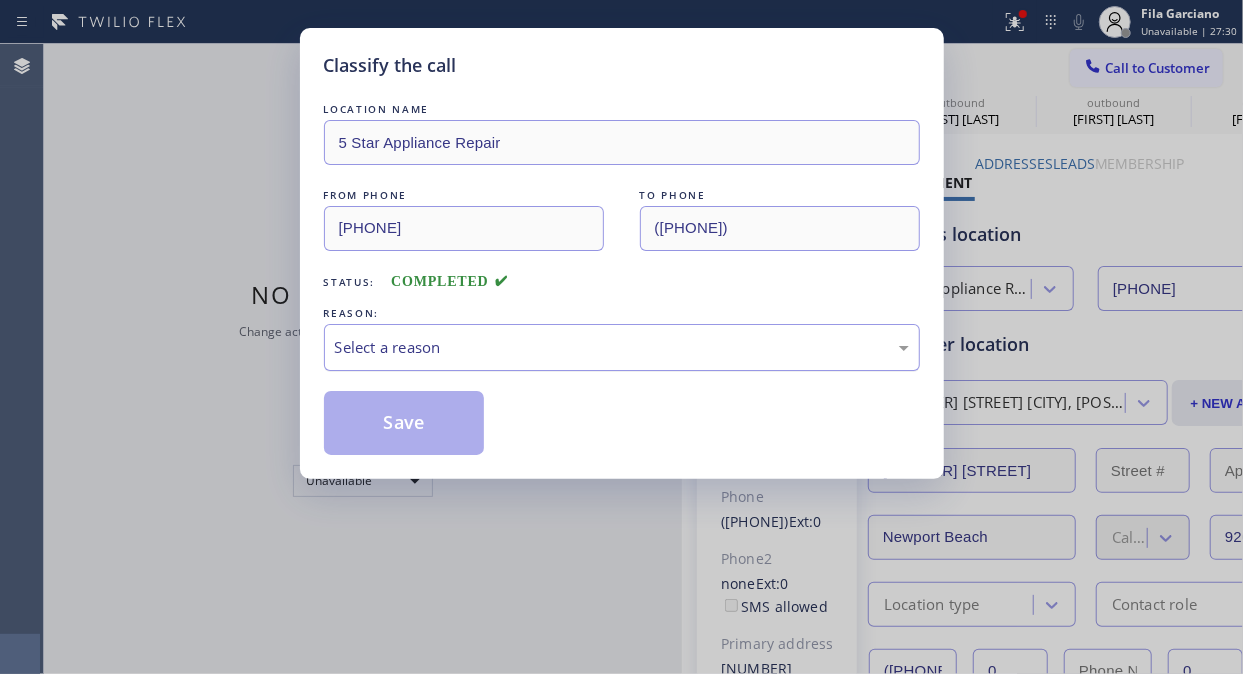 drag, startPoint x: 597, startPoint y: 320, endPoint x: 600, endPoint y: 351, distance: 31.144823 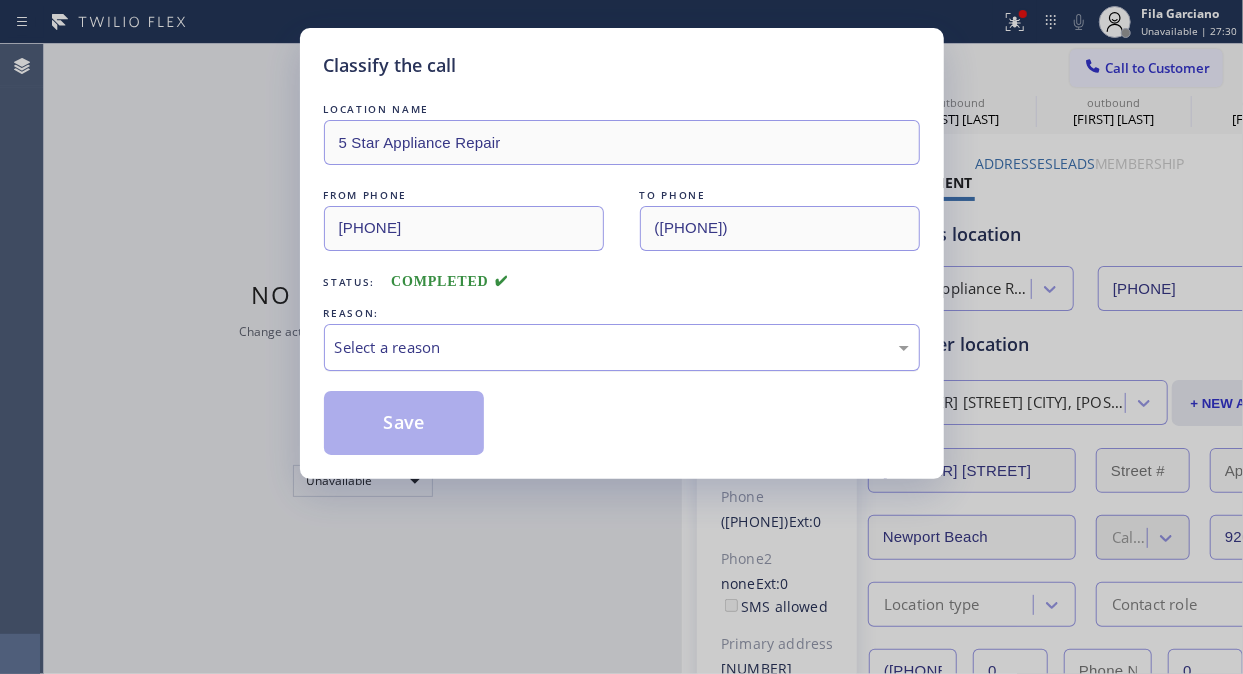 click on "REASON: Select a reason" at bounding box center [622, 337] 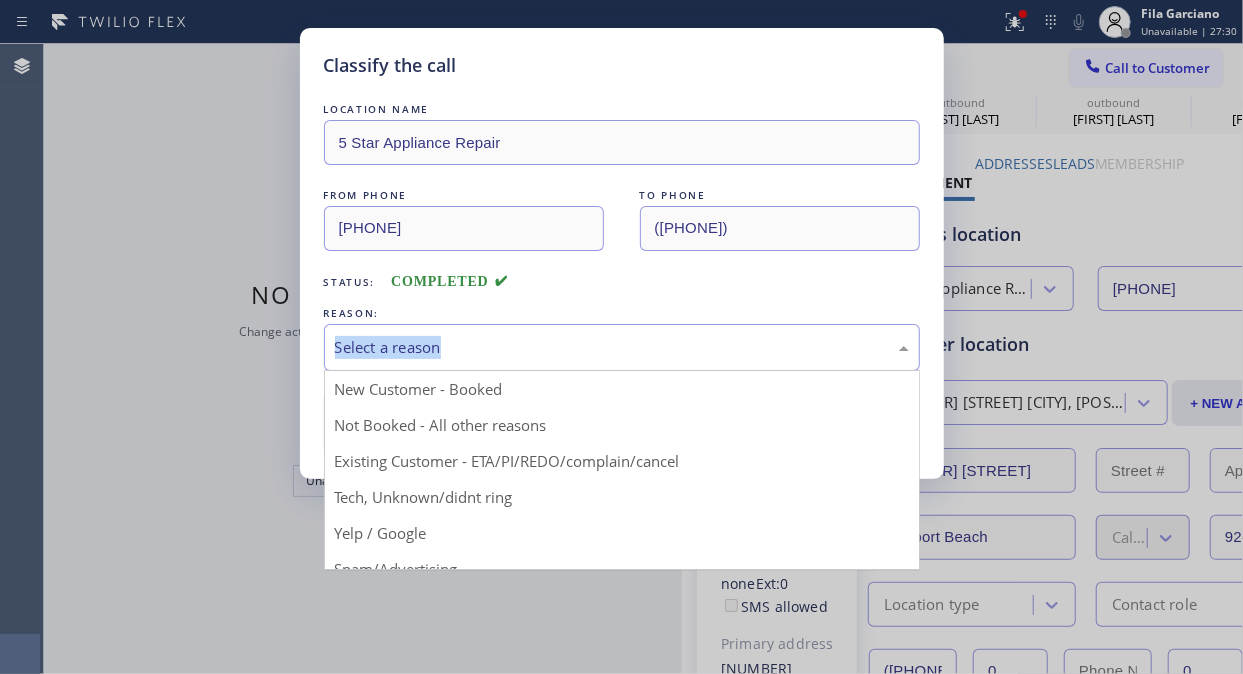 click on "Select a reason" at bounding box center (622, 347) 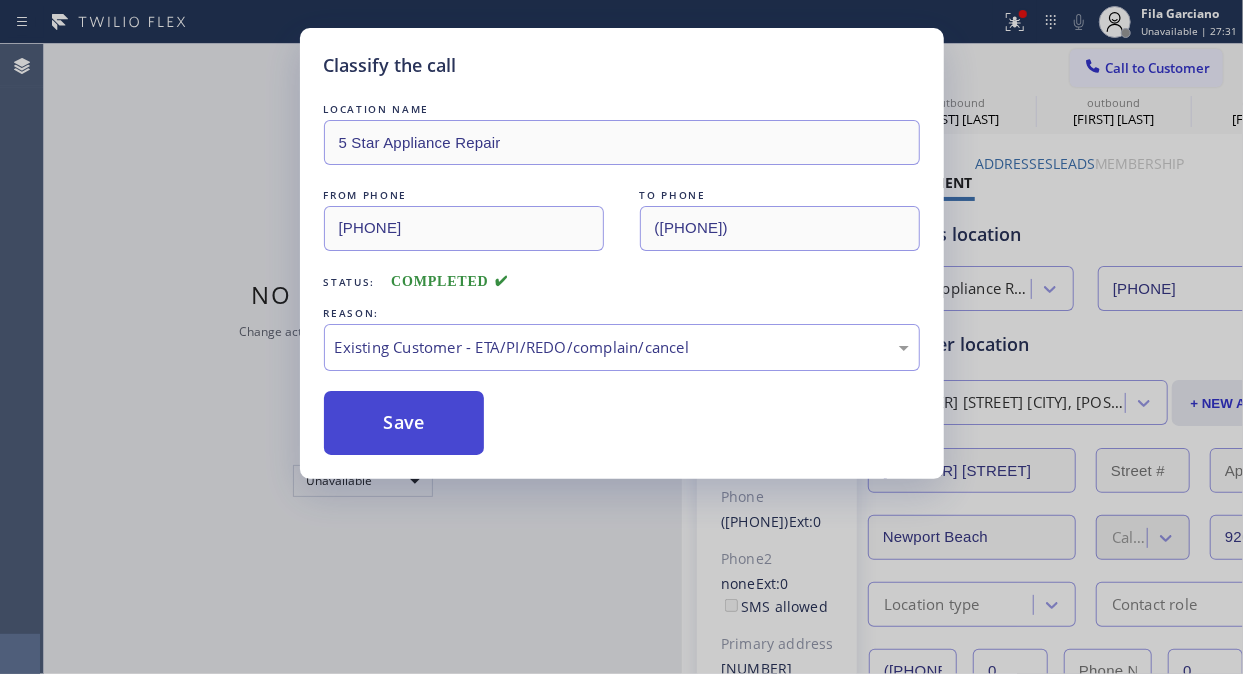 drag, startPoint x: 395, startPoint y: 433, endPoint x: 421, endPoint y: 427, distance: 26.683329 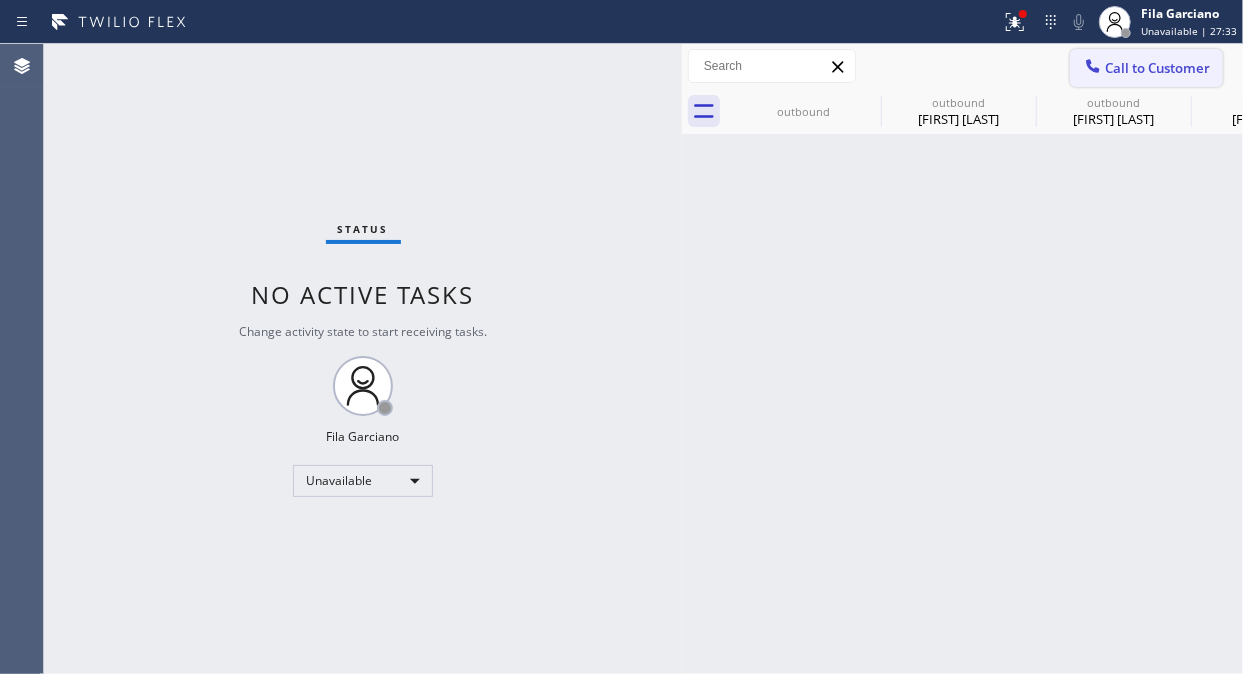 click on "Call to Customer" at bounding box center (1157, 68) 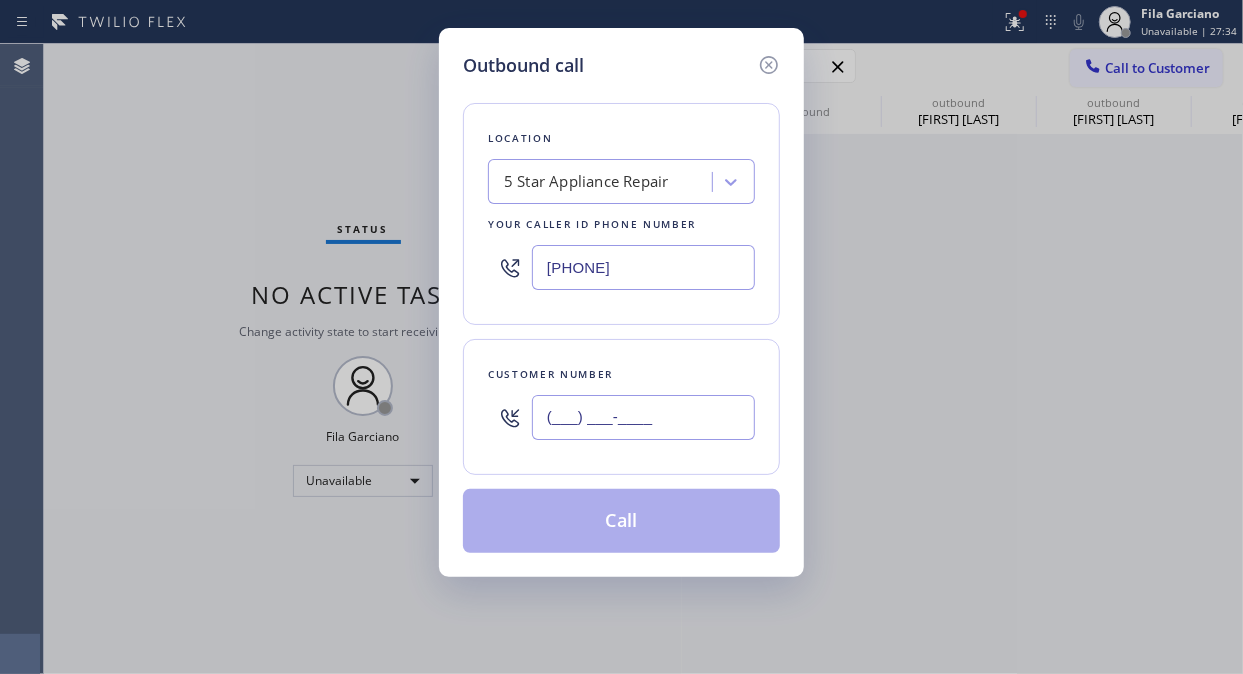 click on "(___) ___-____" at bounding box center [643, 417] 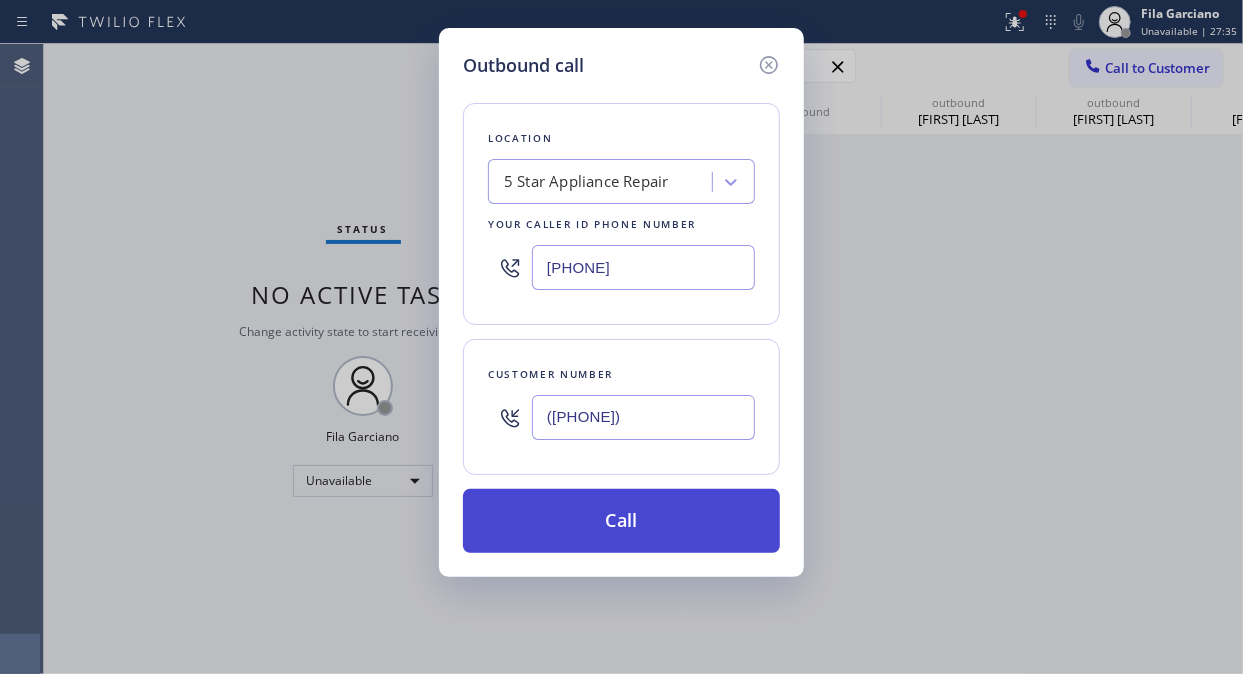 type on "([PHONE])" 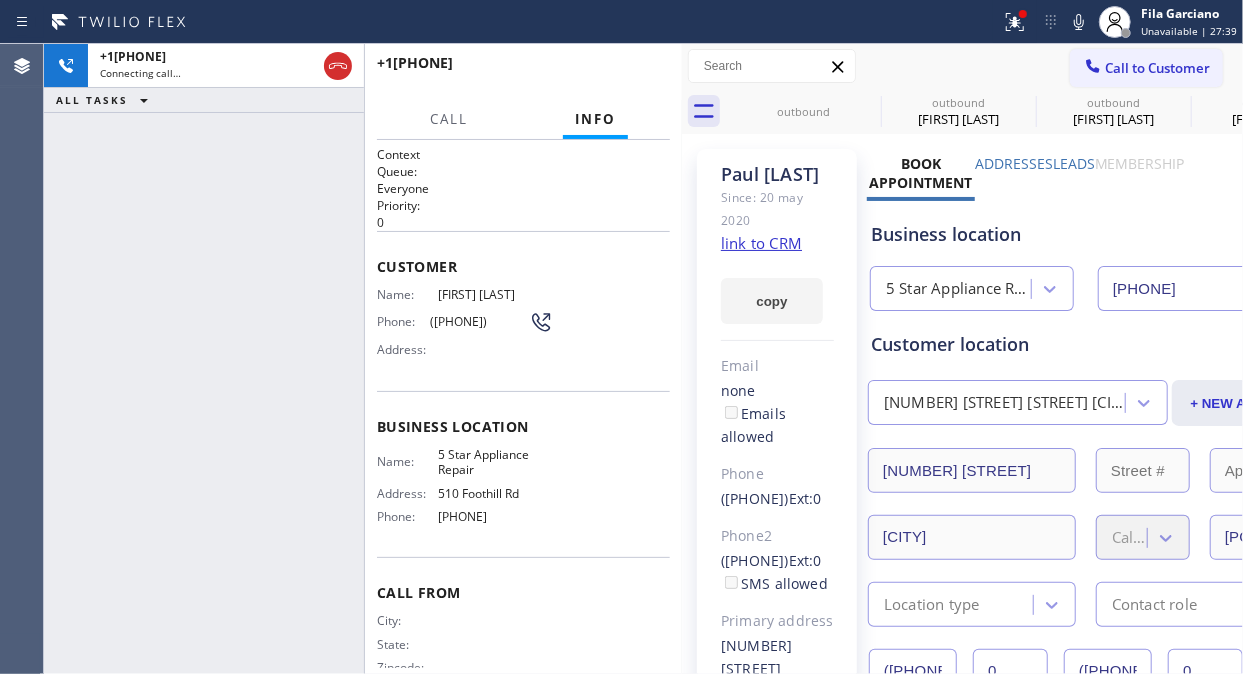 type on "[PHONE]" 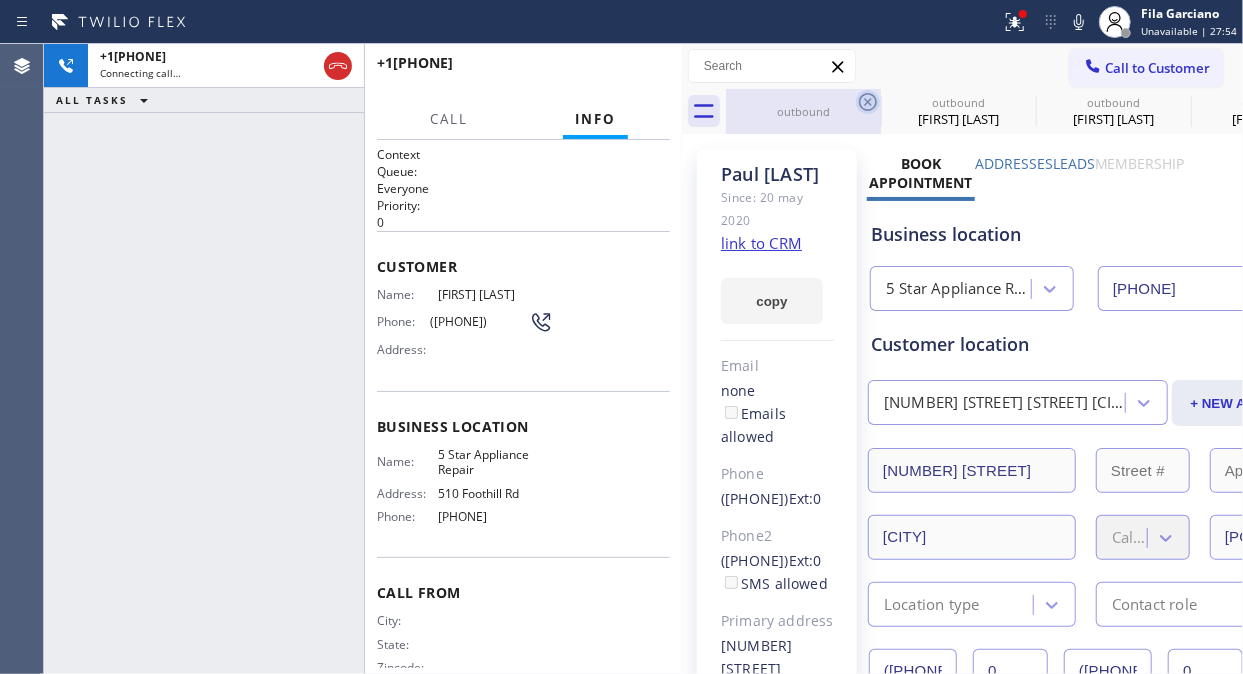 click 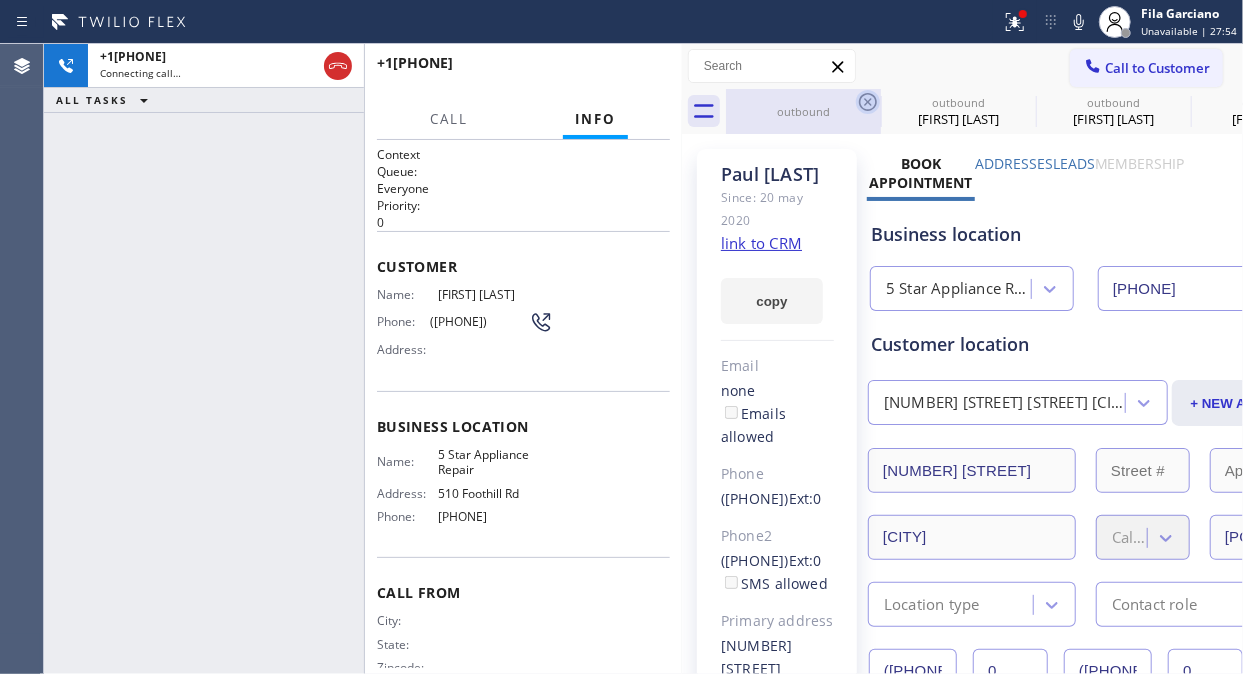 click 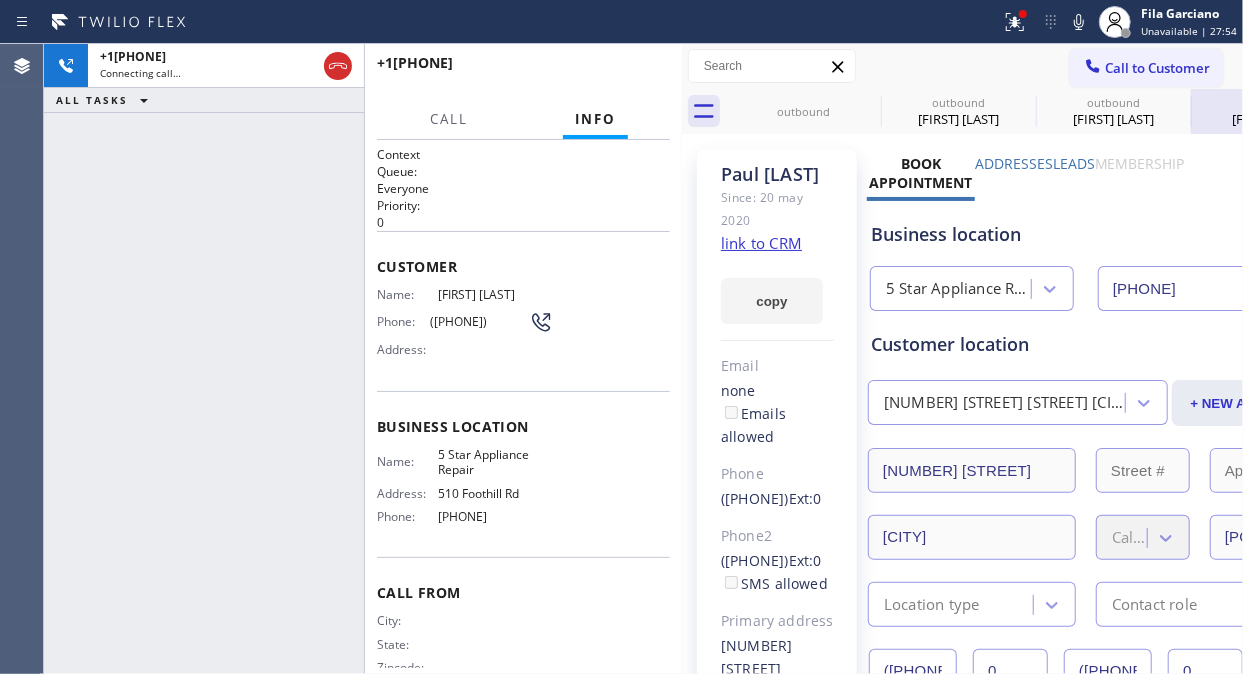 click 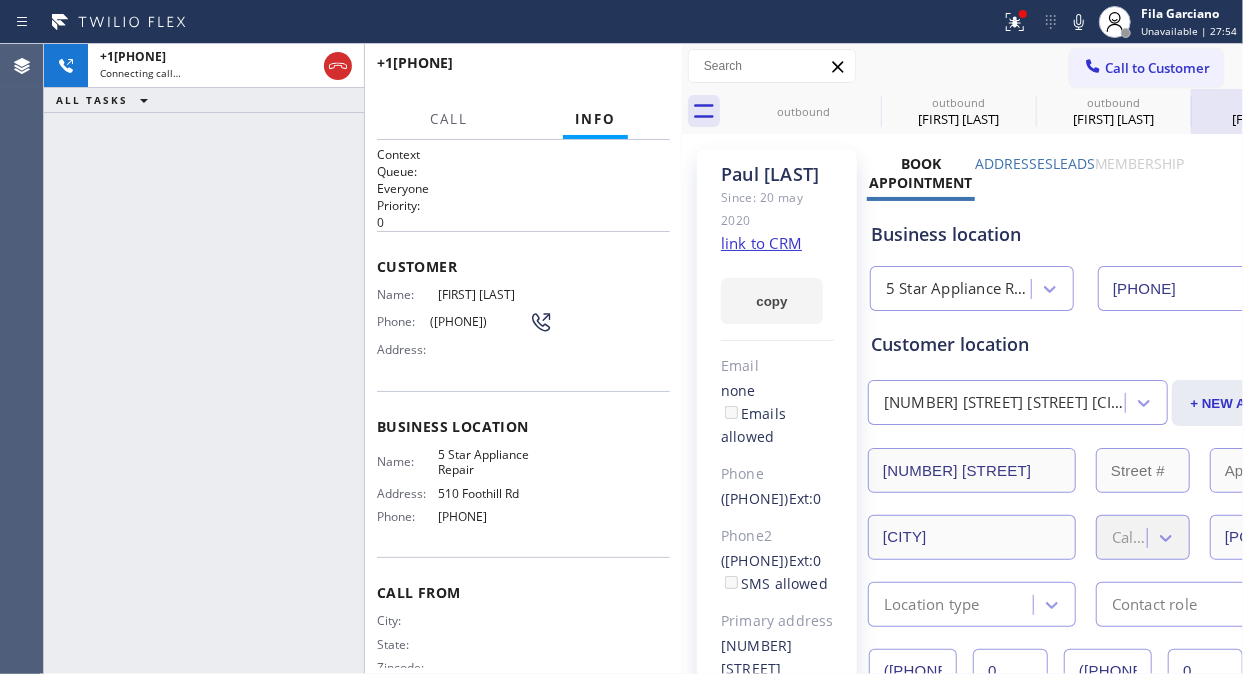 click 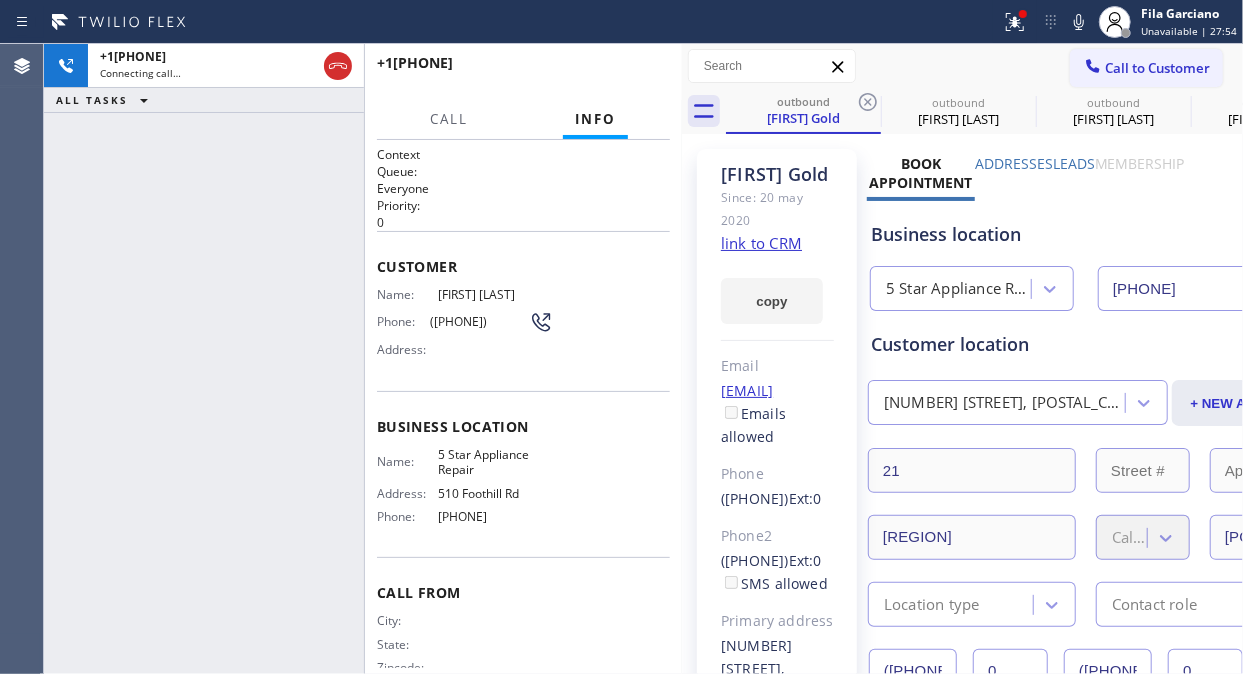 click 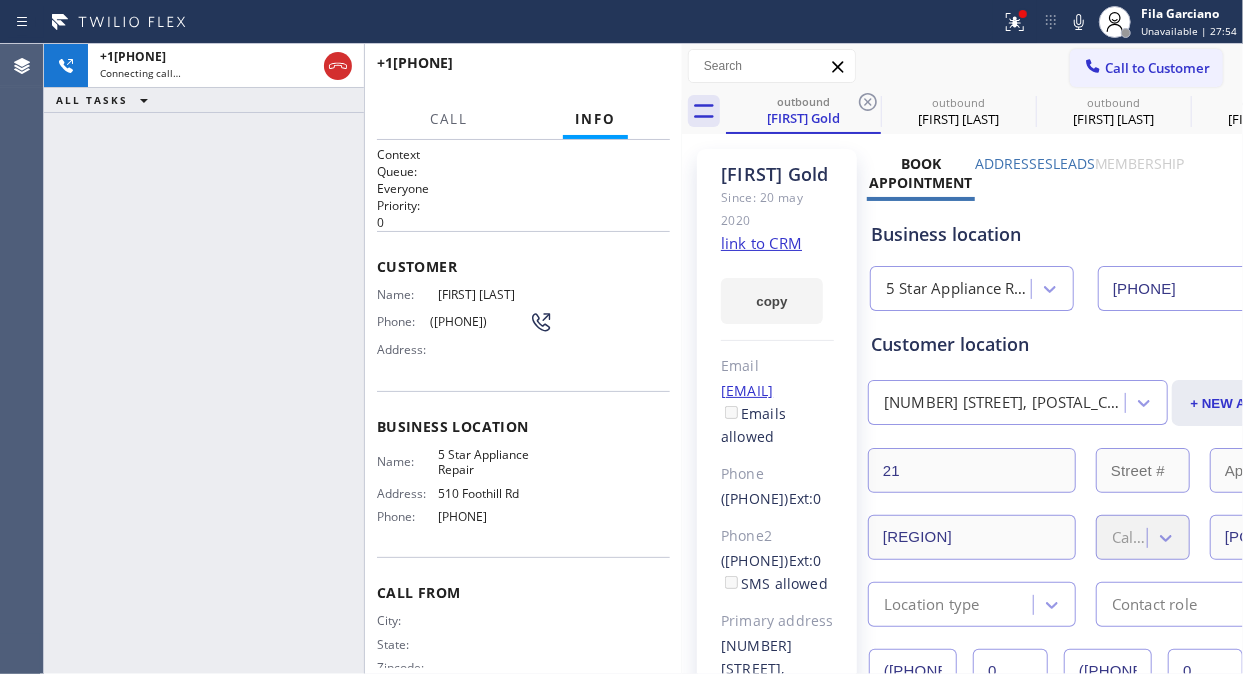 click 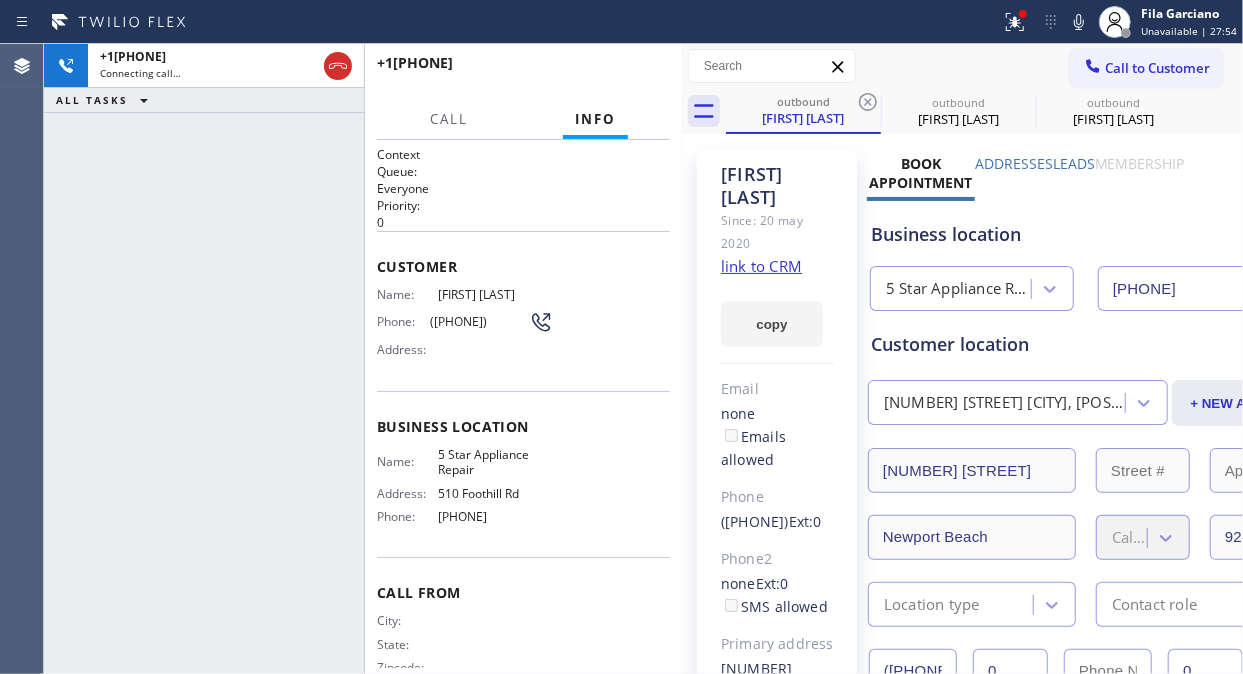 click 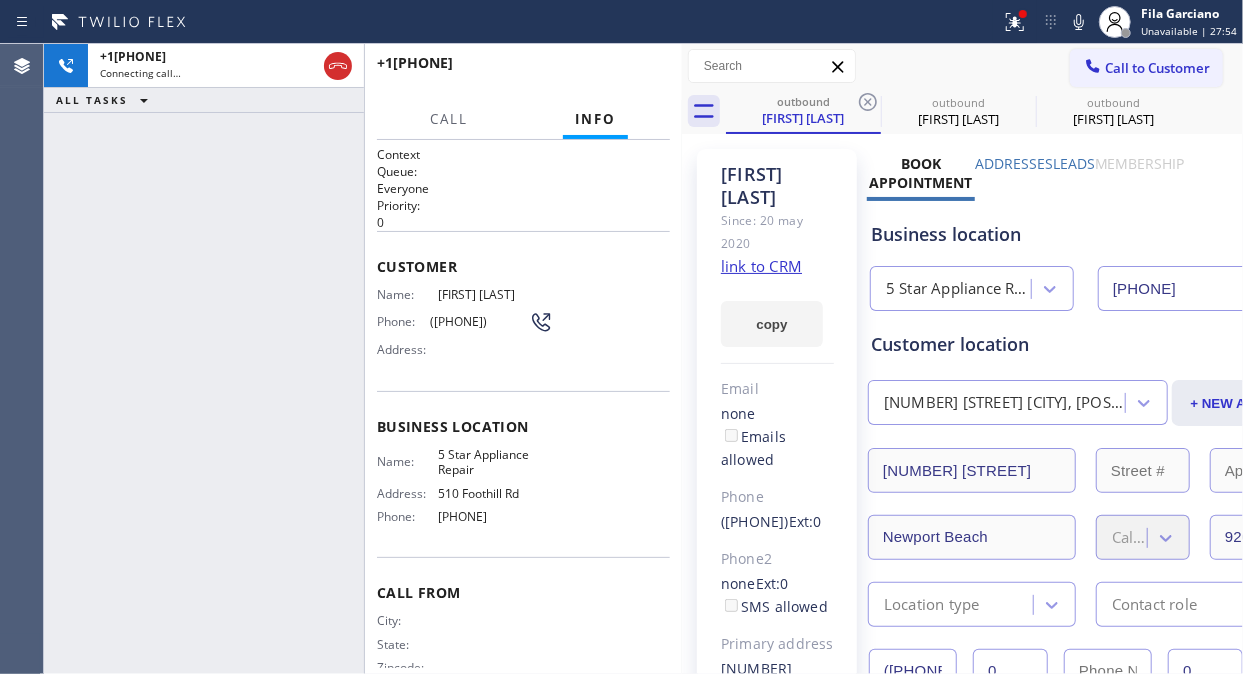 click 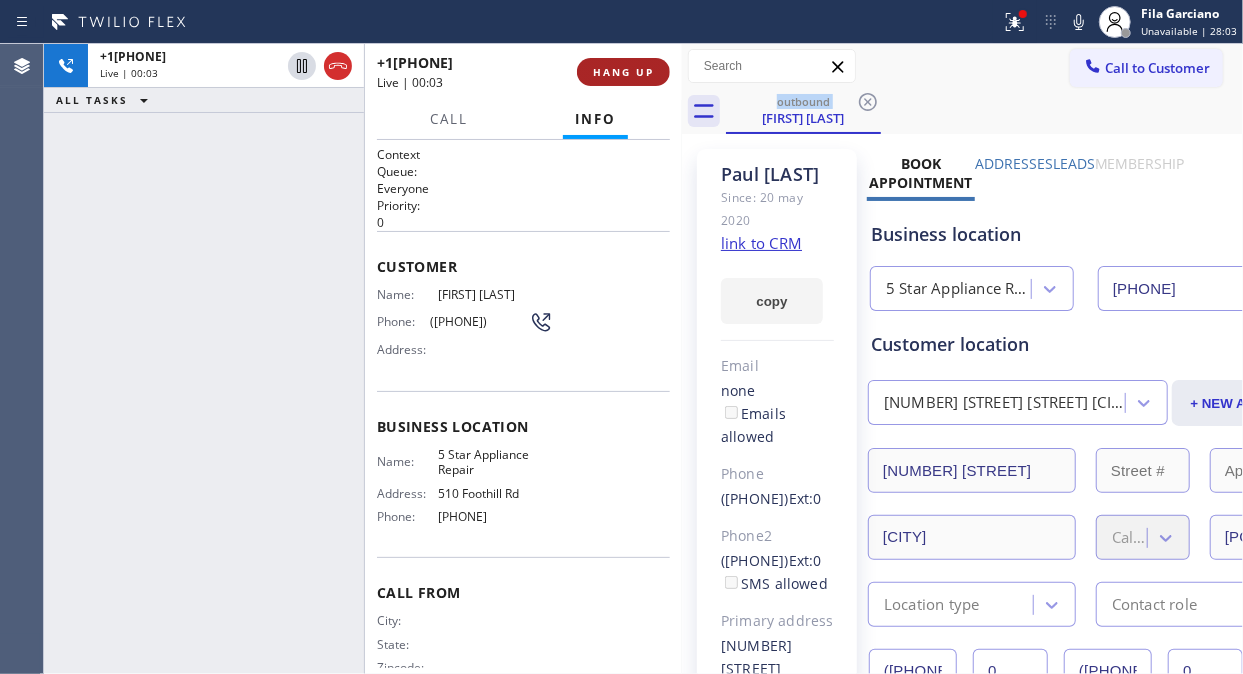 click on "HANG UP" at bounding box center [623, 72] 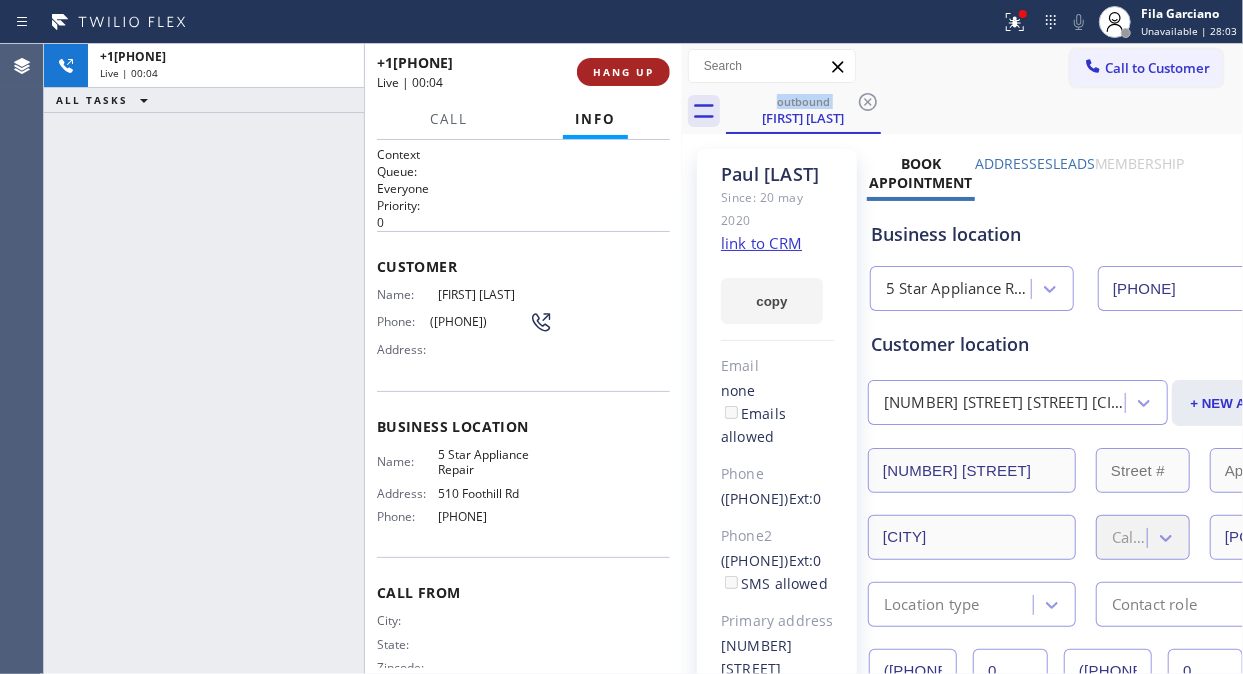 click on "HANG UP" at bounding box center (623, 72) 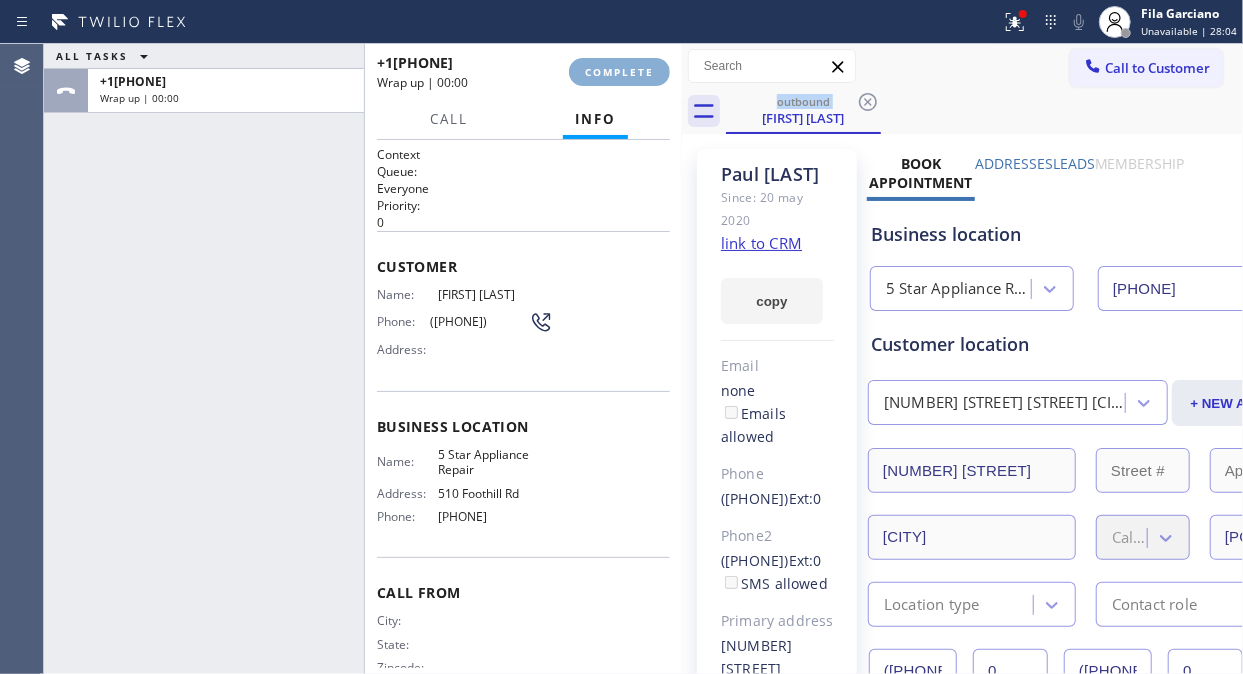 click on "COMPLETE" at bounding box center [619, 72] 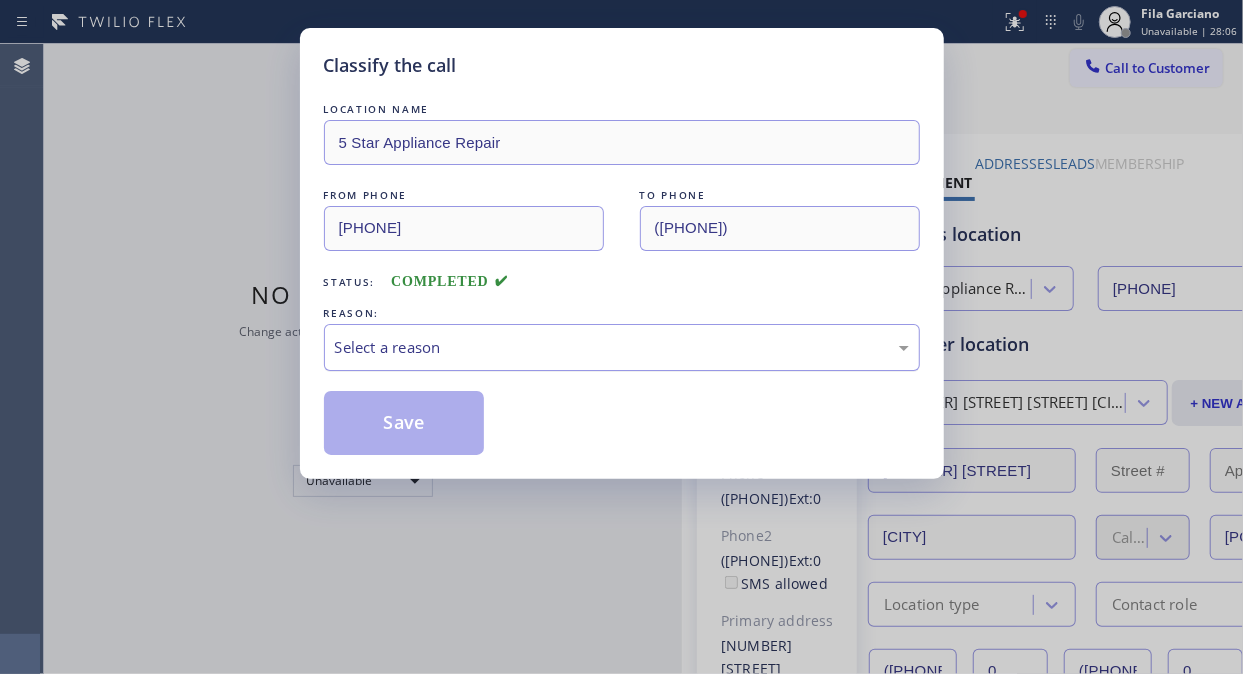 click on "Select a reason" at bounding box center (622, 347) 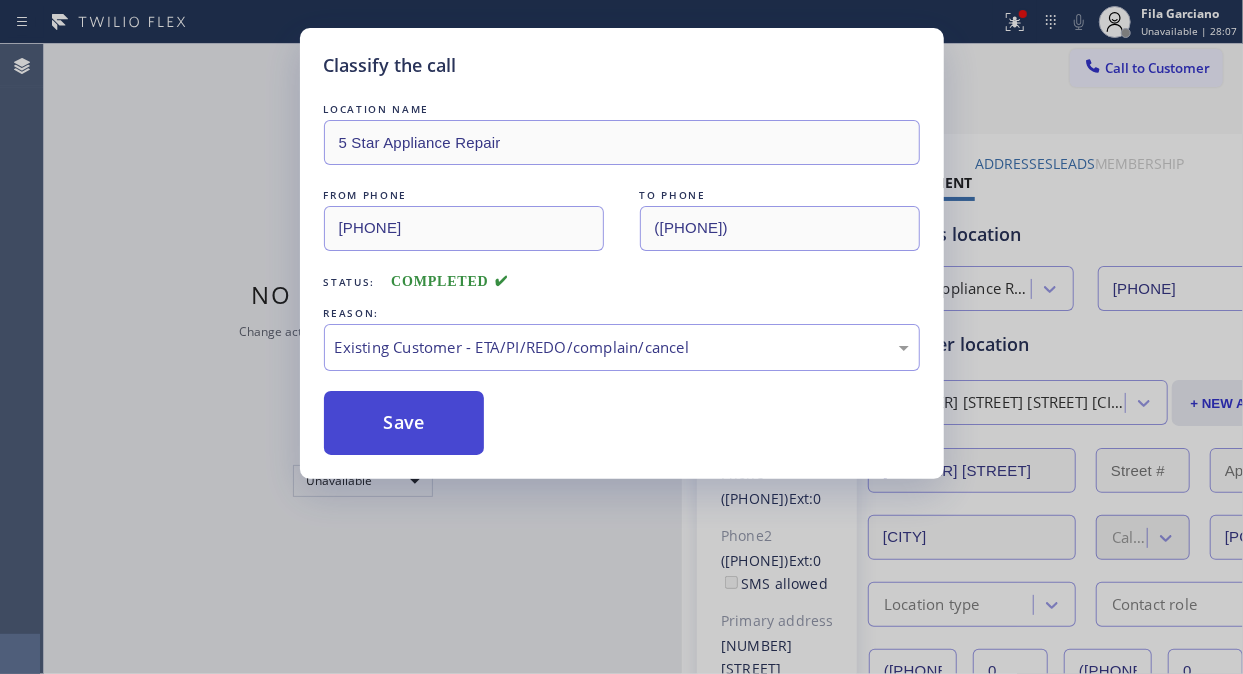 click on "Save" at bounding box center (404, 423) 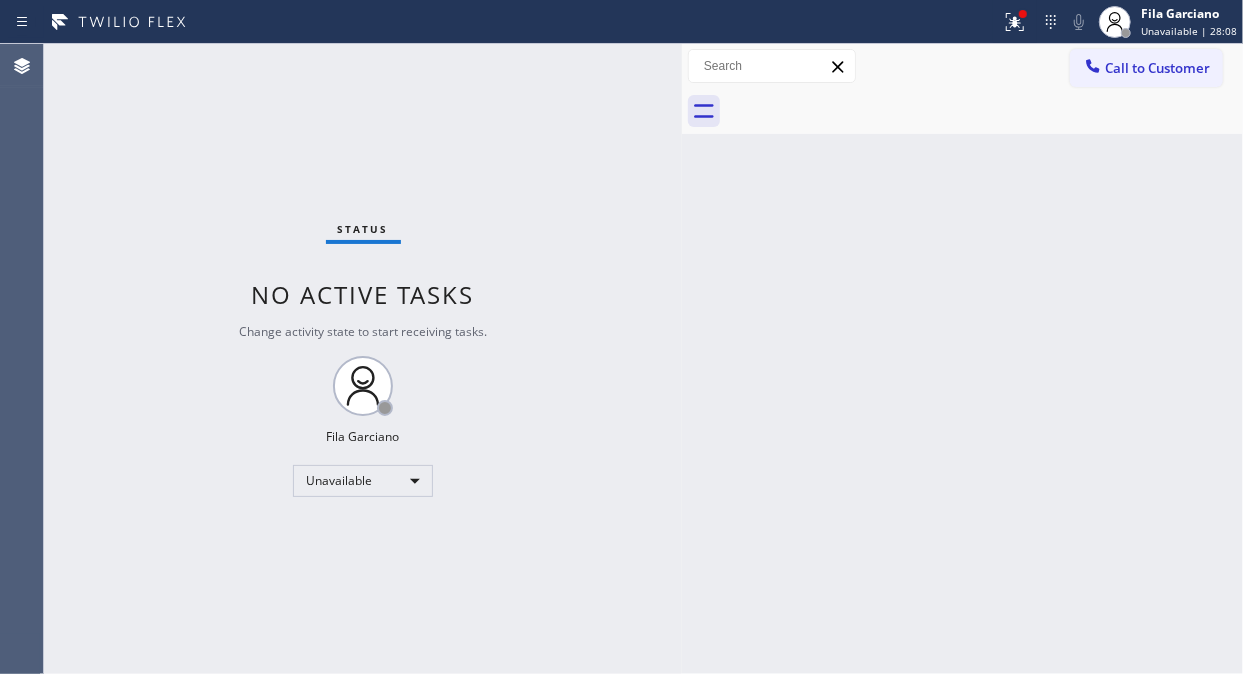 click on "Call to Customer Outbound call Location [COMPANY_NAME] Your caller id phone number ([PHONE]) Customer number Call Outbound call Technician Search Technician Your caller id phone number Your caller id phone number Call" at bounding box center (962, 66) 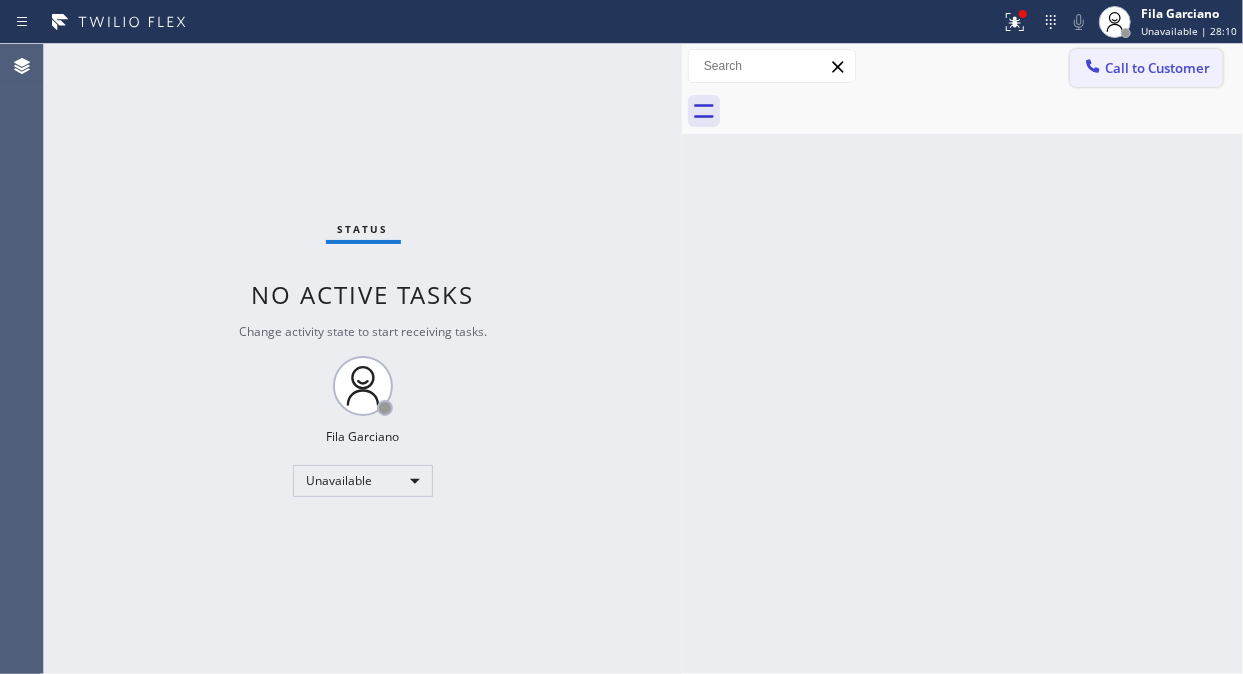 click on "Call to Customer" at bounding box center [1146, 68] 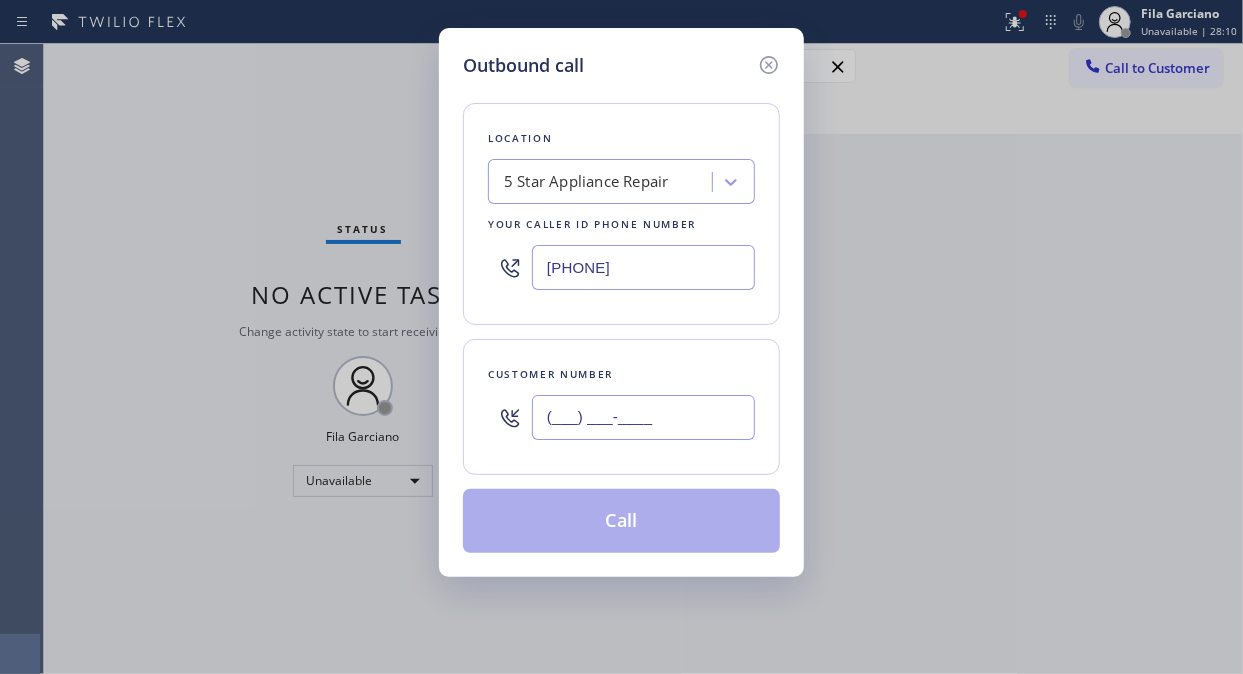 click on "(___) ___-____" at bounding box center [643, 417] 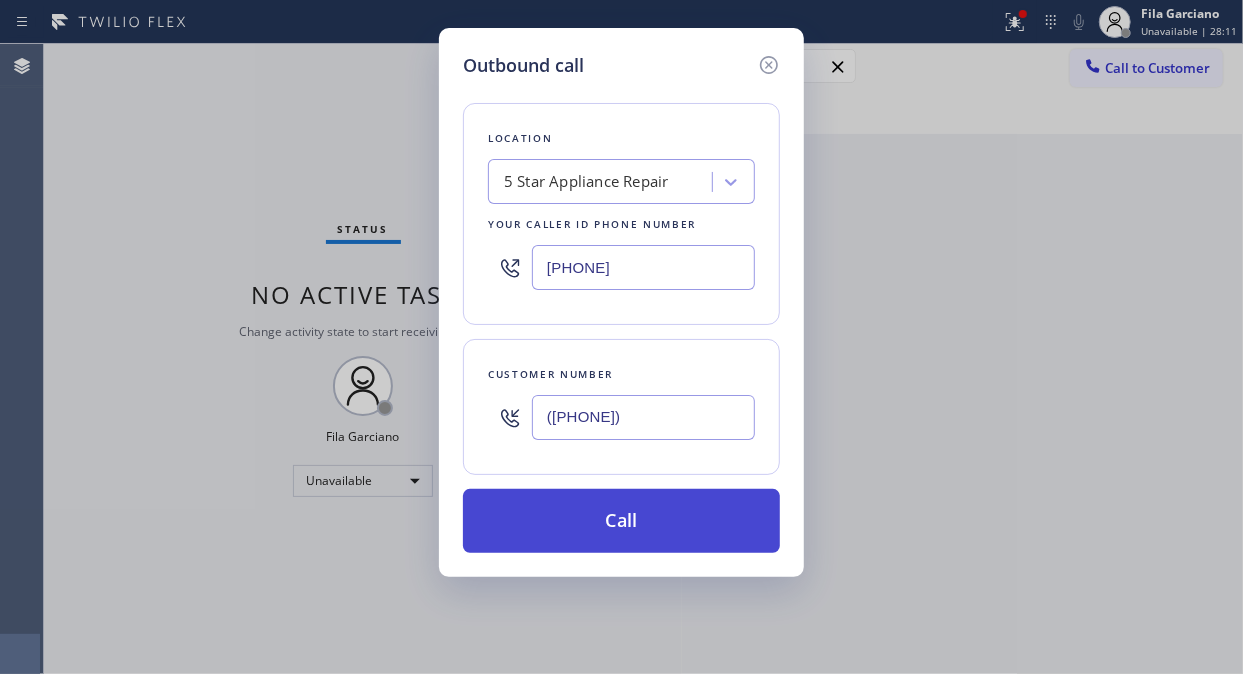 type on "([PHONE])" 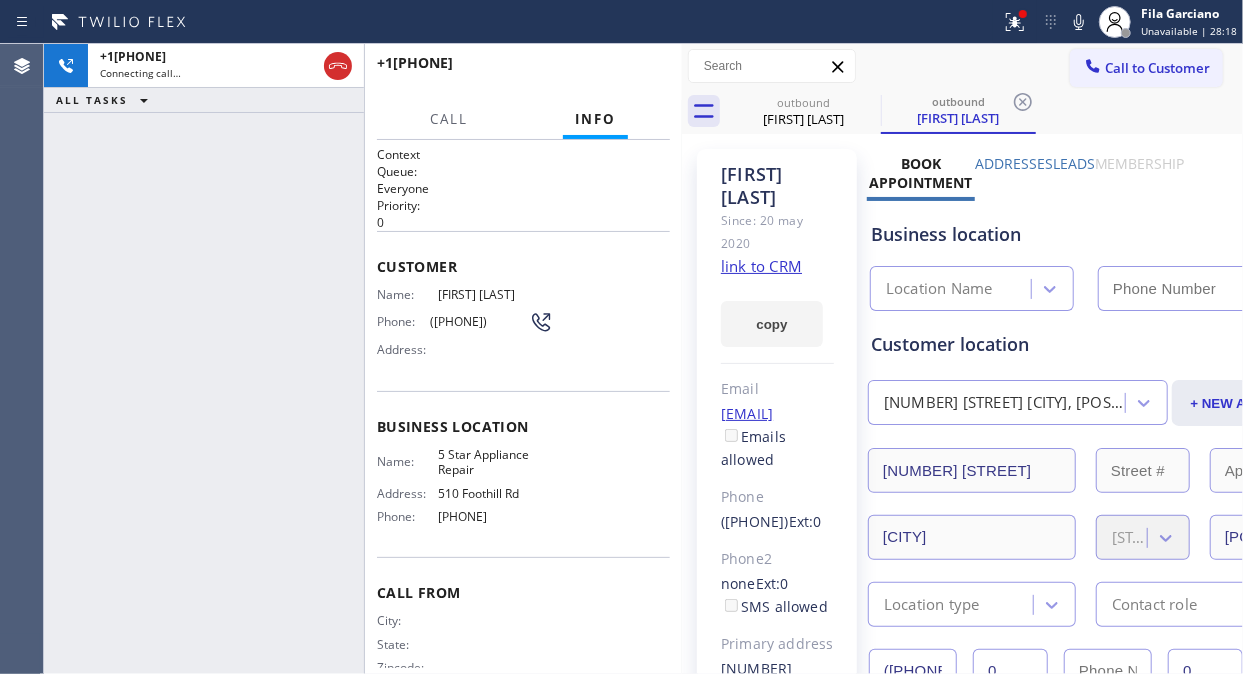 type on "[PHONE]" 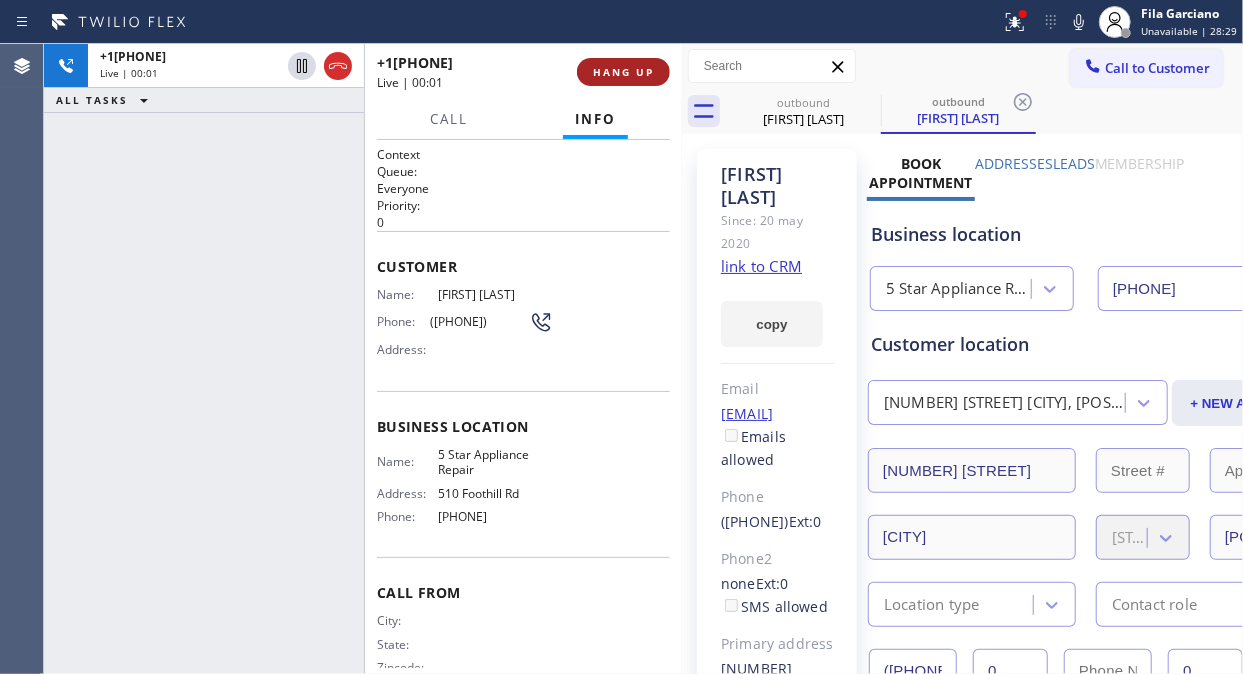 click on "HANG UP" at bounding box center [623, 72] 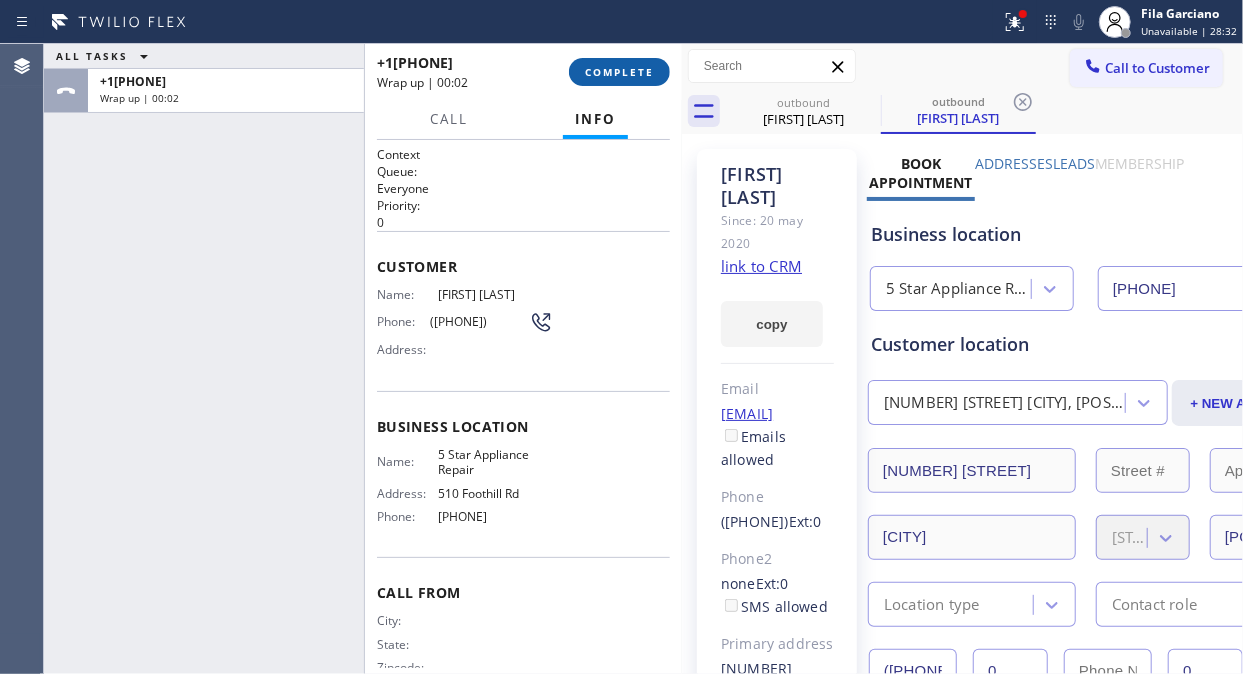 click on "COMPLETE" at bounding box center (619, 72) 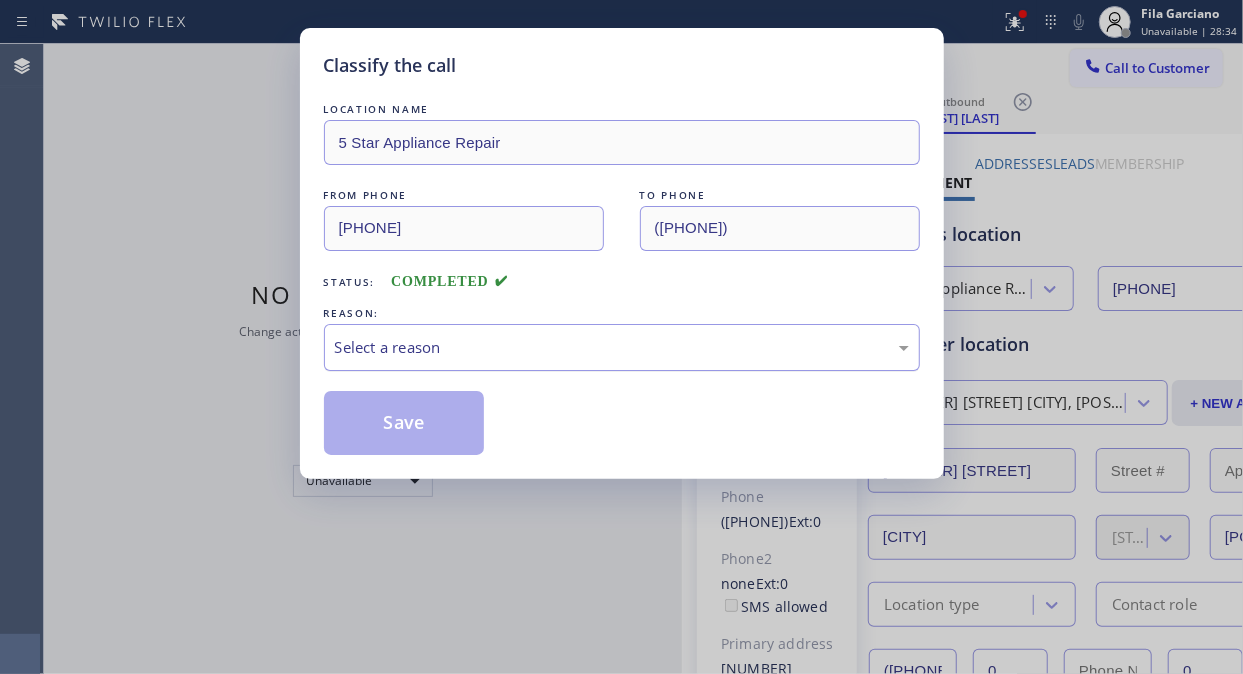 click on "Select a reason" at bounding box center [622, 347] 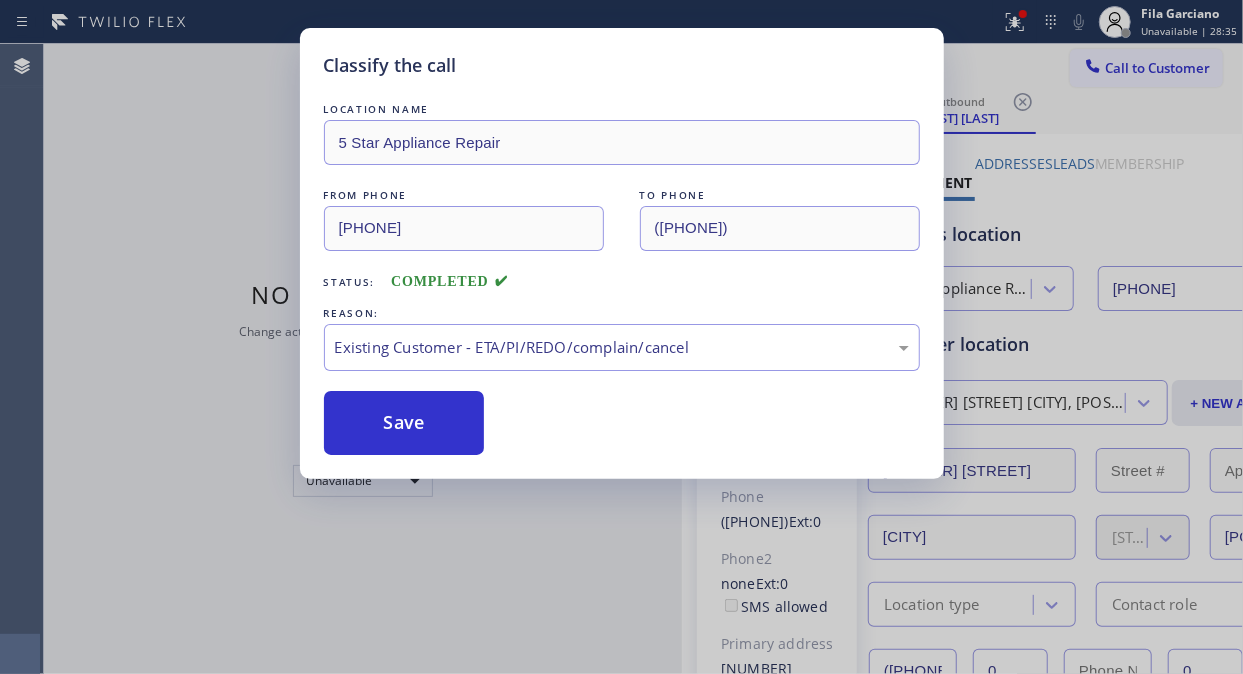 click on "Save" at bounding box center (622, 423) 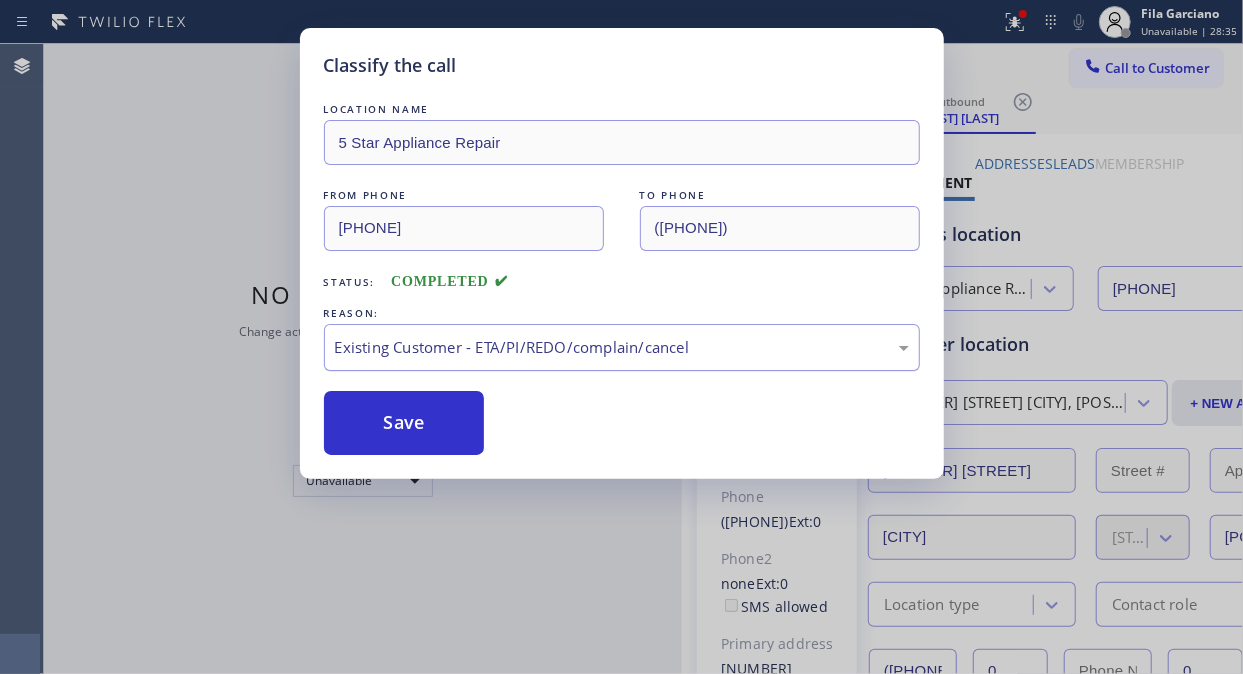 drag, startPoint x: 473, startPoint y: 443, endPoint x: 688, endPoint y: 363, distance: 229.4014 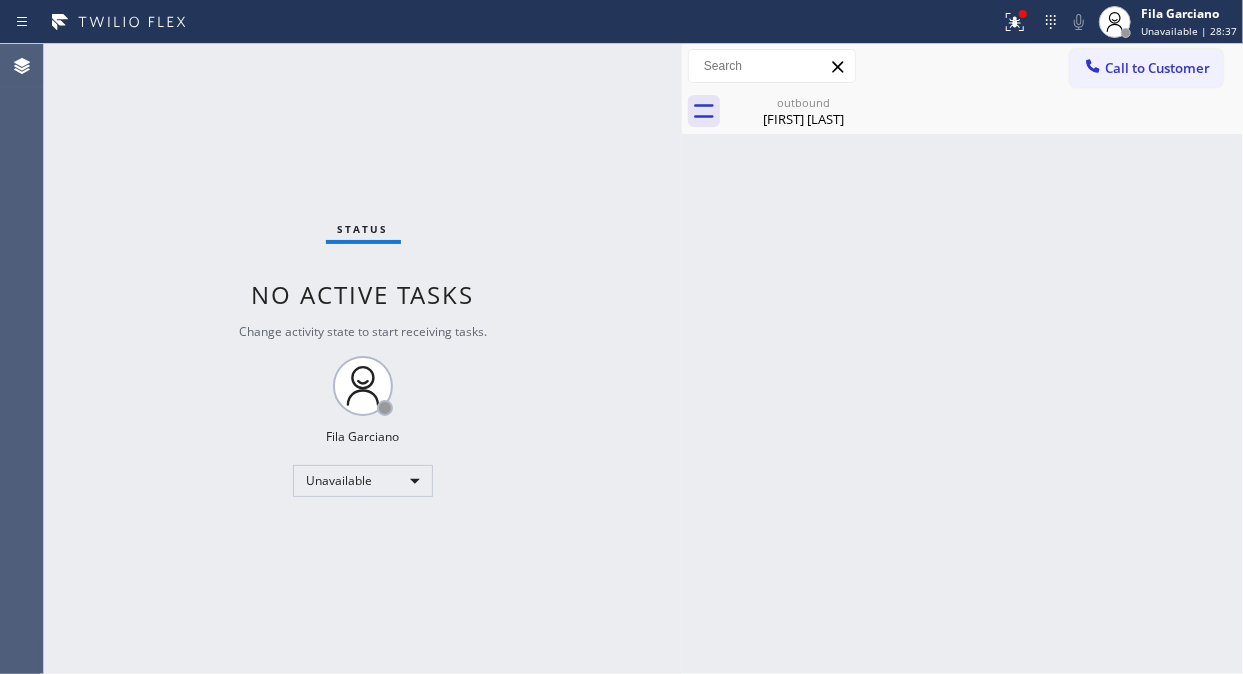 click on "Call to Customer" at bounding box center [1157, 68] 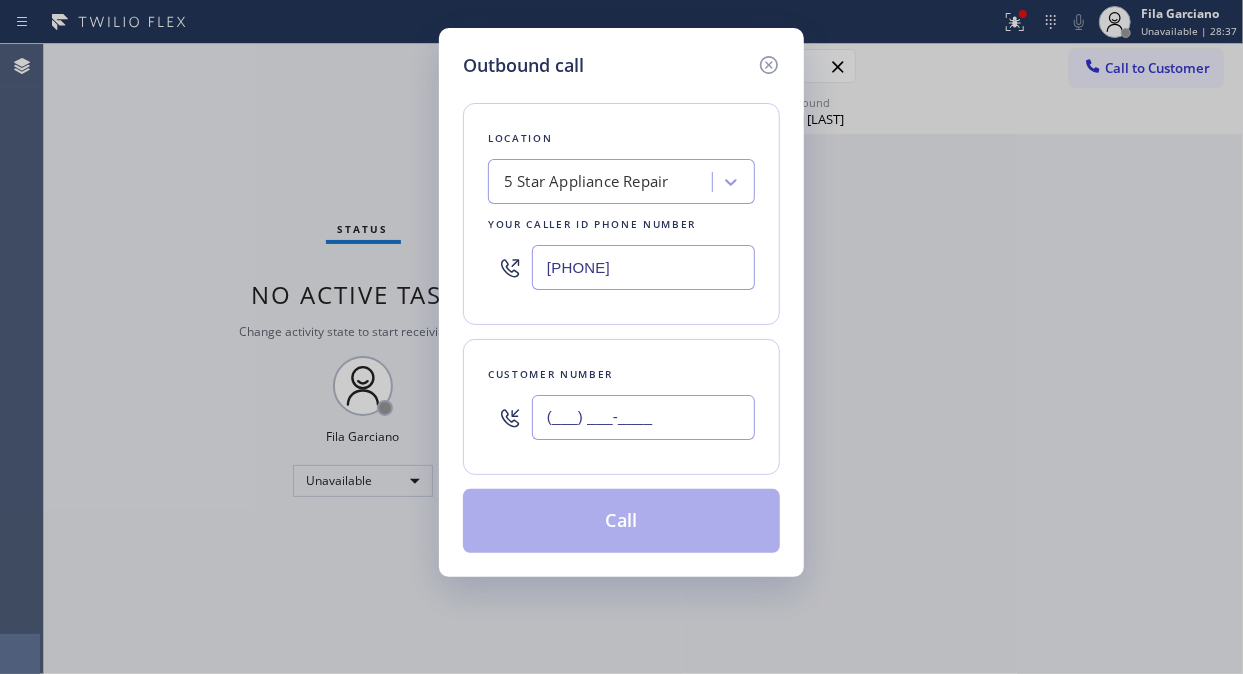 click on "(___) ___-____" at bounding box center (643, 417) 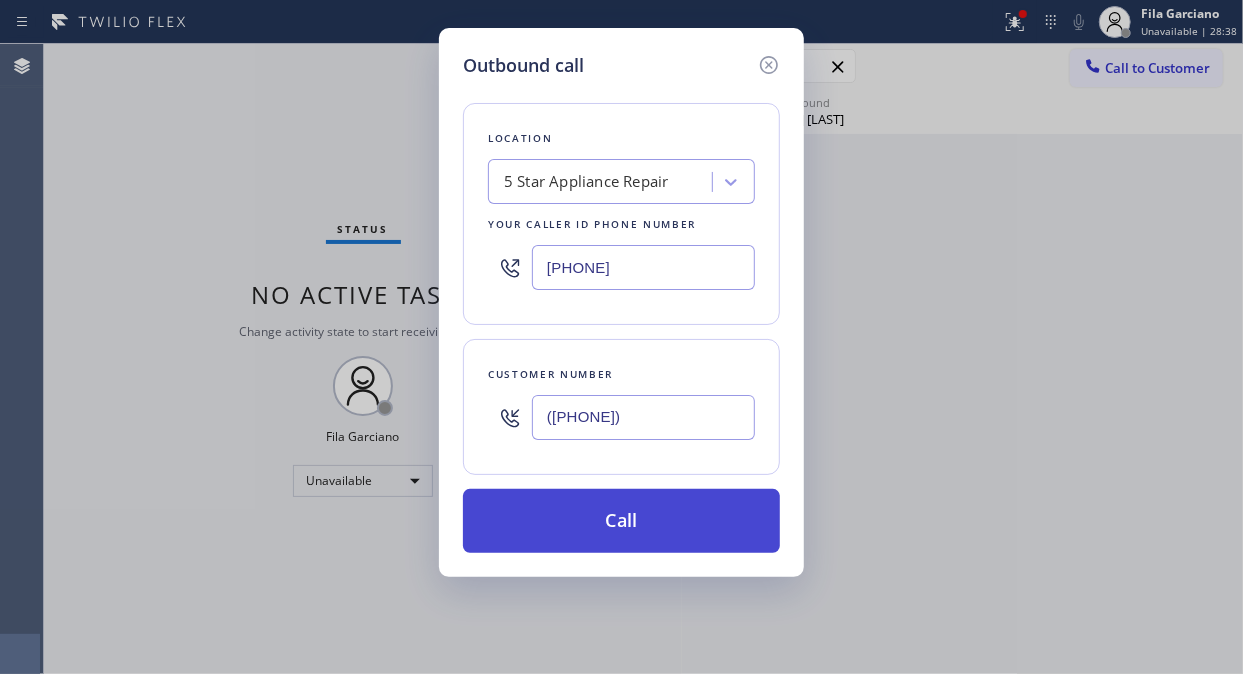 type on "([PHONE])" 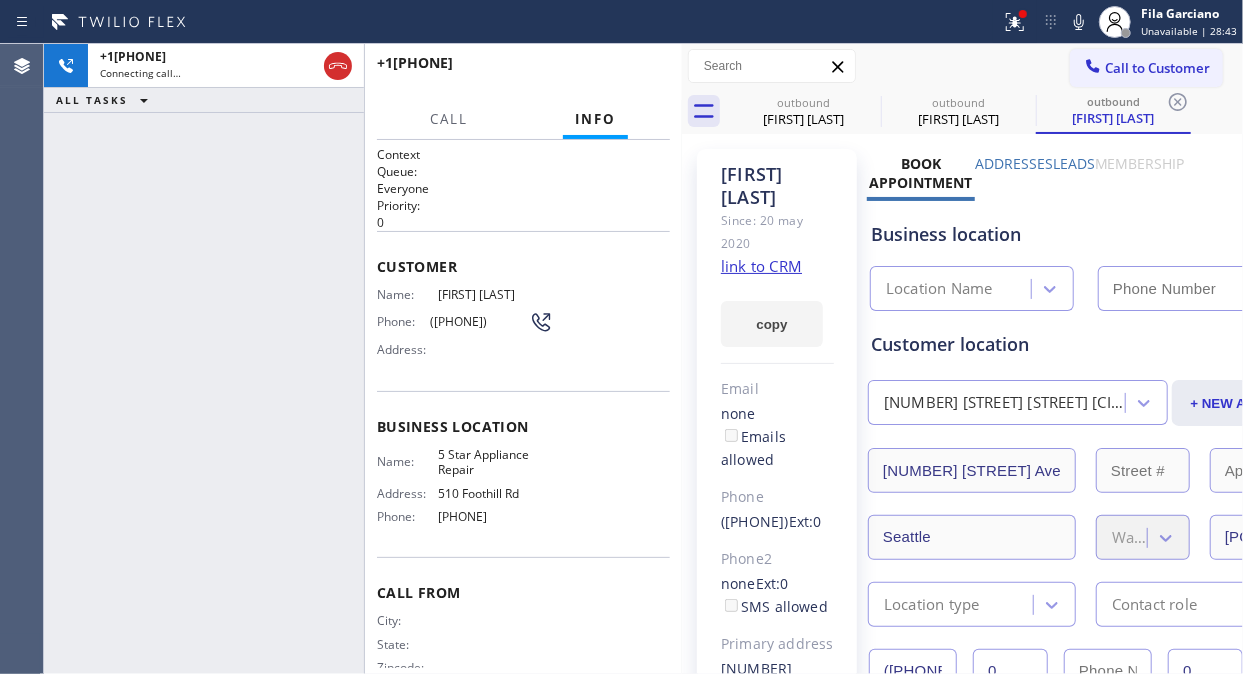 type on "[PHONE]" 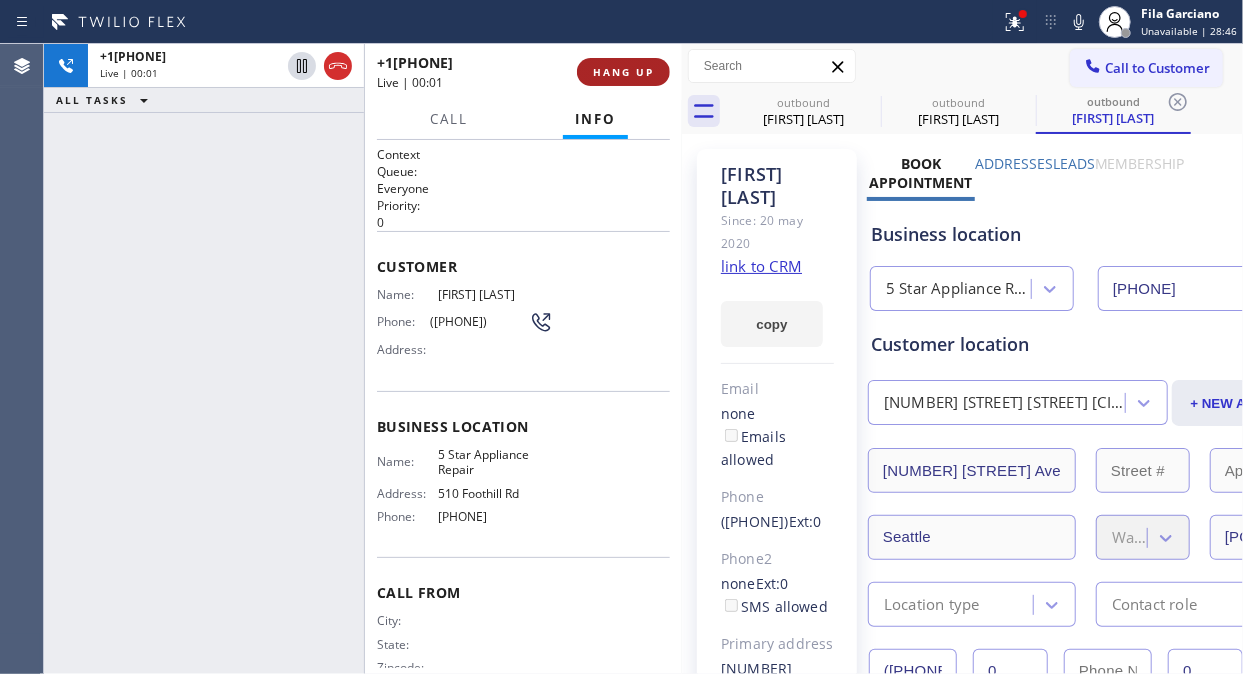 click on "HANG UP" at bounding box center (623, 72) 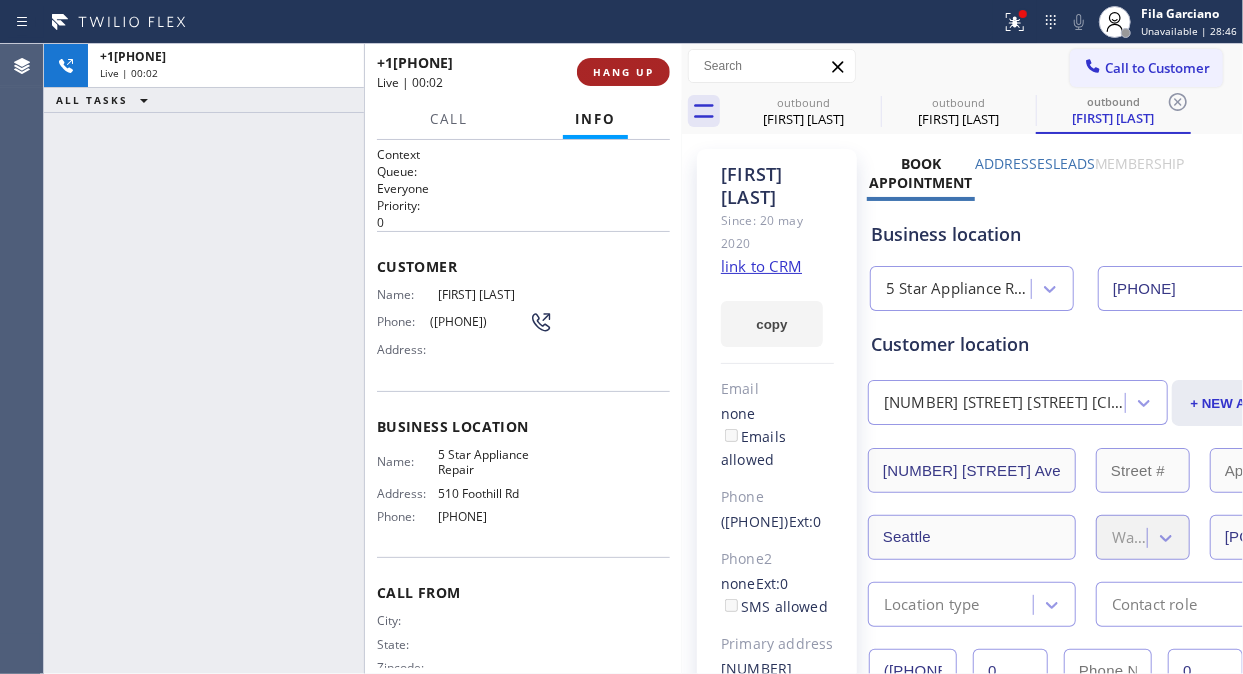 click on "HANG UP" at bounding box center (623, 72) 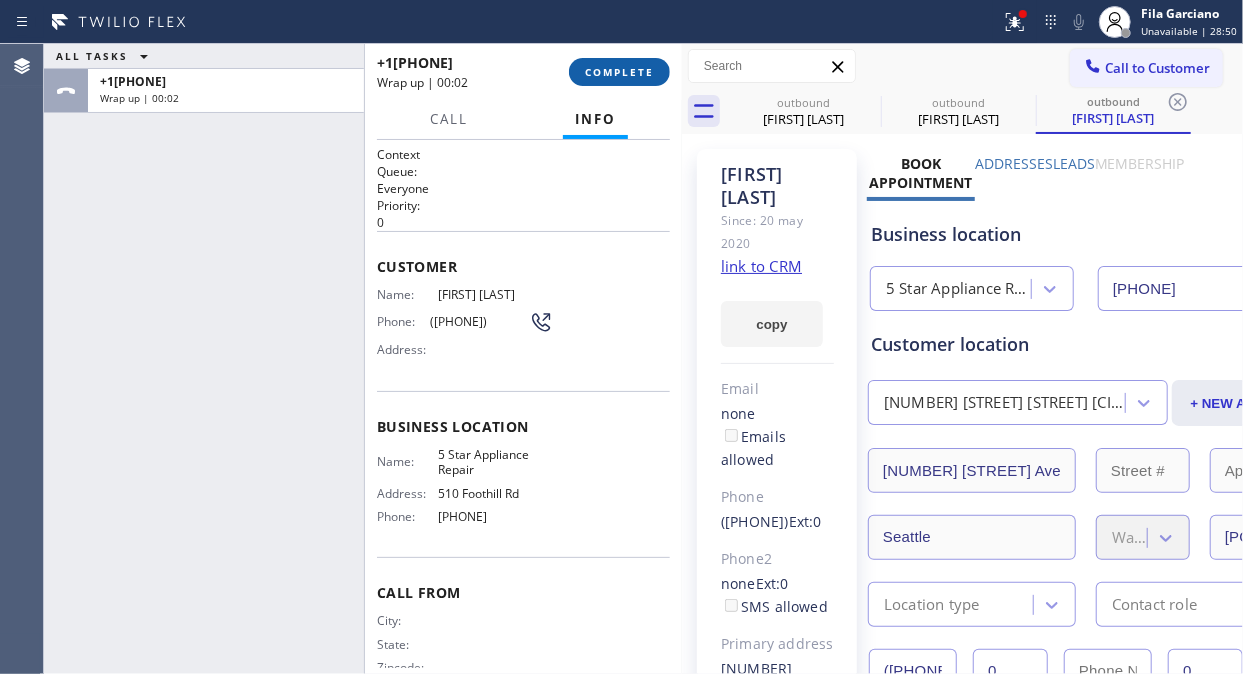 click on "COMPLETE" at bounding box center (619, 72) 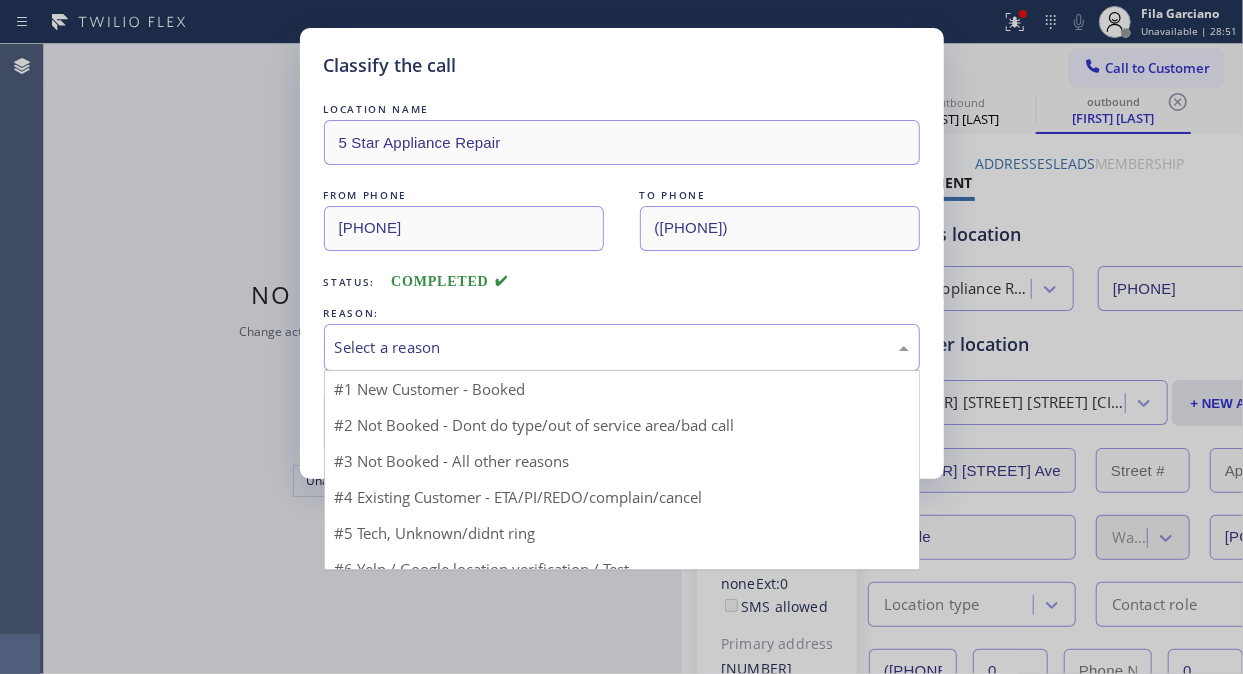click on "Select a reason" at bounding box center (622, 347) 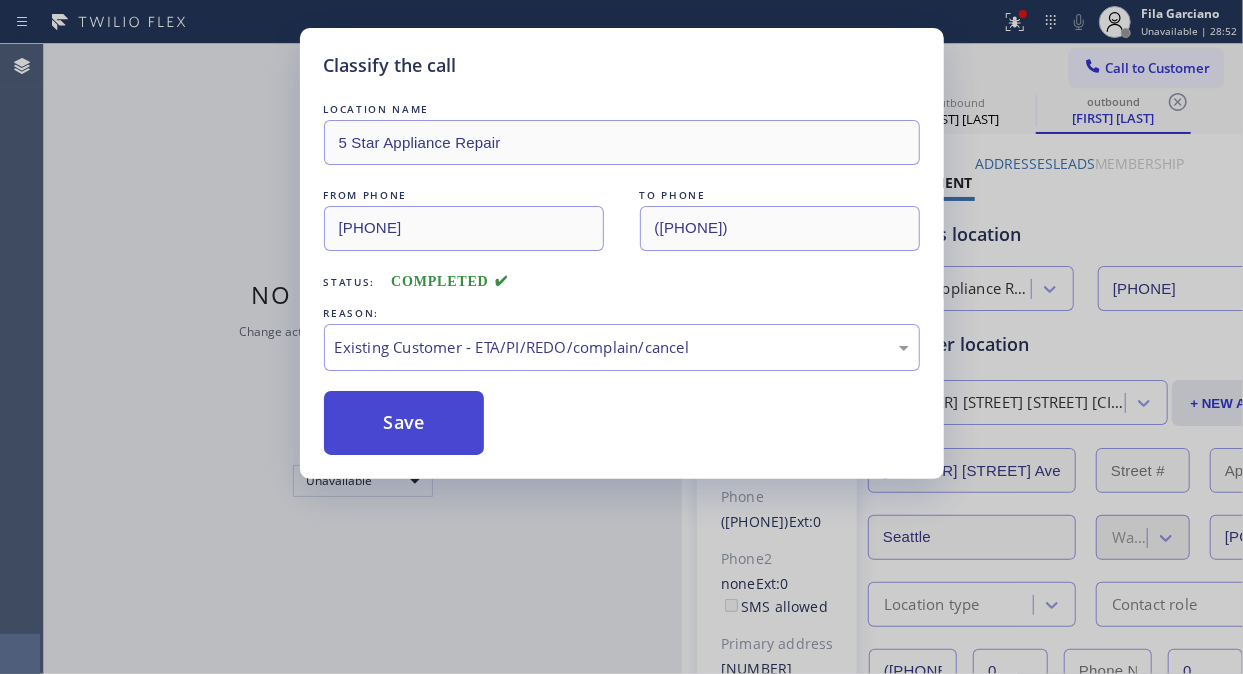 drag, startPoint x: 478, startPoint y: 443, endPoint x: 418, endPoint y: 444, distance: 60.00833 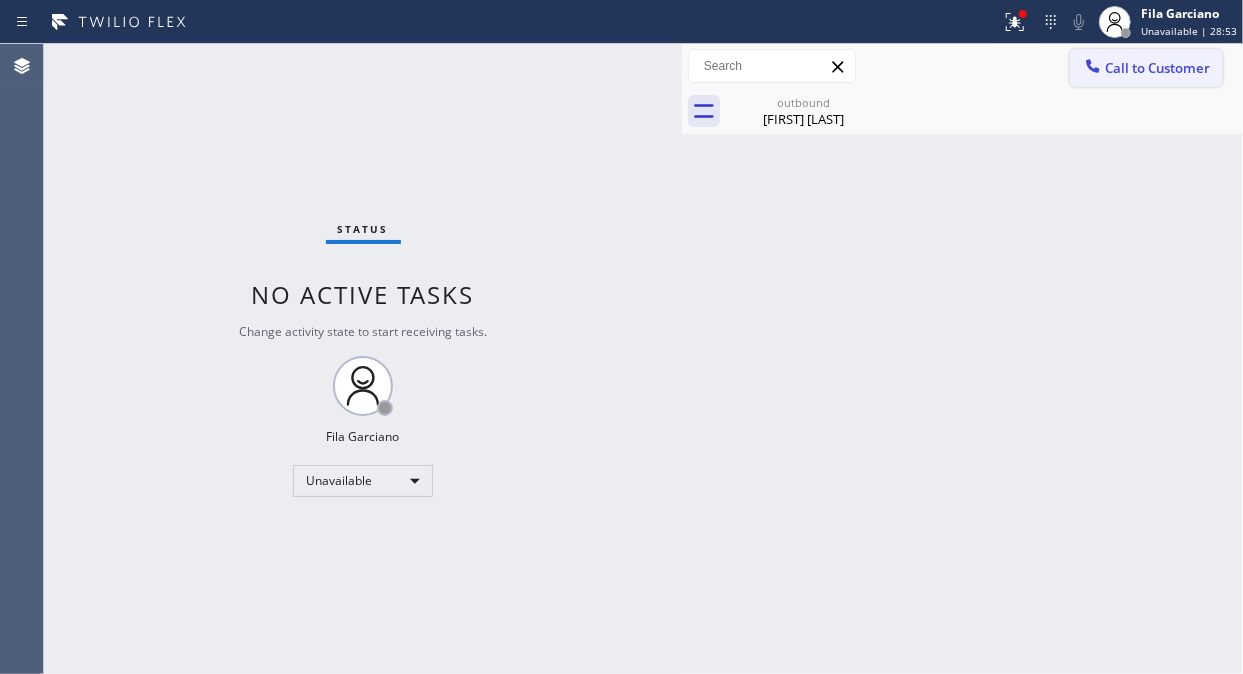 click on "Call to Customer" at bounding box center (1157, 68) 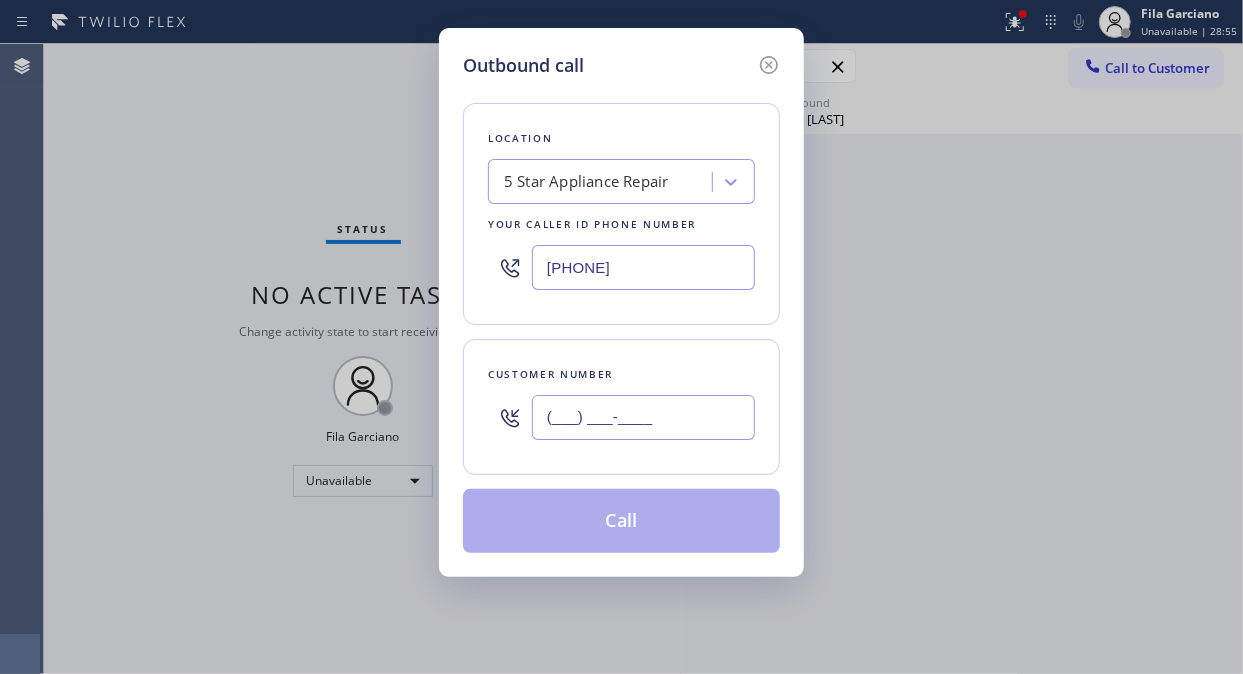 click on "(___) ___-____" at bounding box center [643, 417] 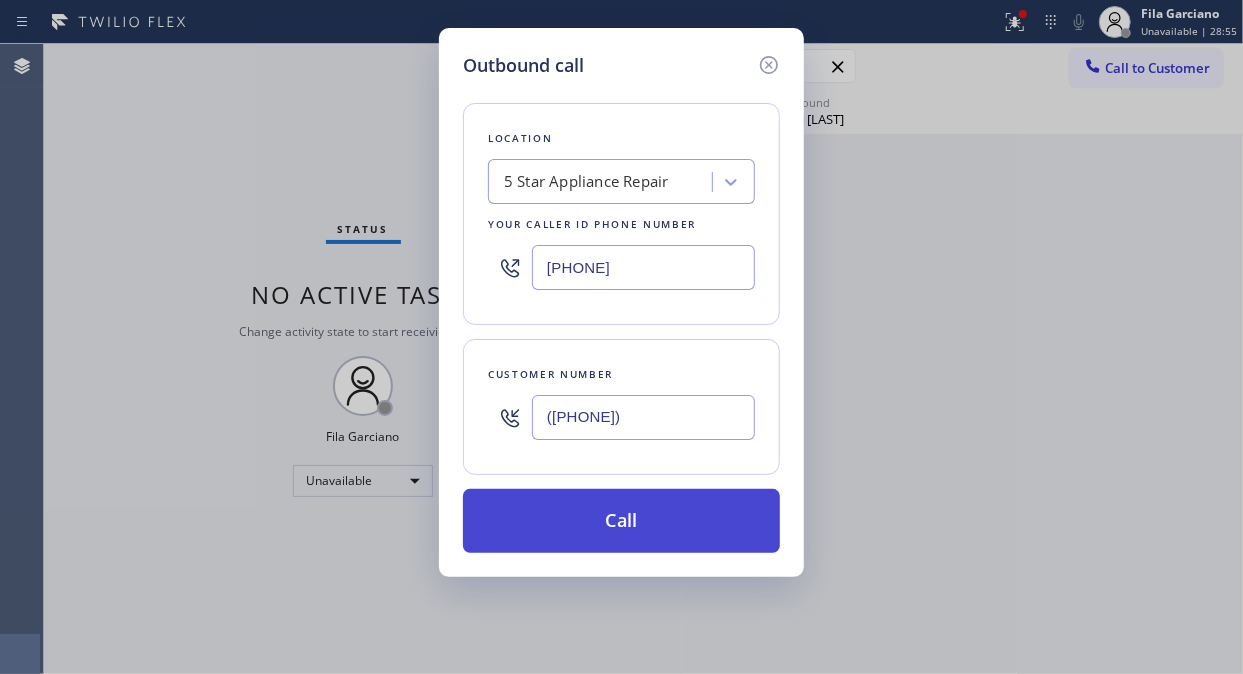 type on "([PHONE])" 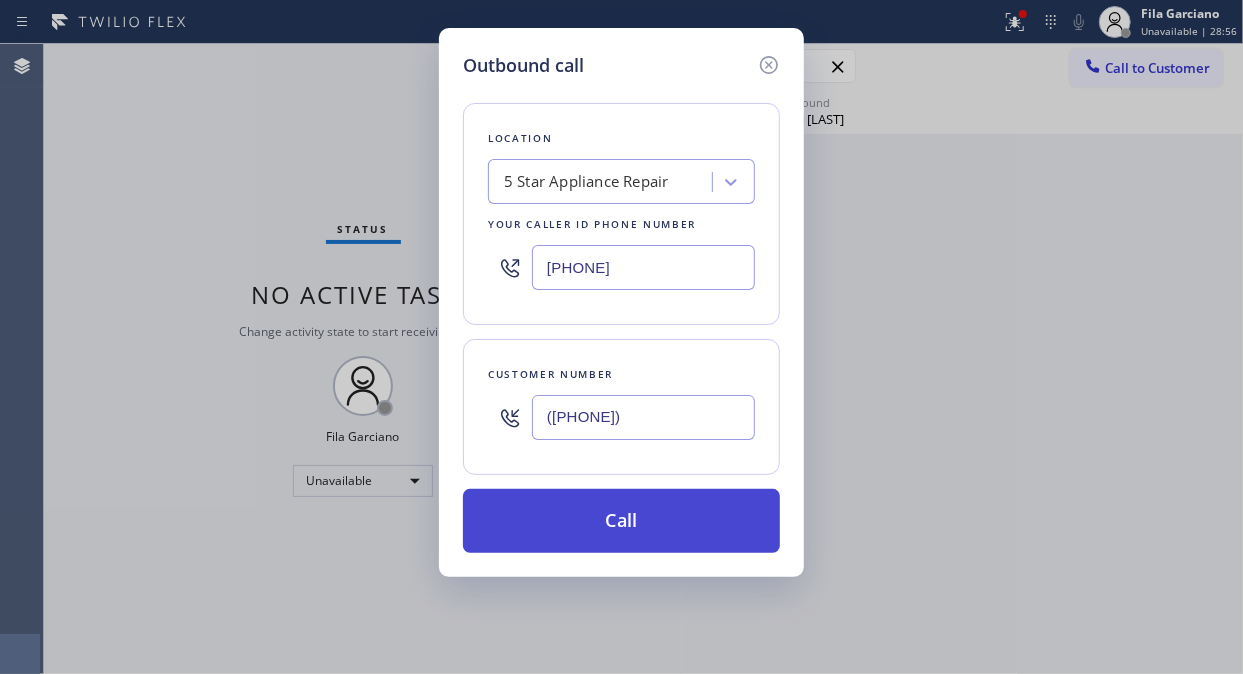 click on "Call" at bounding box center (621, 521) 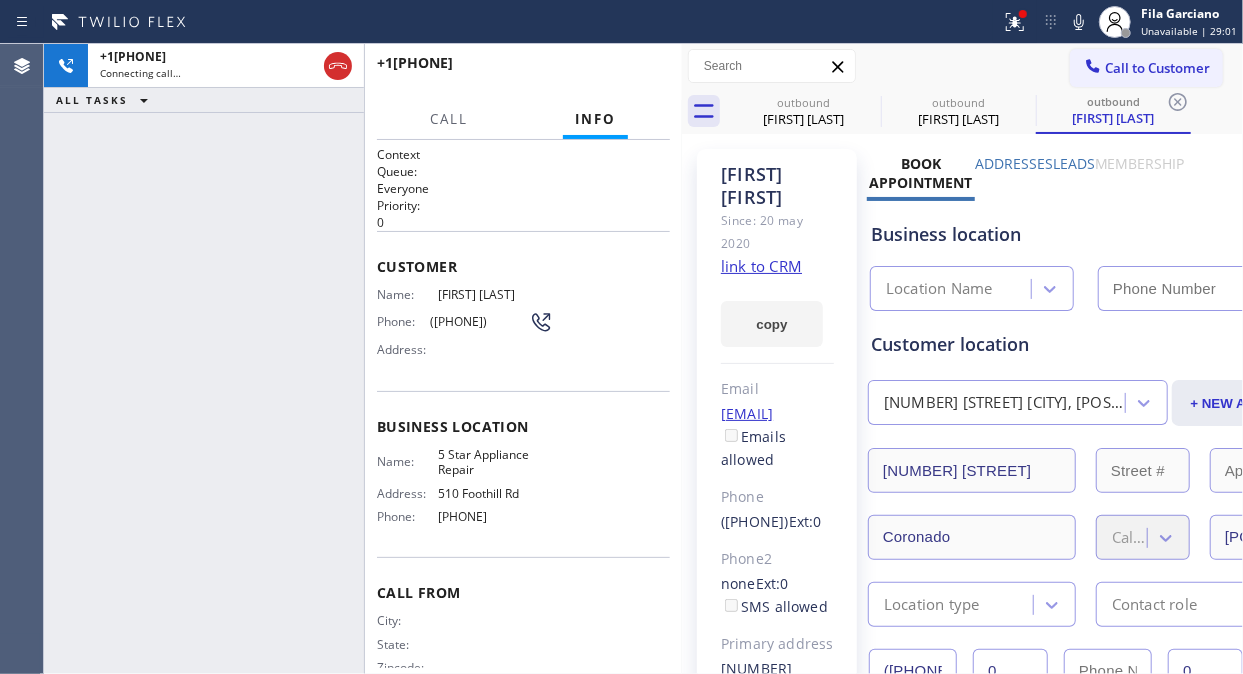 type on "[PHONE]" 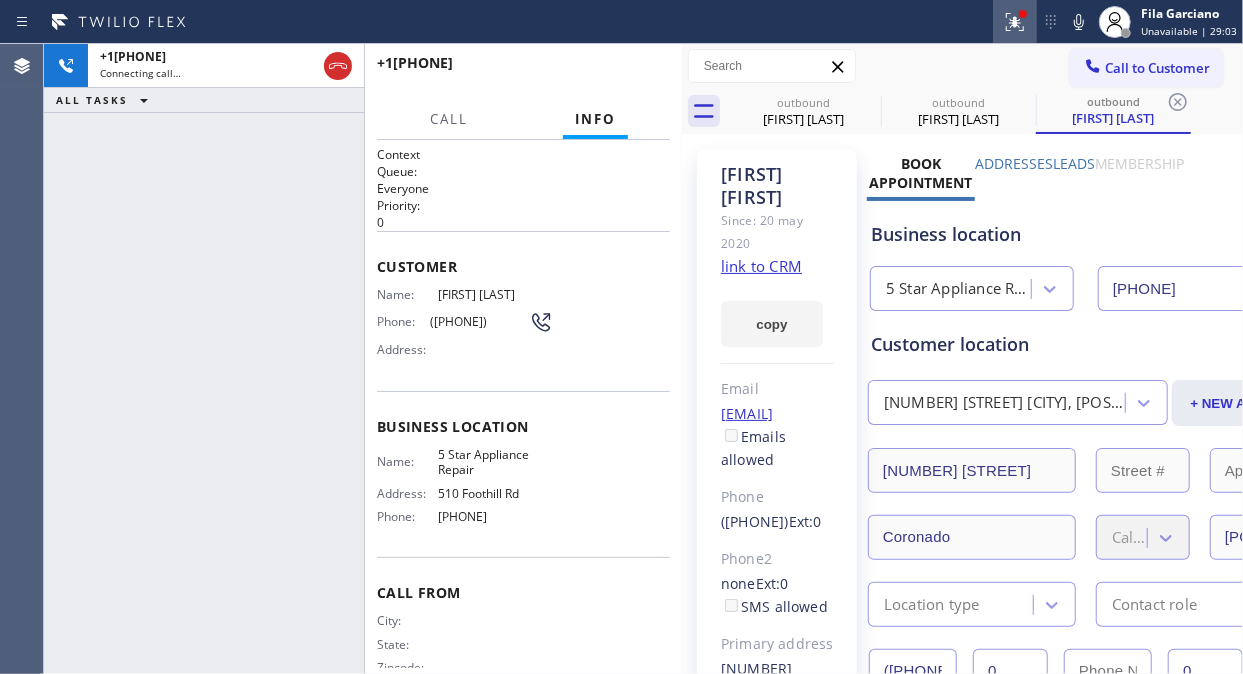 click 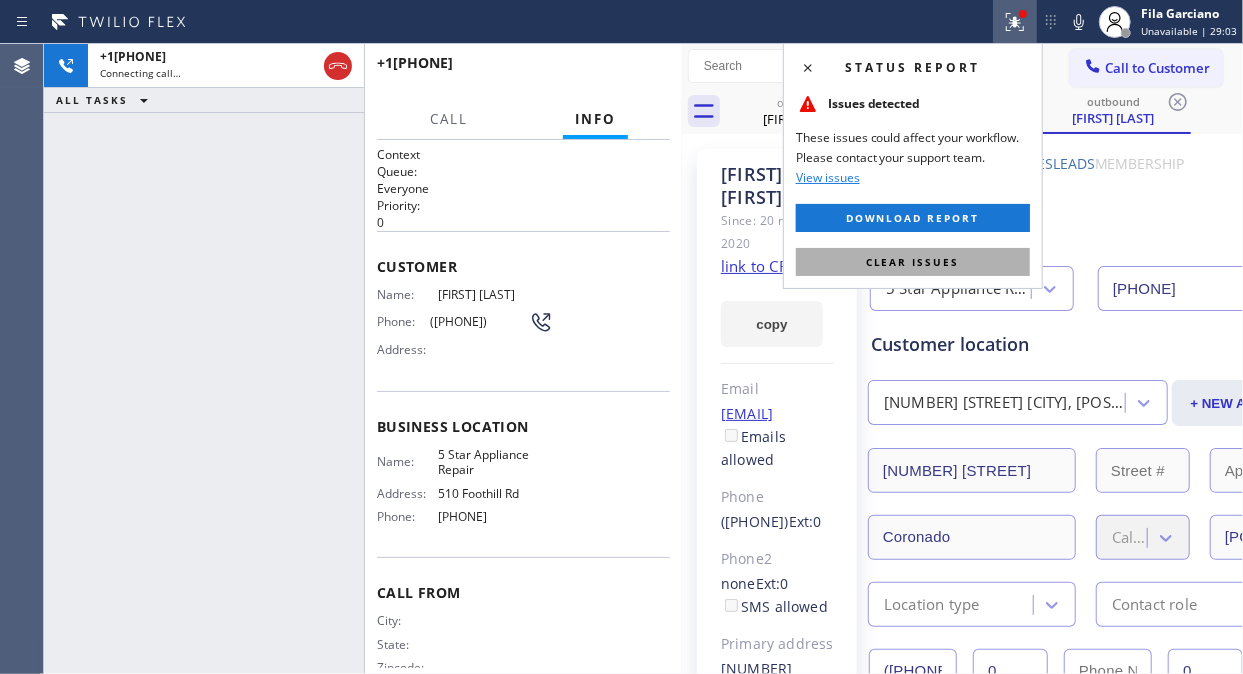 click on "Clear issues" at bounding box center [913, 262] 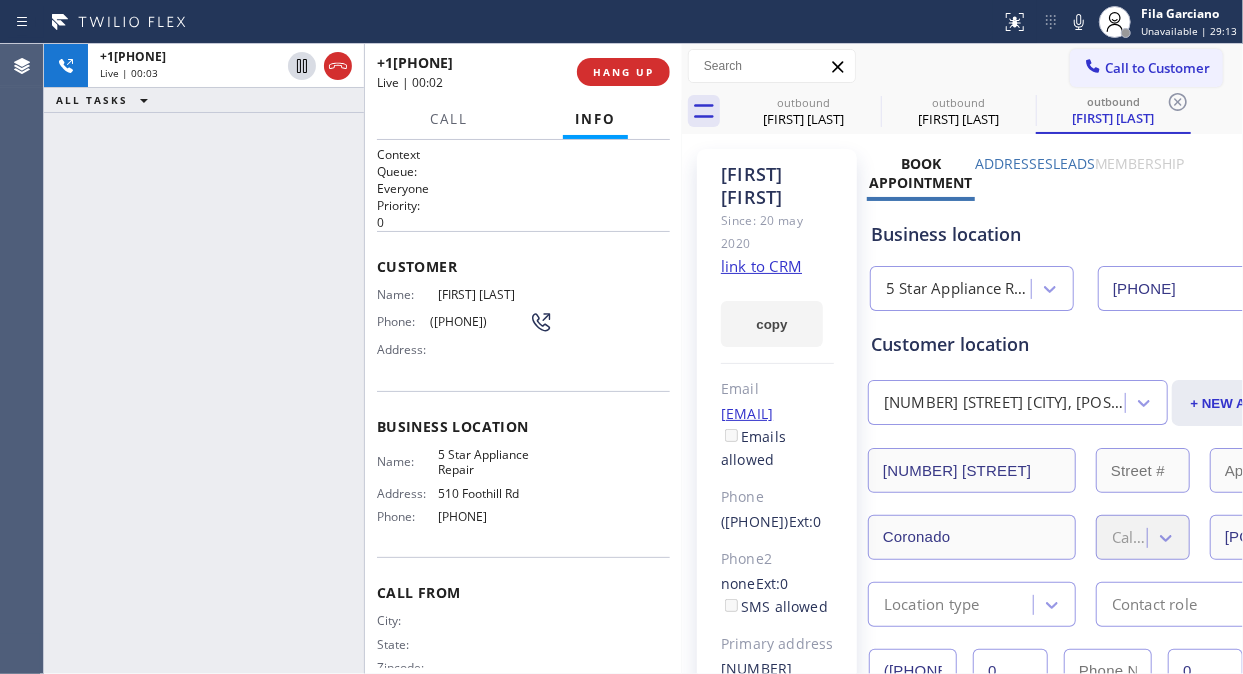 drag, startPoint x: 337, startPoint y: 64, endPoint x: 692, endPoint y: 64, distance: 355 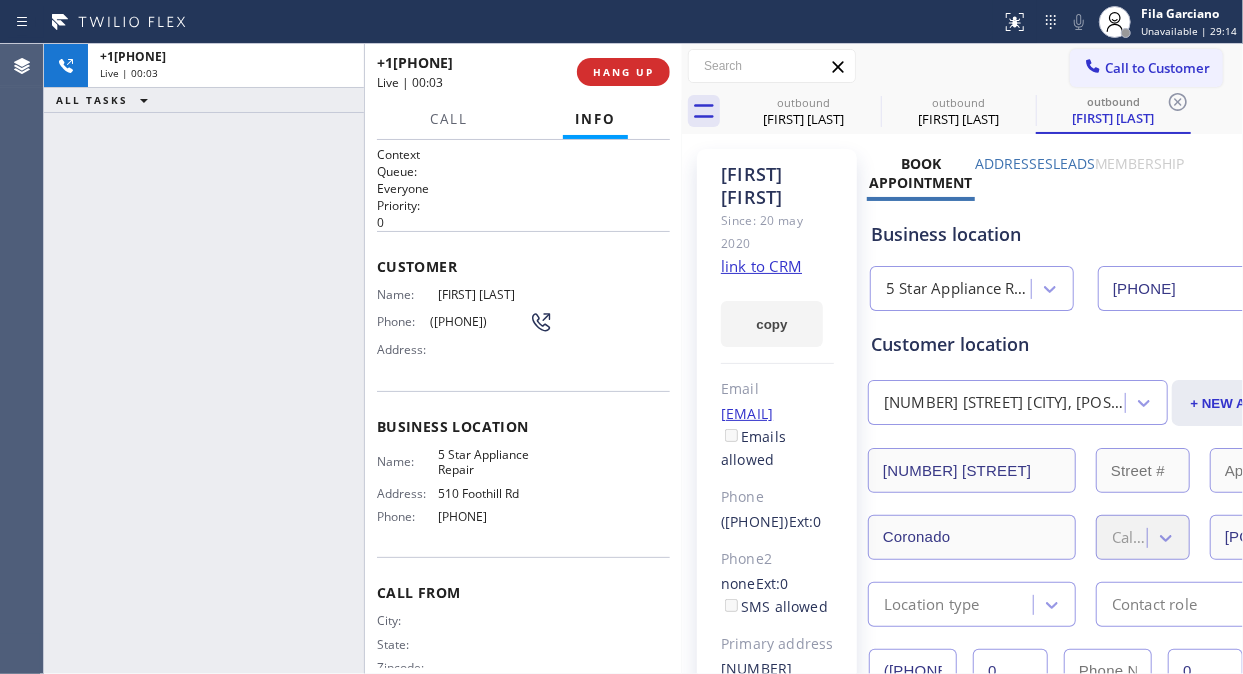 drag, startPoint x: 713, startPoint y: 57, endPoint x: 685, endPoint y: 65, distance: 29.12044 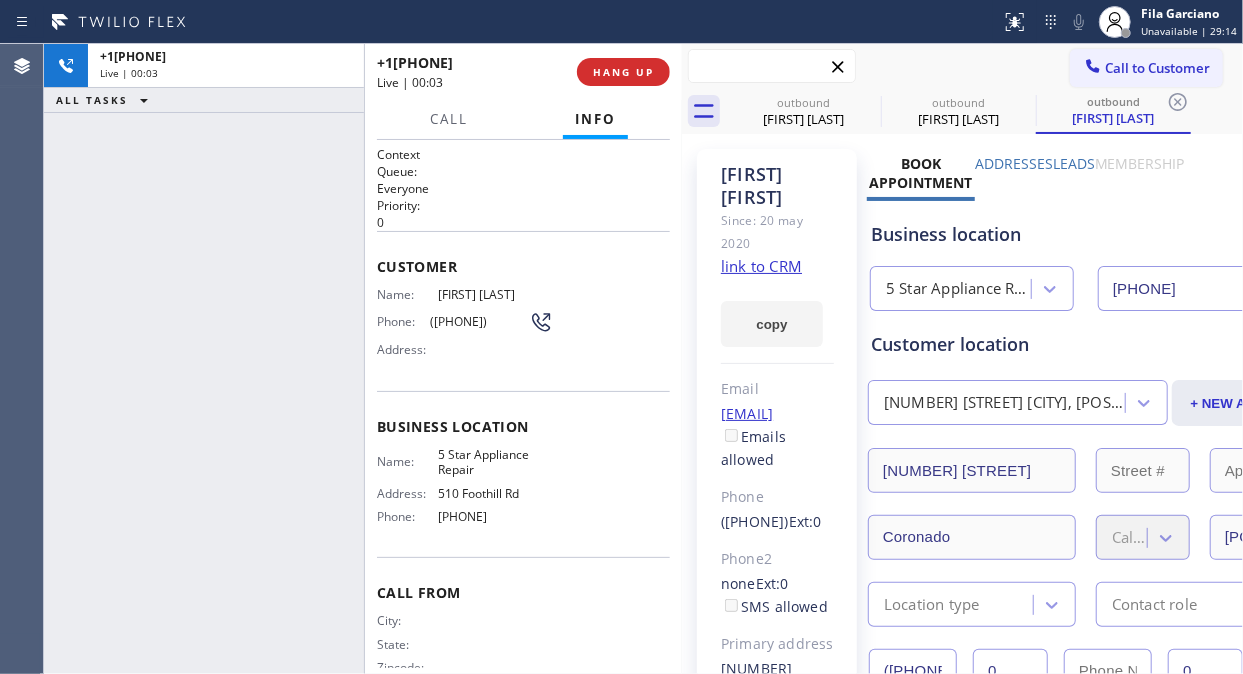 click at bounding box center [772, 66] 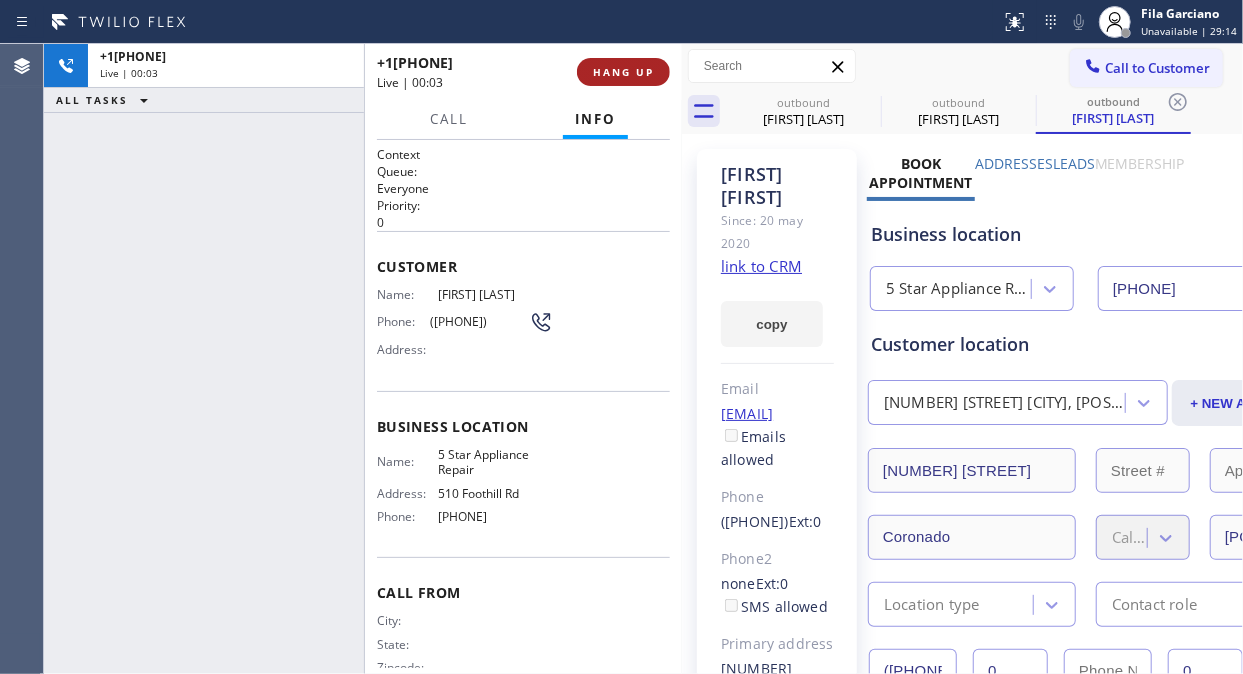 click on "HANG UP" at bounding box center [623, 72] 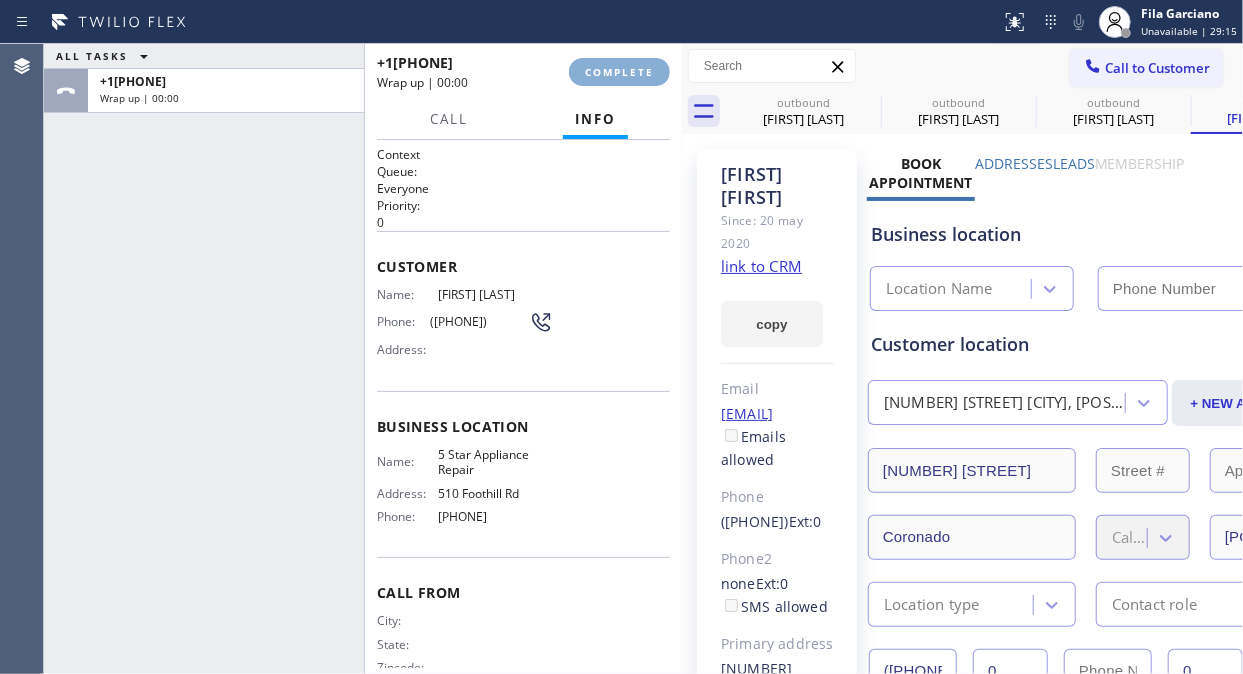 type on "[PHONE]" 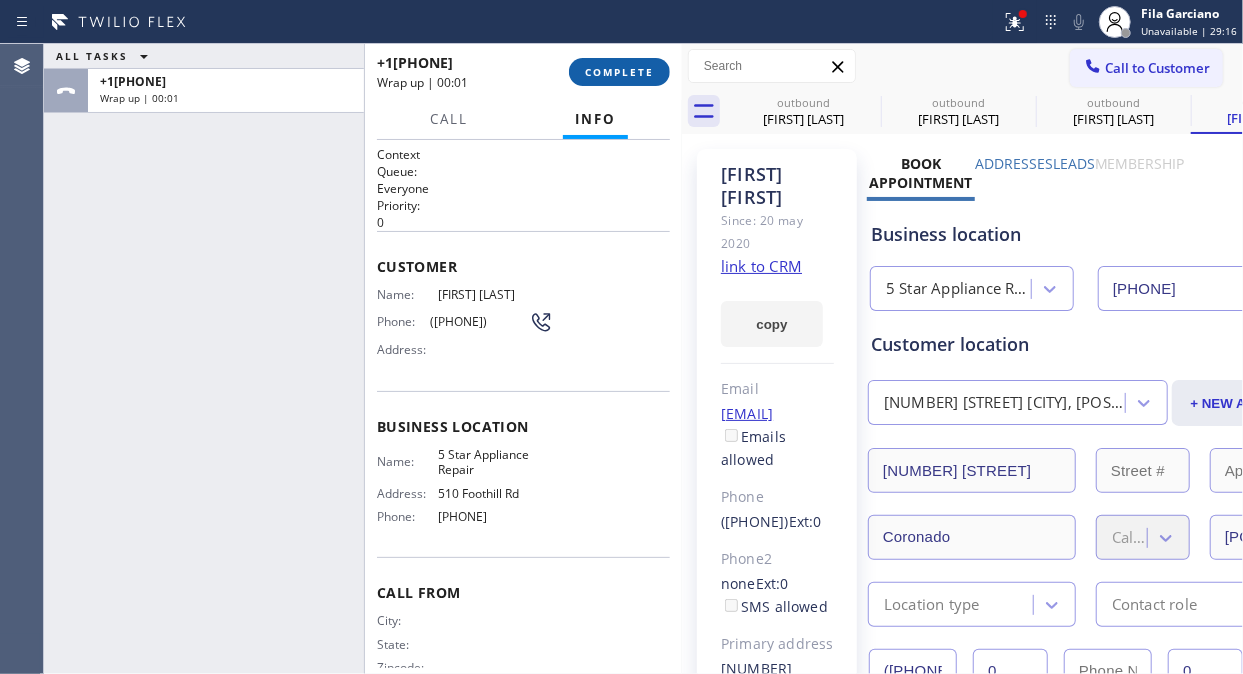 click on "COMPLETE" at bounding box center (619, 72) 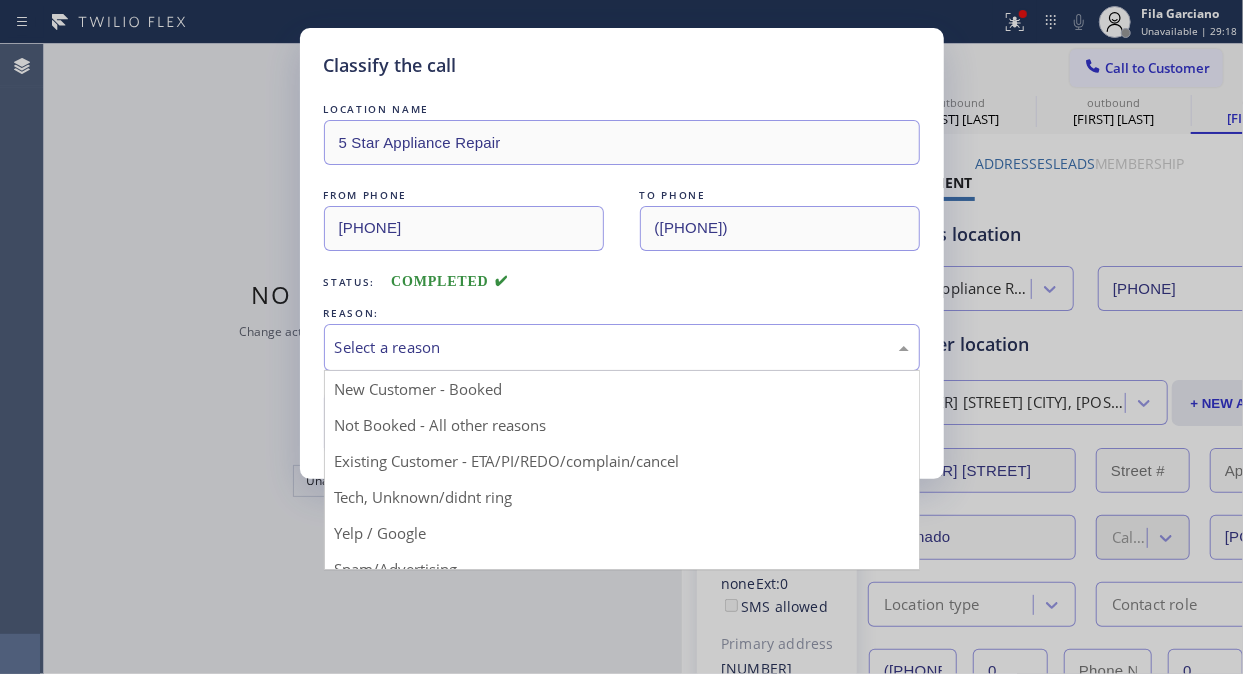 drag, startPoint x: 603, startPoint y: 344, endPoint x: 603, endPoint y: 361, distance: 17 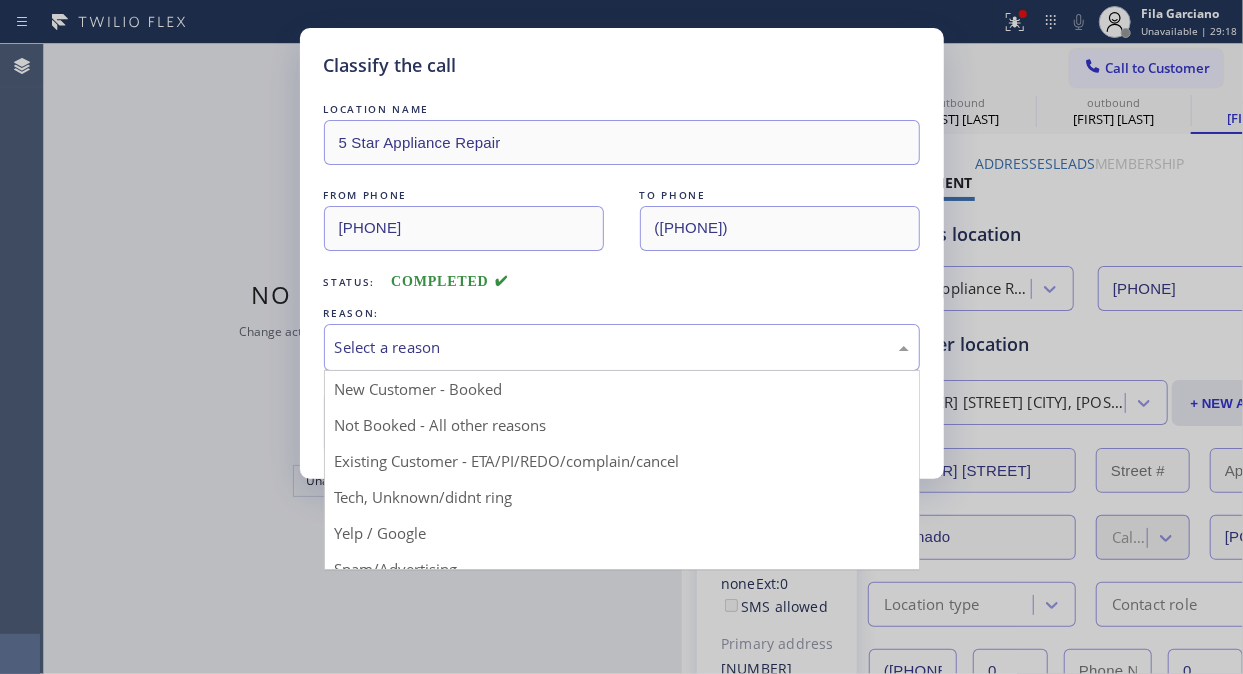 click on "Select a reason" at bounding box center (622, 347) 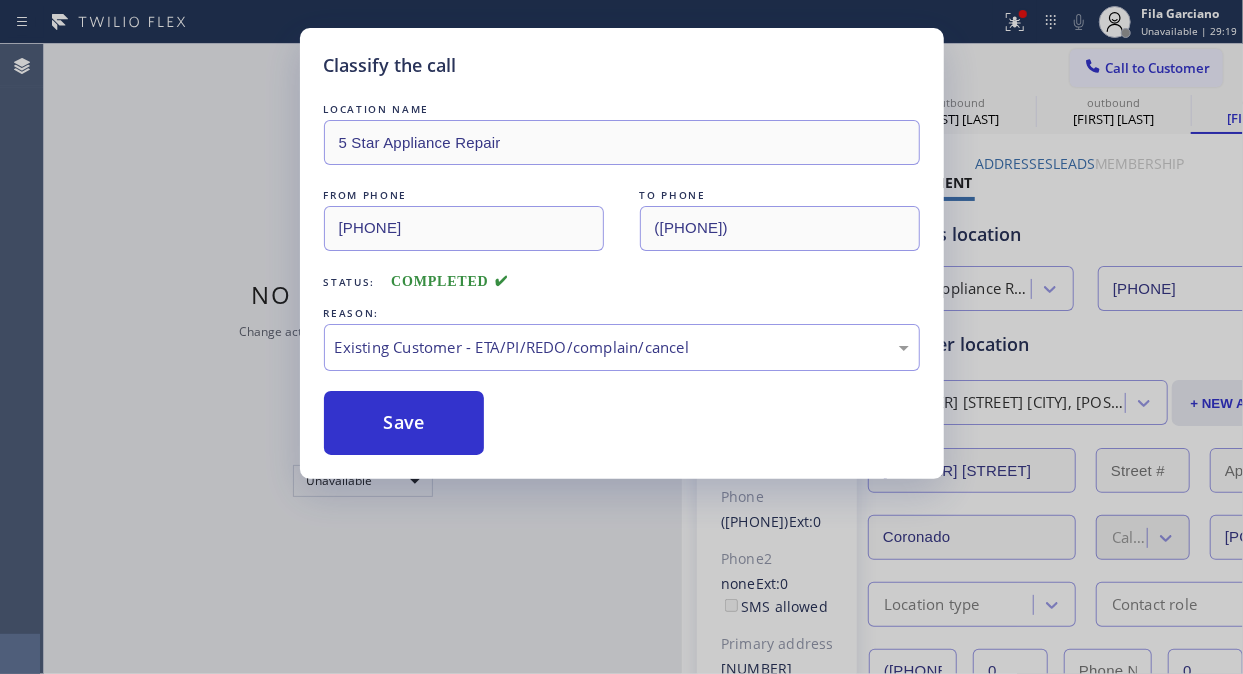 drag, startPoint x: 427, startPoint y: 435, endPoint x: 1130, endPoint y: 61, distance: 796.29456 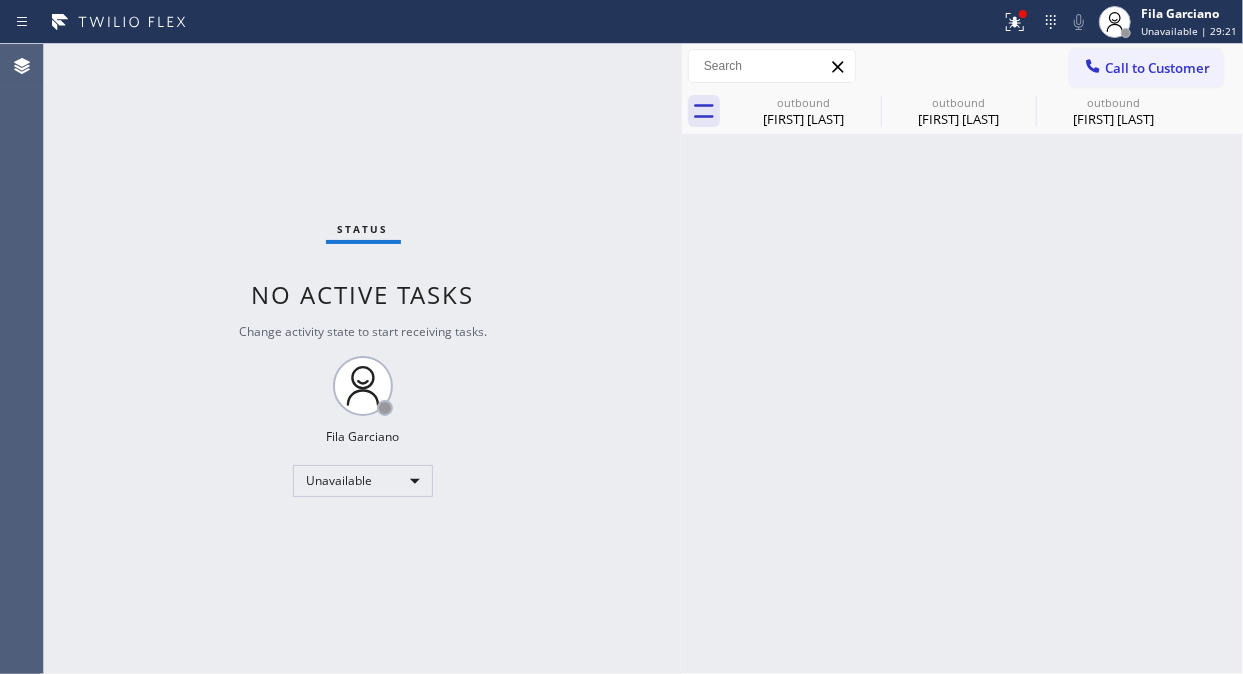 click on "Call to Customer" at bounding box center (1157, 68) 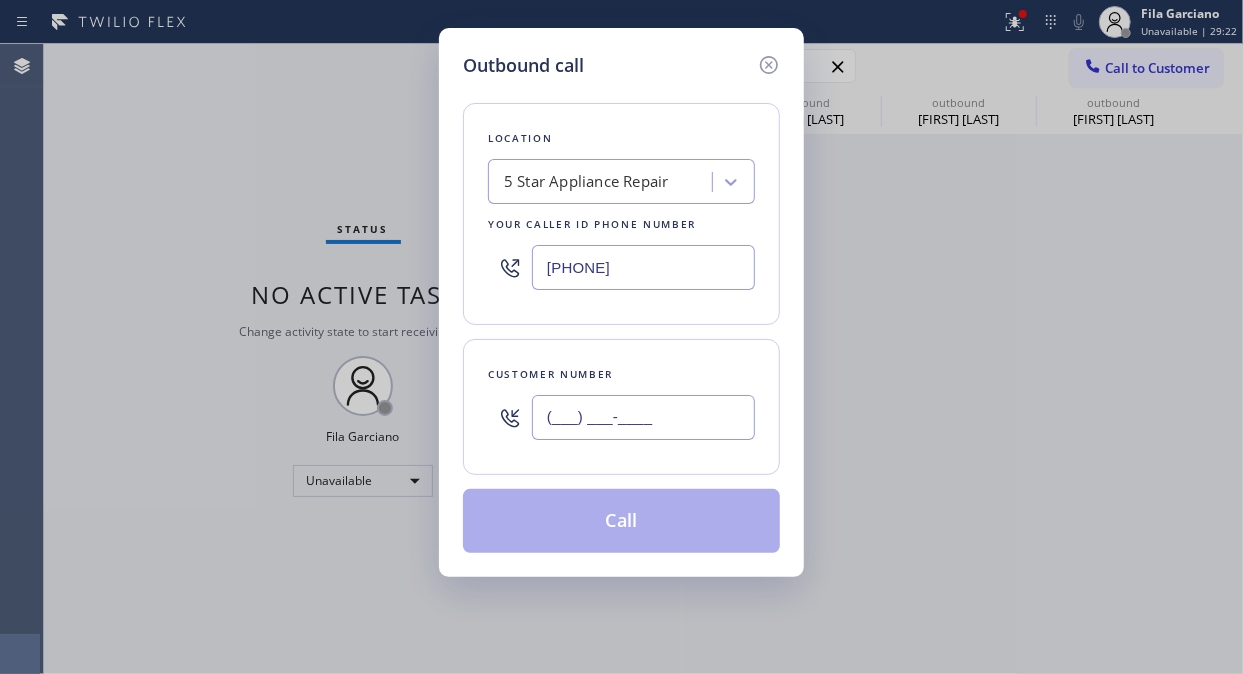 click on "(___) ___-____" at bounding box center (643, 417) 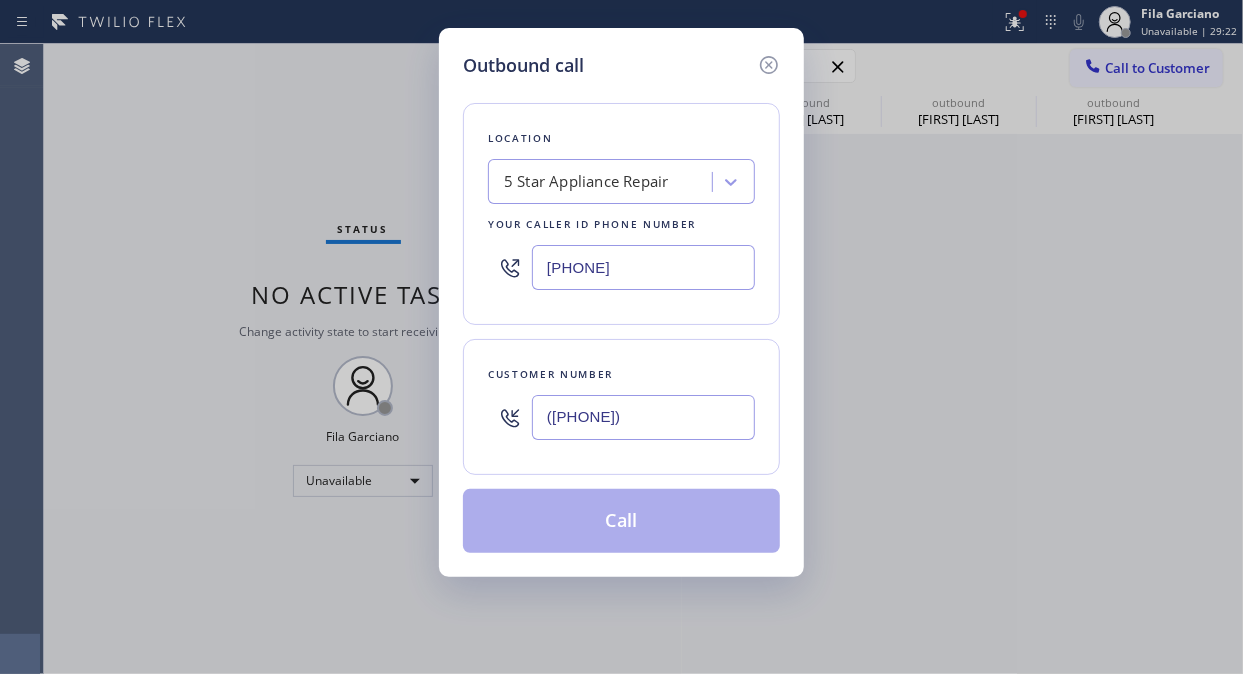 type on "([PHONE])" 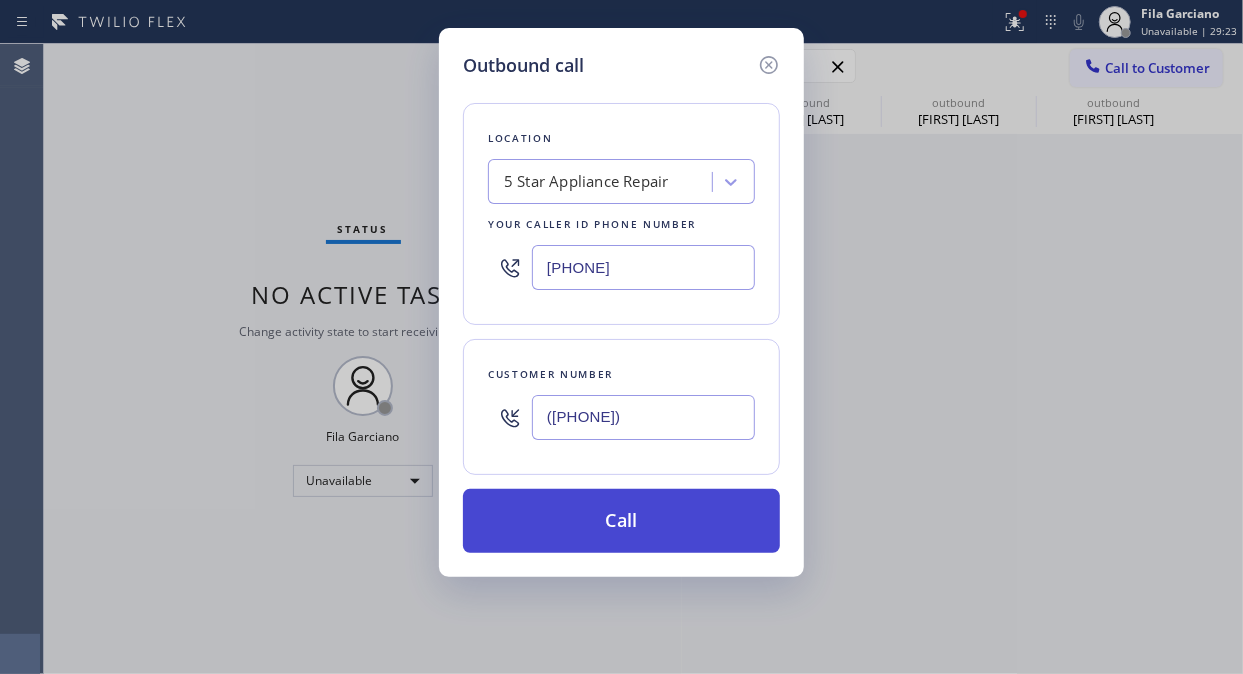 click on "Call" at bounding box center [621, 521] 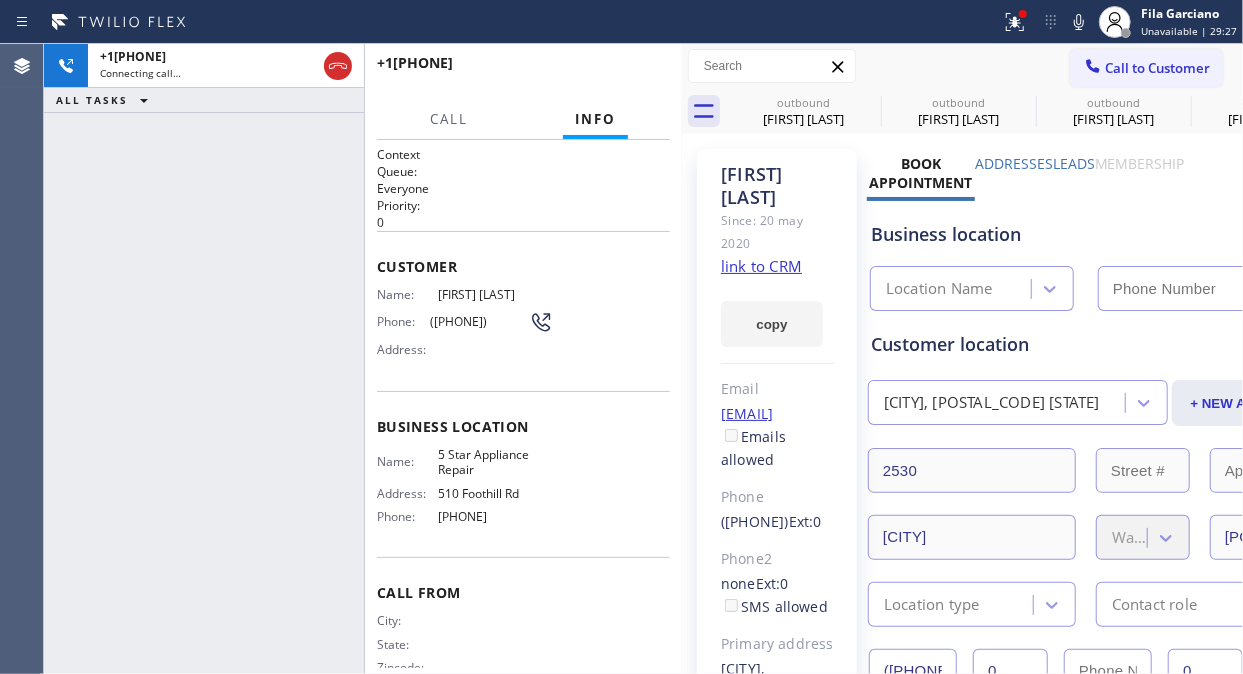type on "[PHONE]" 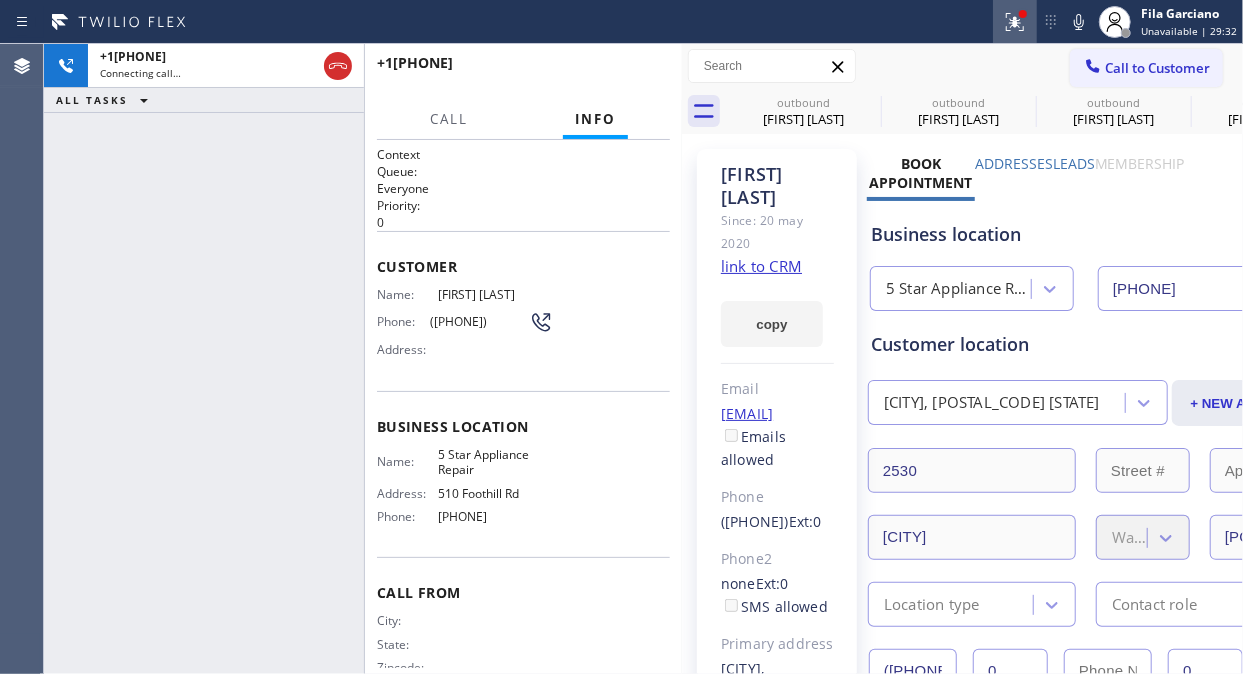 click 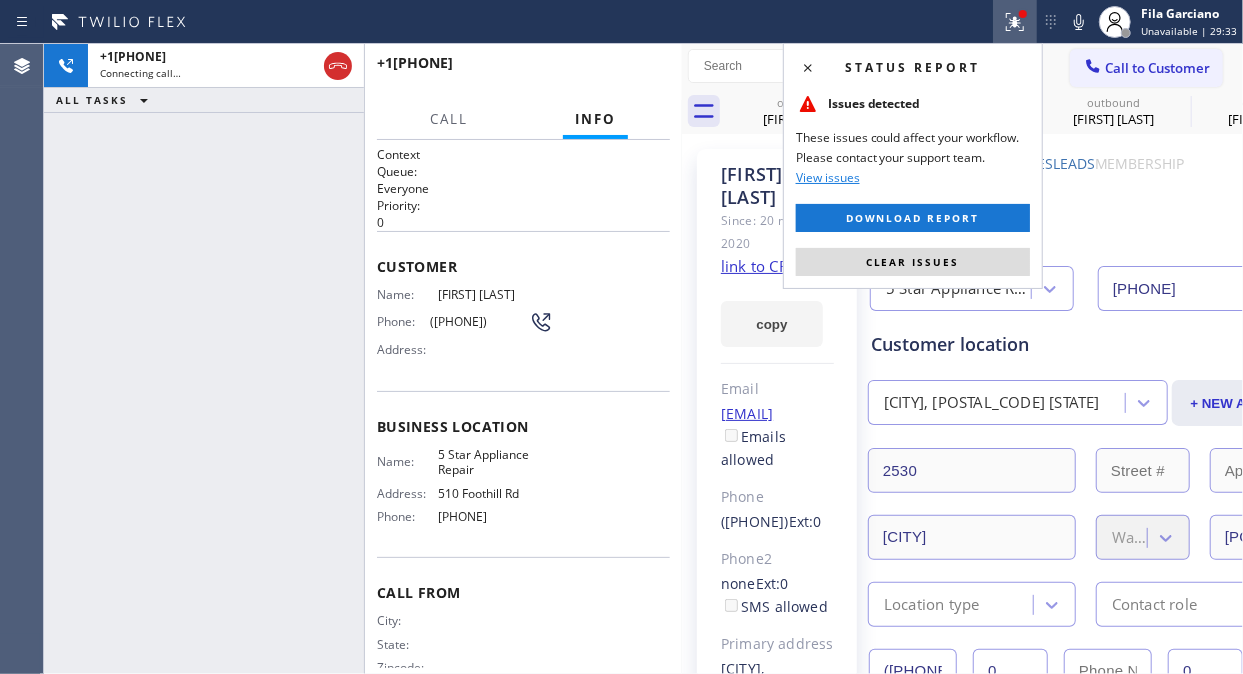 click on "Clear issues" at bounding box center (913, 262) 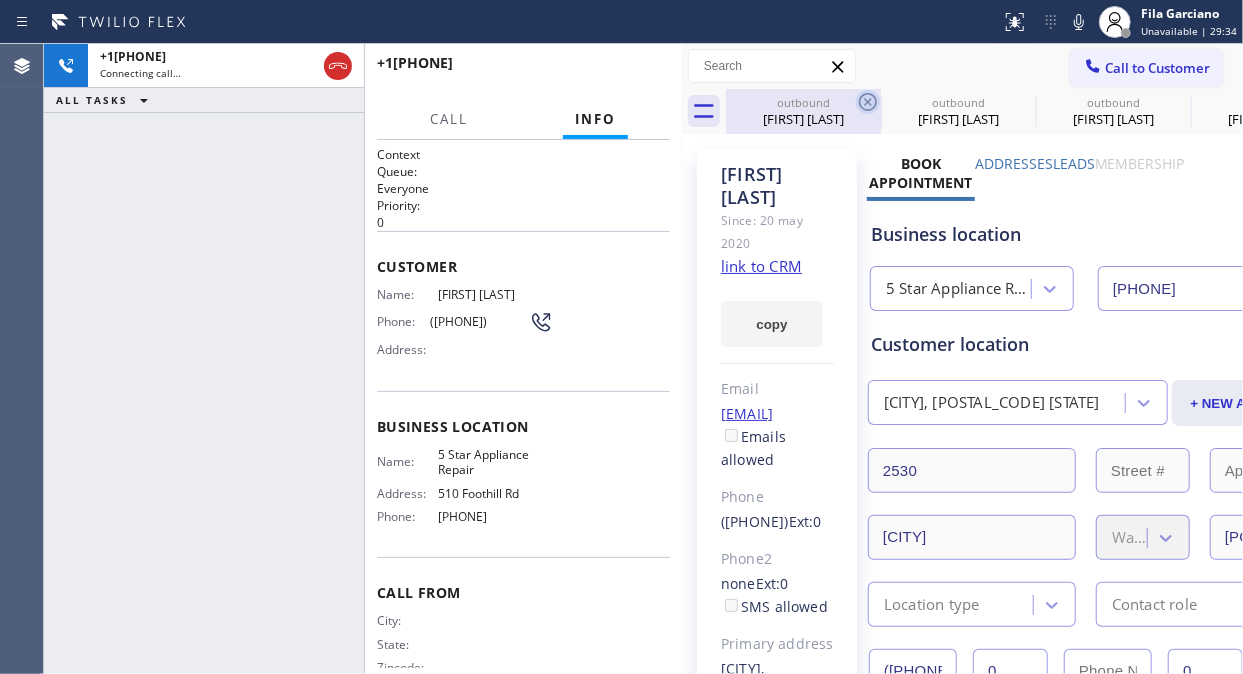 click 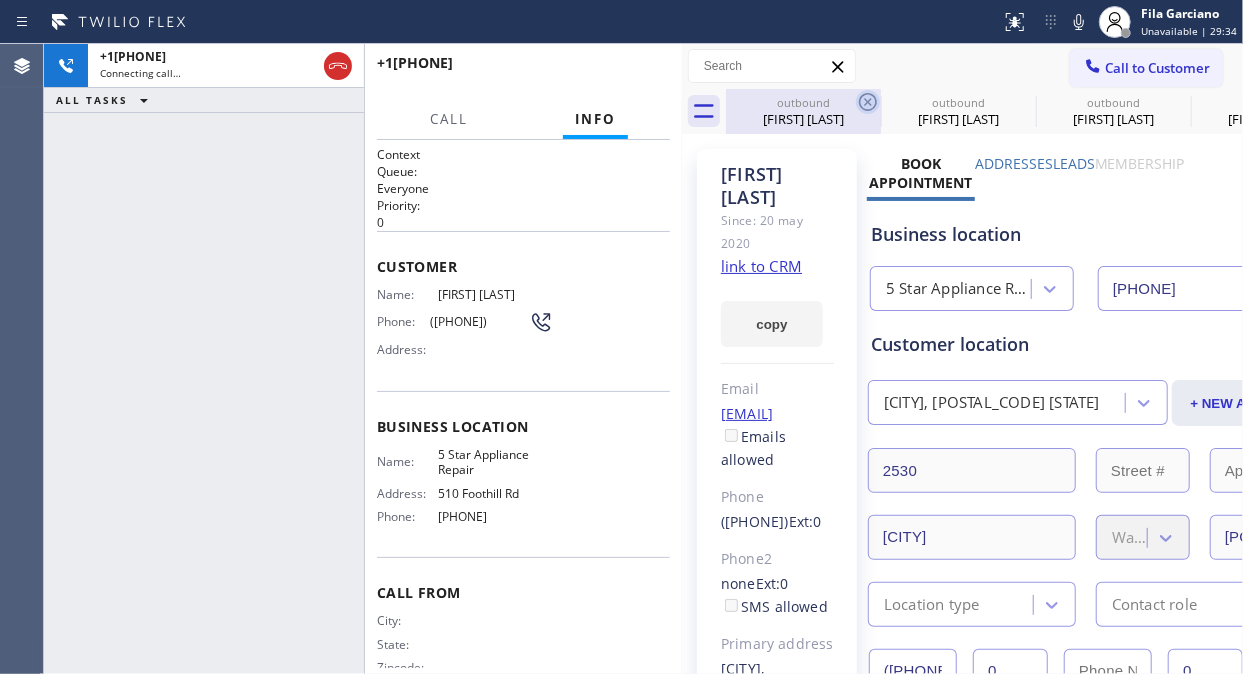 click 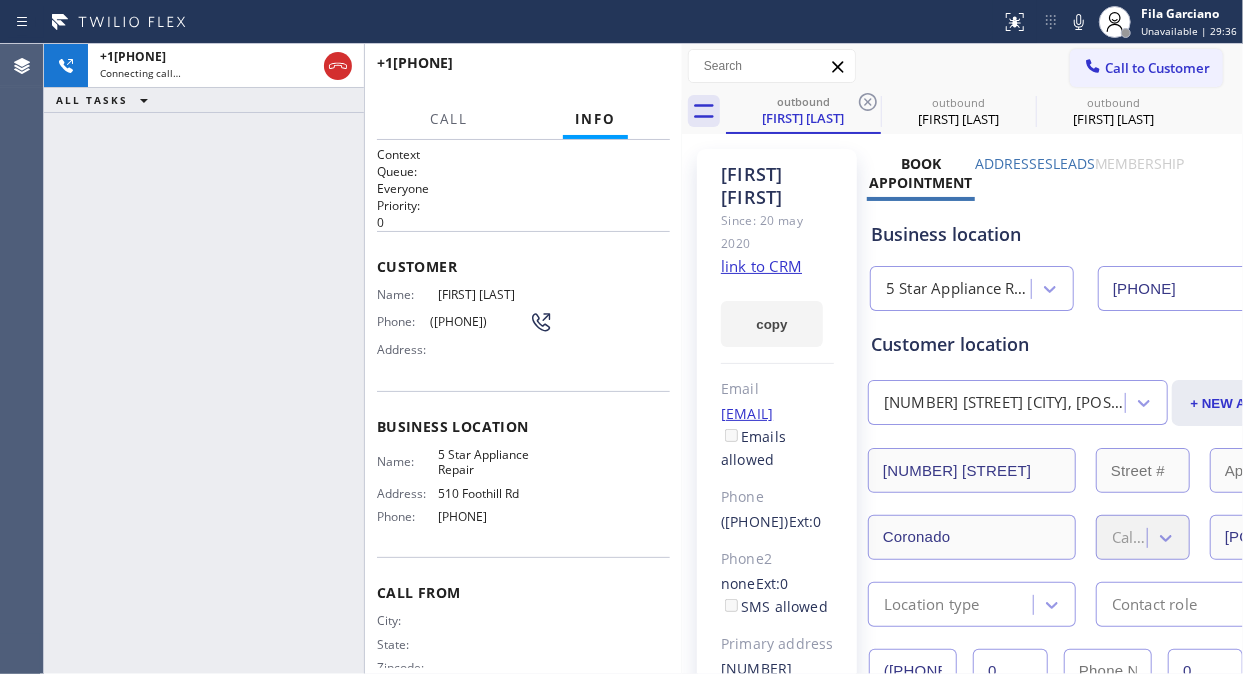click 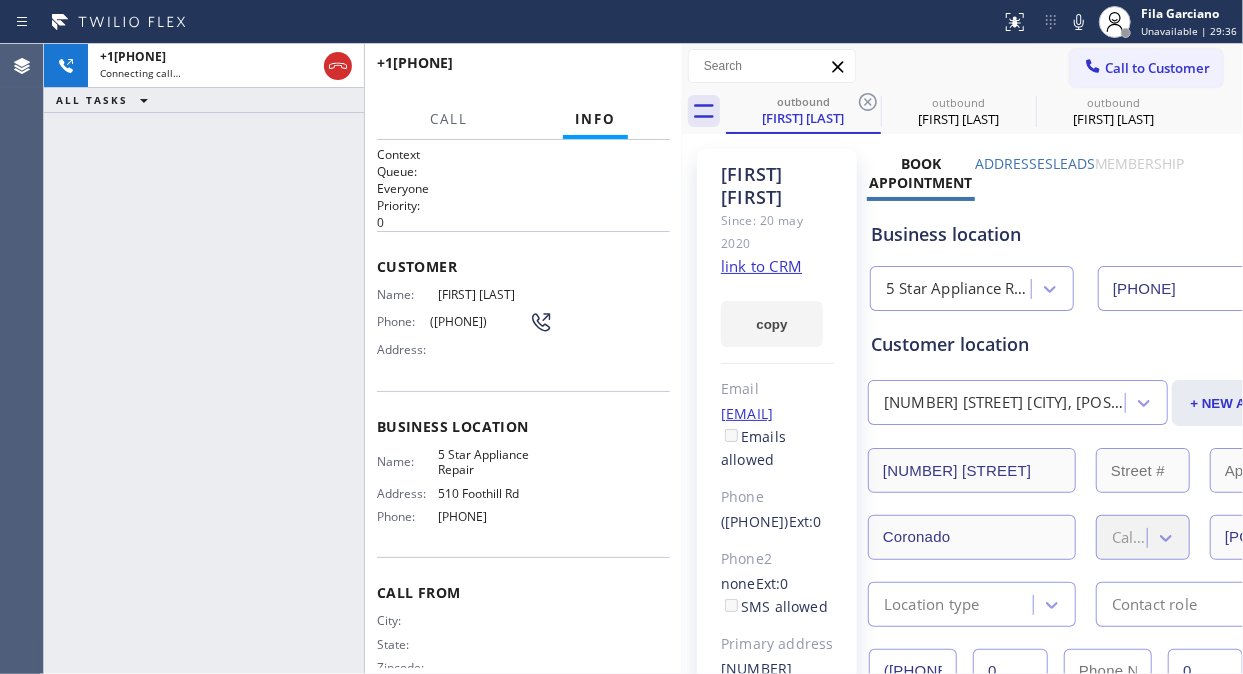 click 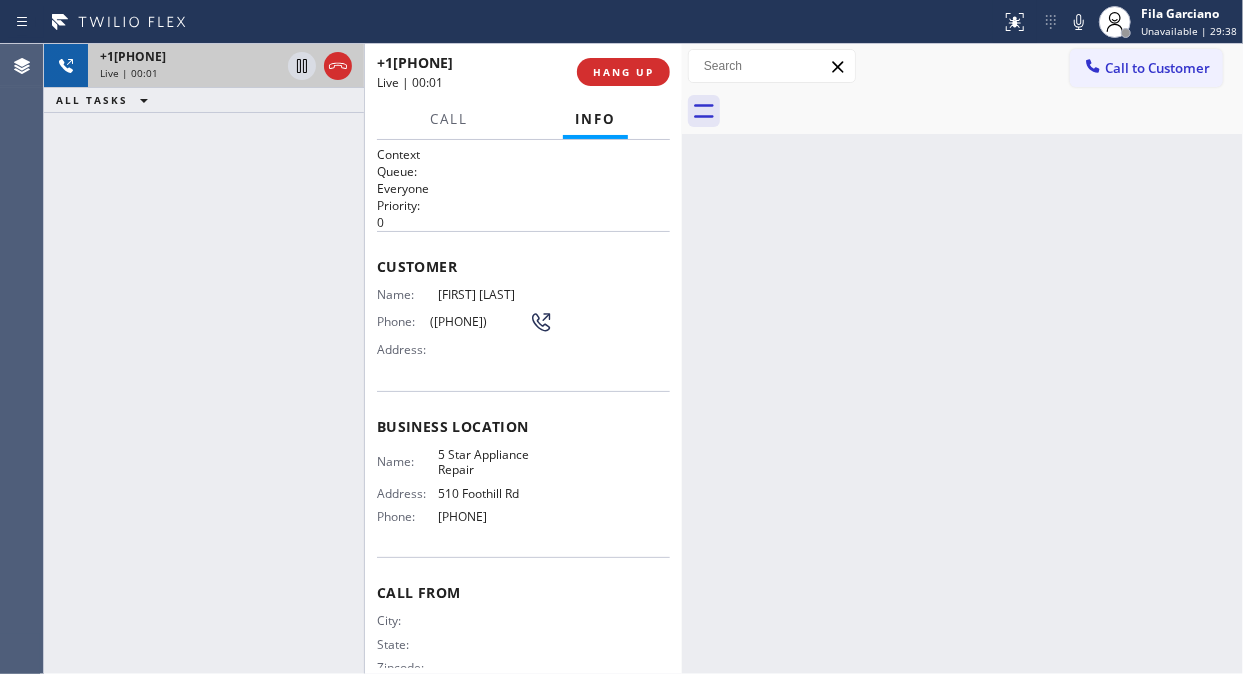 click on "Live | 00:01" at bounding box center (190, 73) 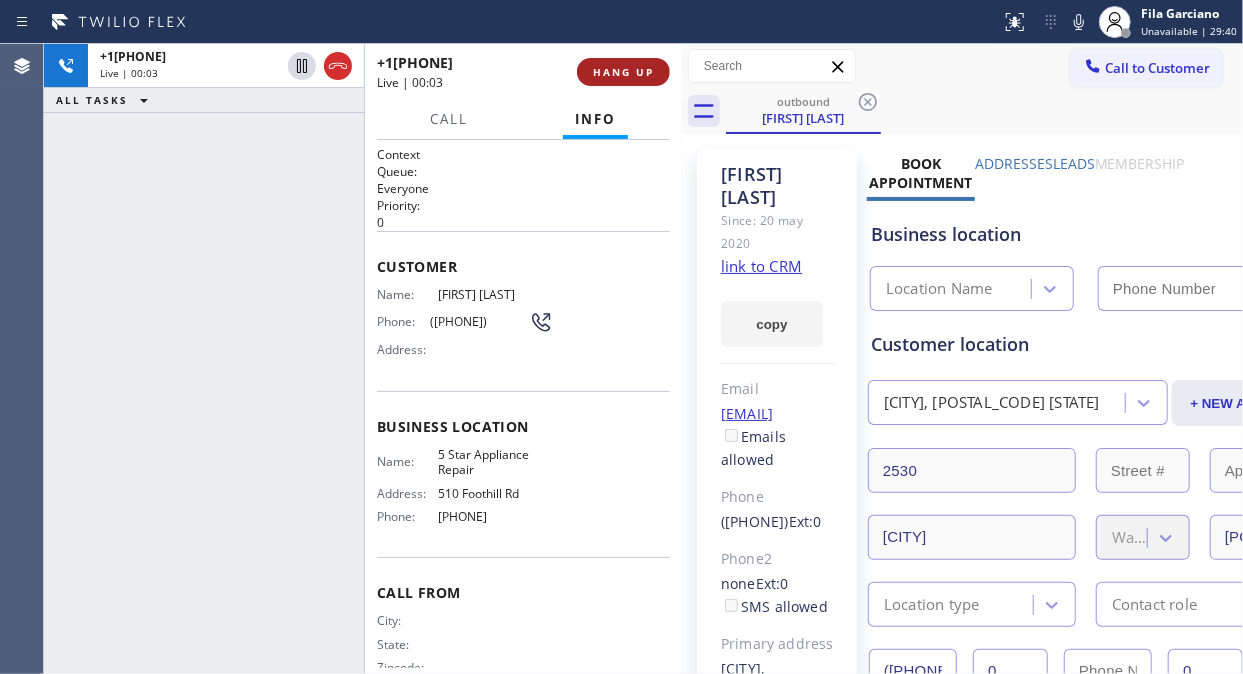 type on "[PHONE]" 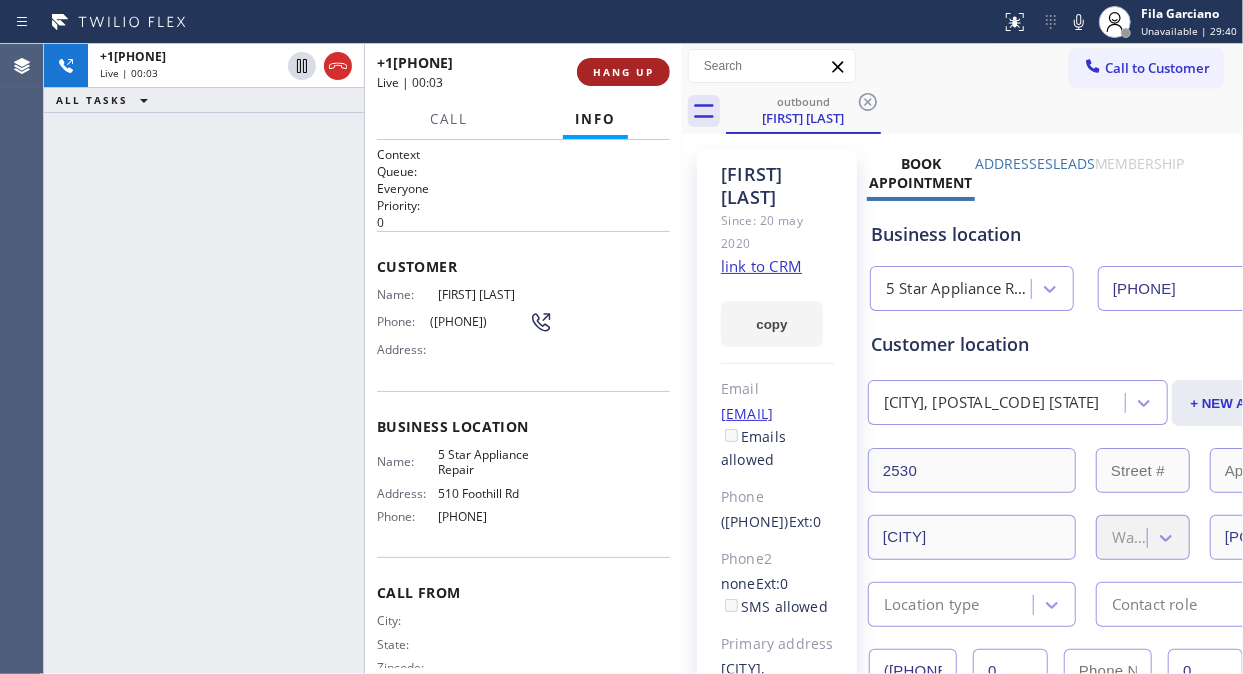 click on "HANG UP" at bounding box center (623, 72) 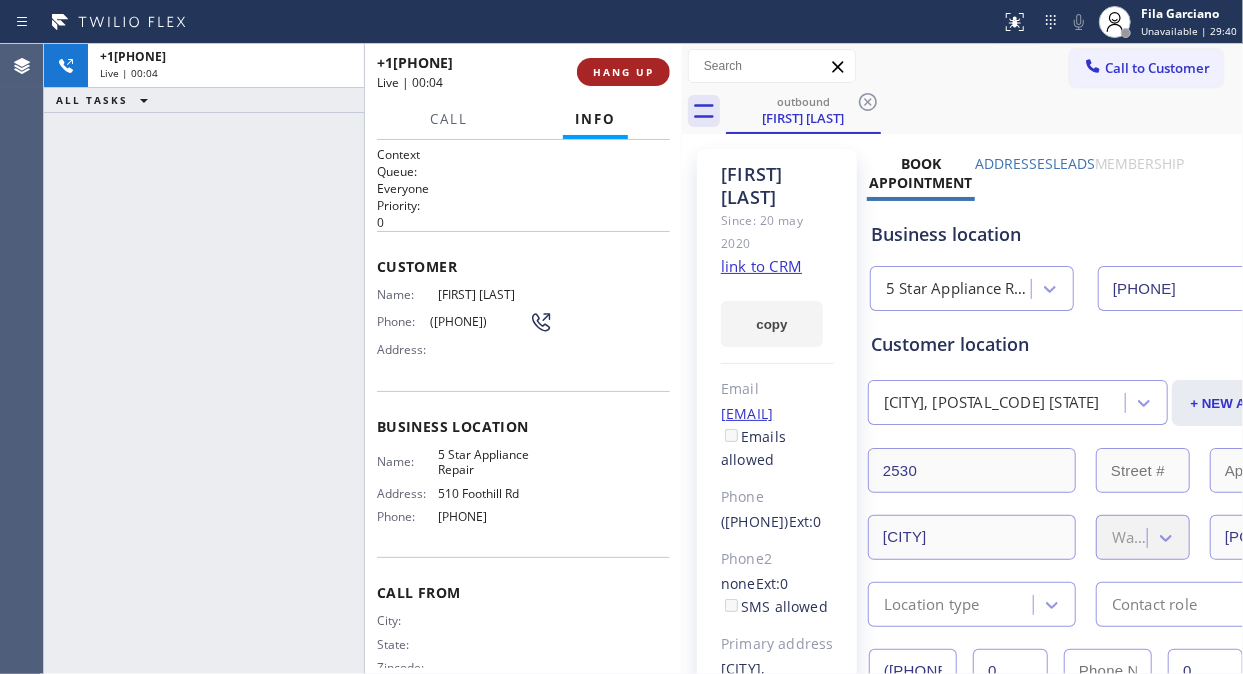 click on "HANG UP" at bounding box center [623, 72] 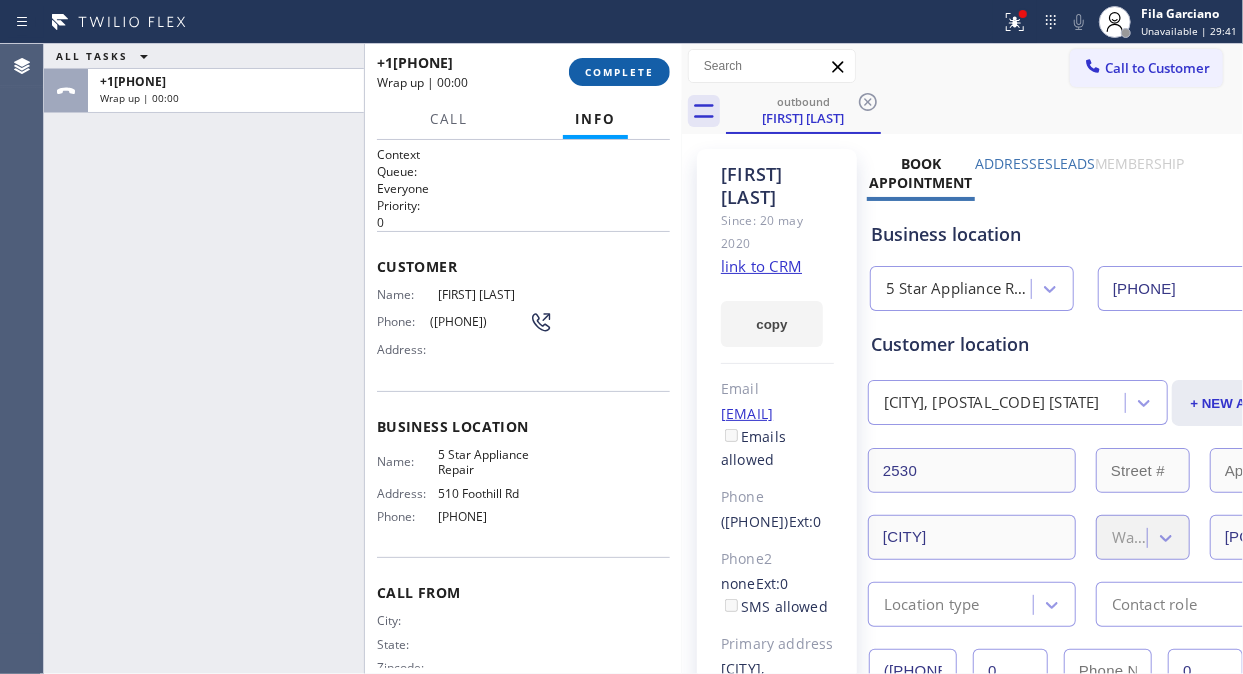 click on "COMPLETE" at bounding box center (619, 72) 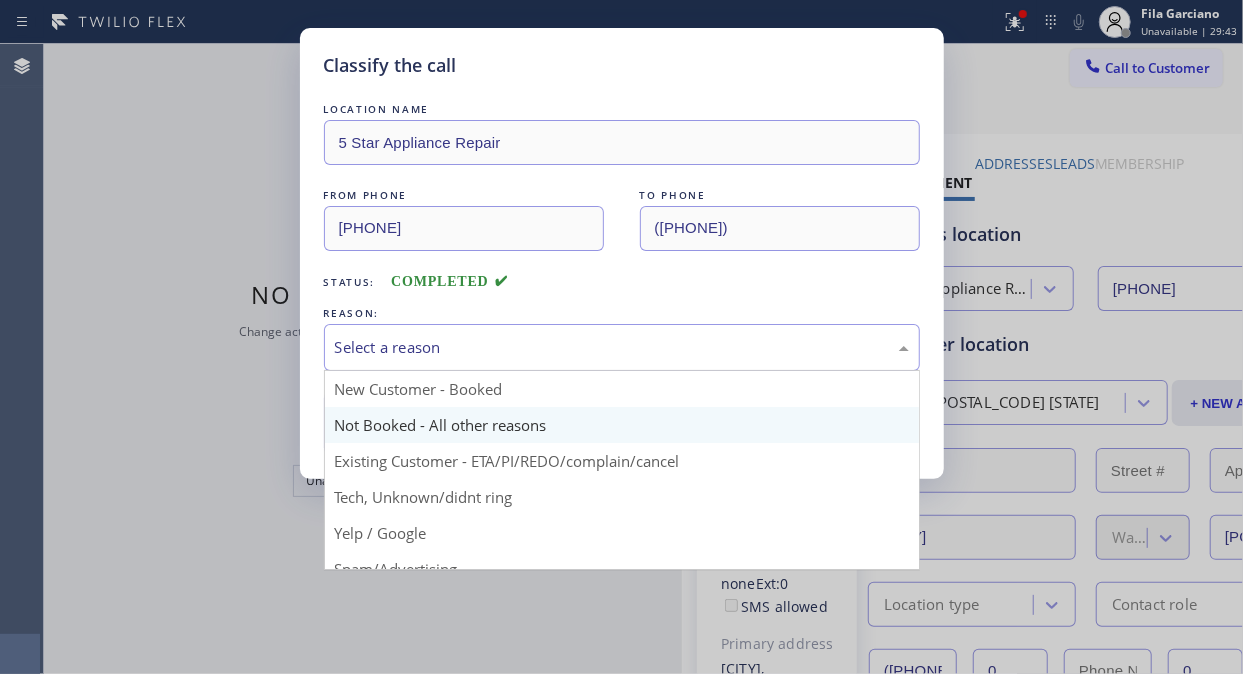 drag, startPoint x: 647, startPoint y: 355, endPoint x: 637, endPoint y: 407, distance: 52.95281 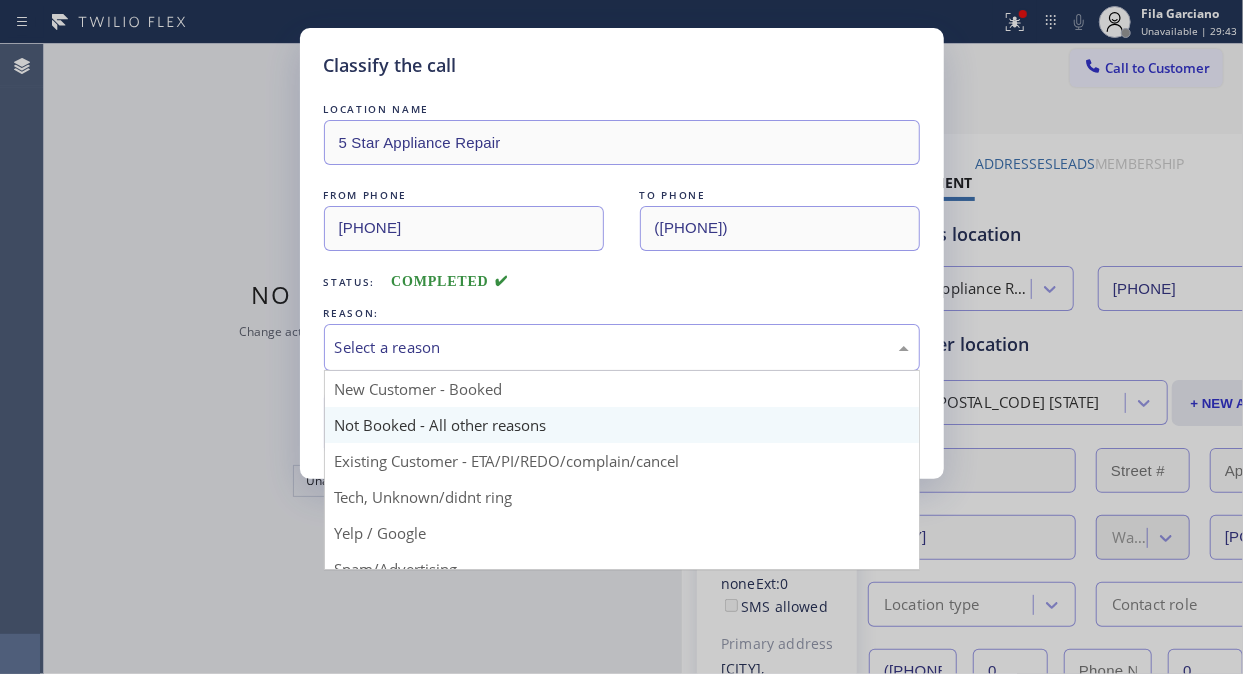 click on "Select a reason" at bounding box center (622, 347) 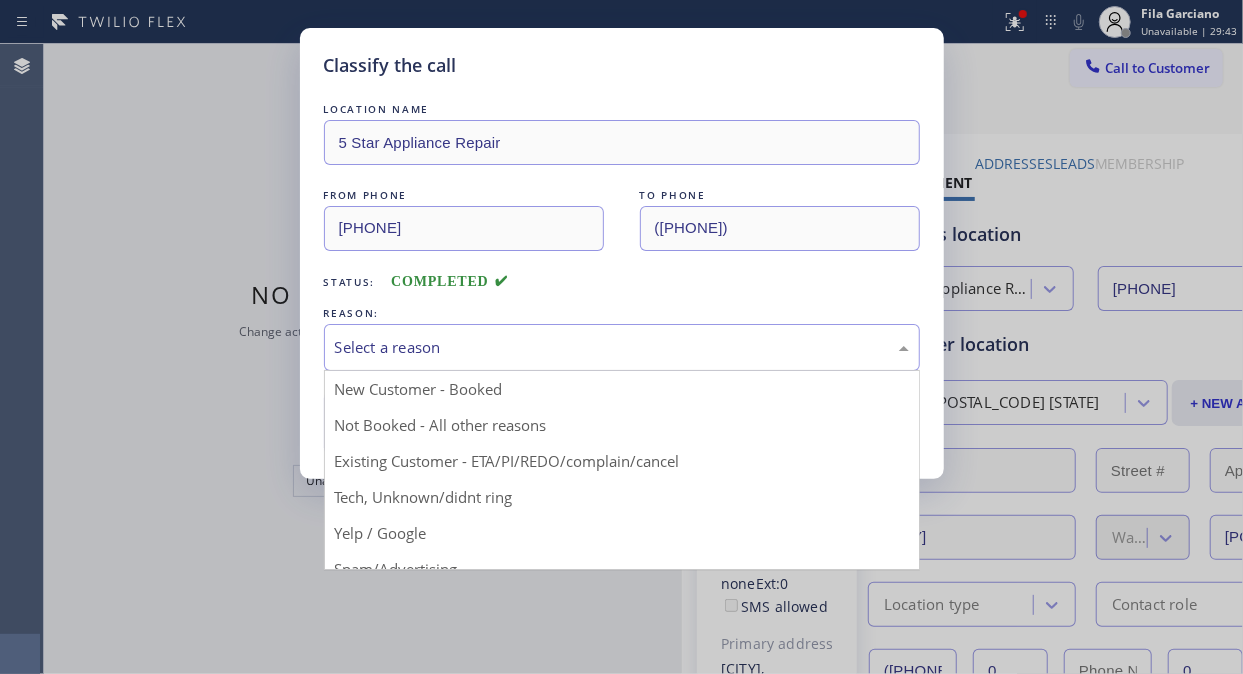 drag, startPoint x: 626, startPoint y: 446, endPoint x: 611, endPoint y: 447, distance: 15.033297 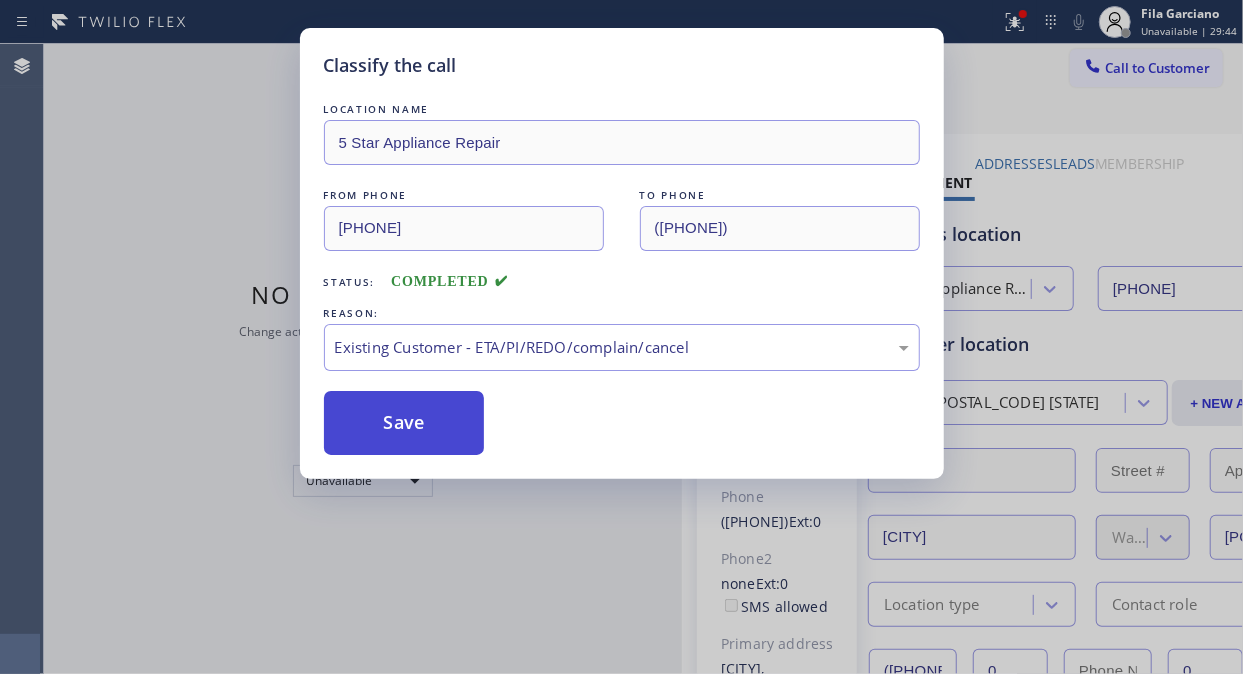 click on "Save" at bounding box center [404, 423] 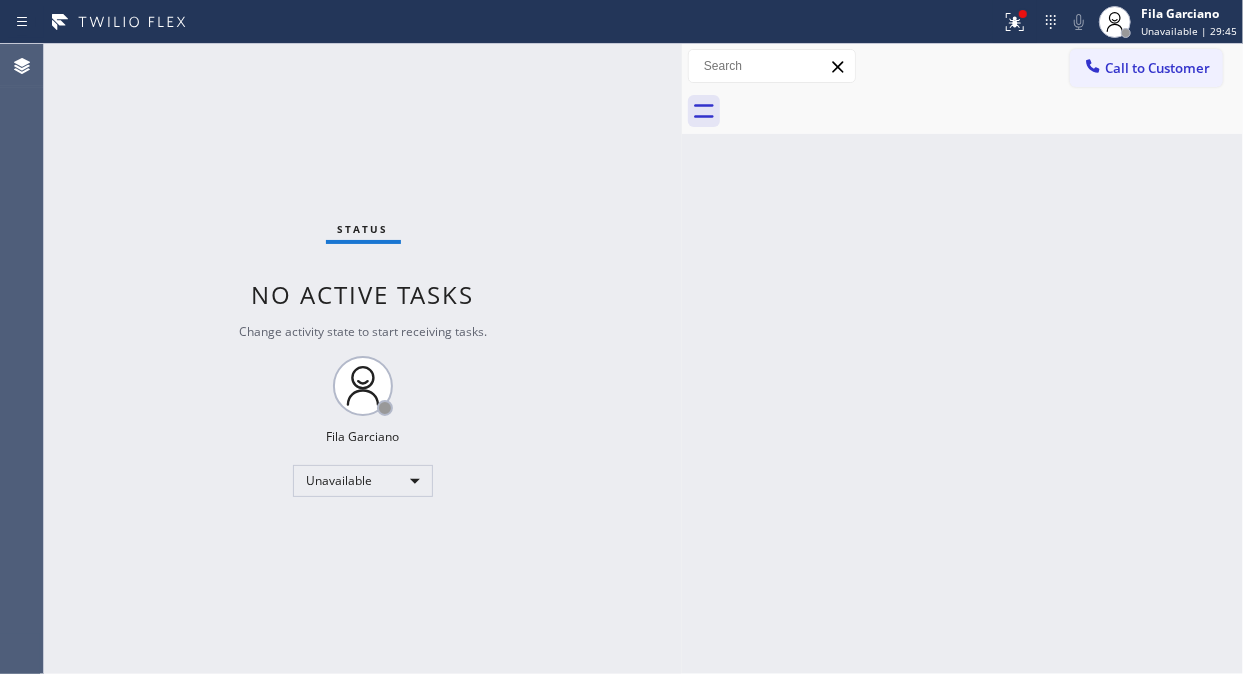 click at bounding box center [1093, 68] 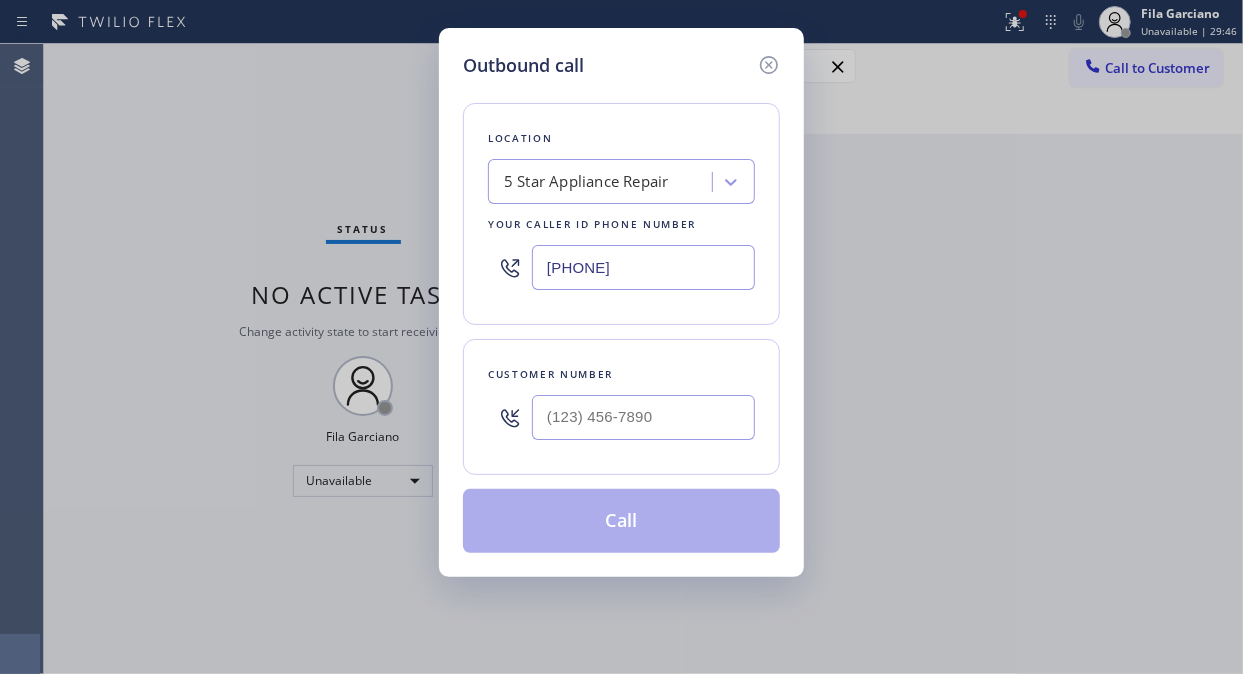 type 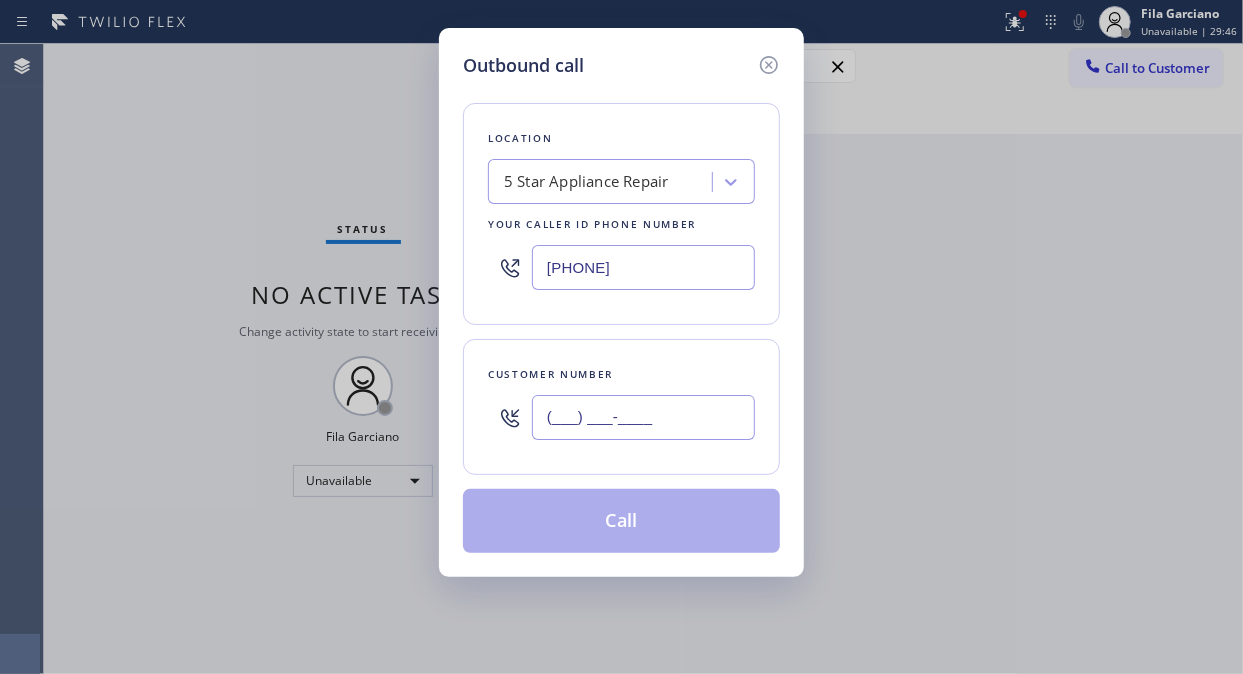 click on "(___) ___-____" at bounding box center [643, 417] 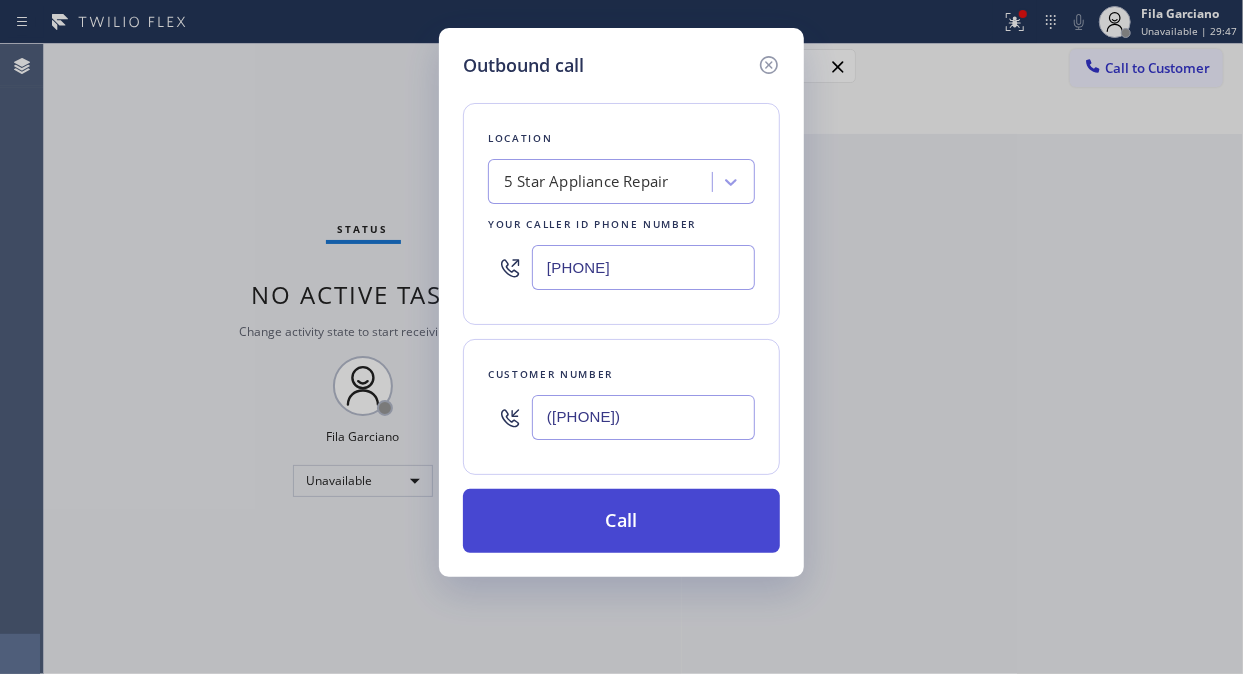 type on "([PHONE])" 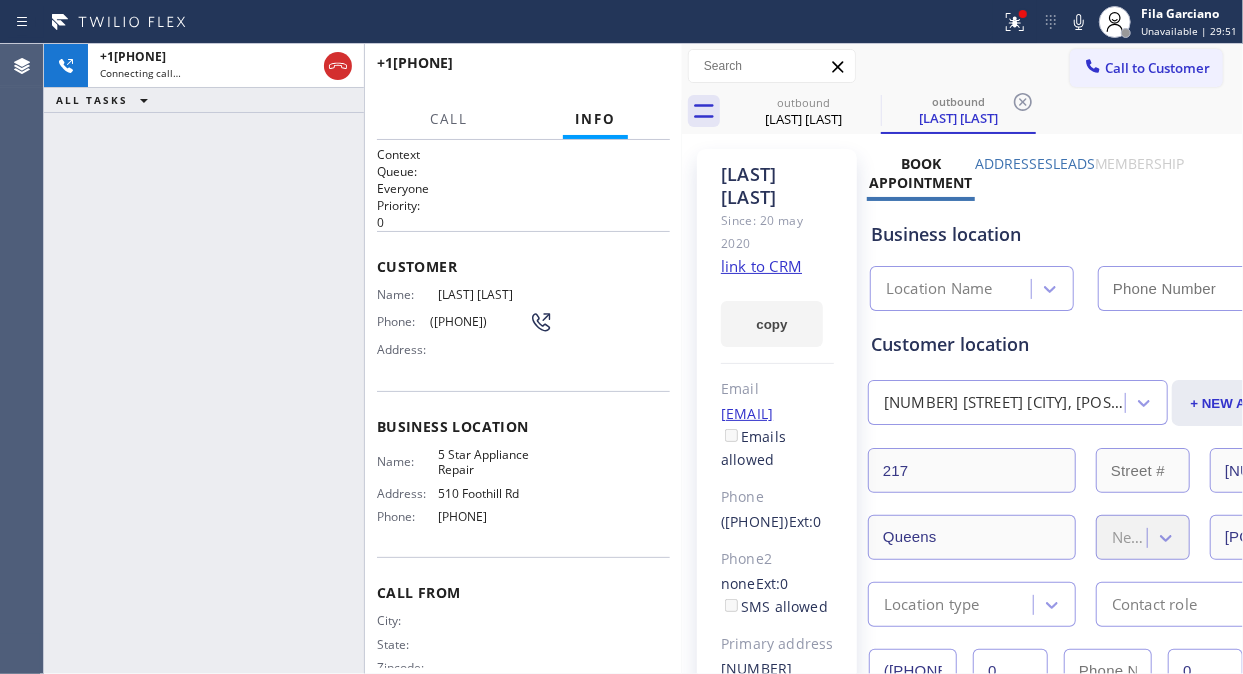 type on "[PHONE]" 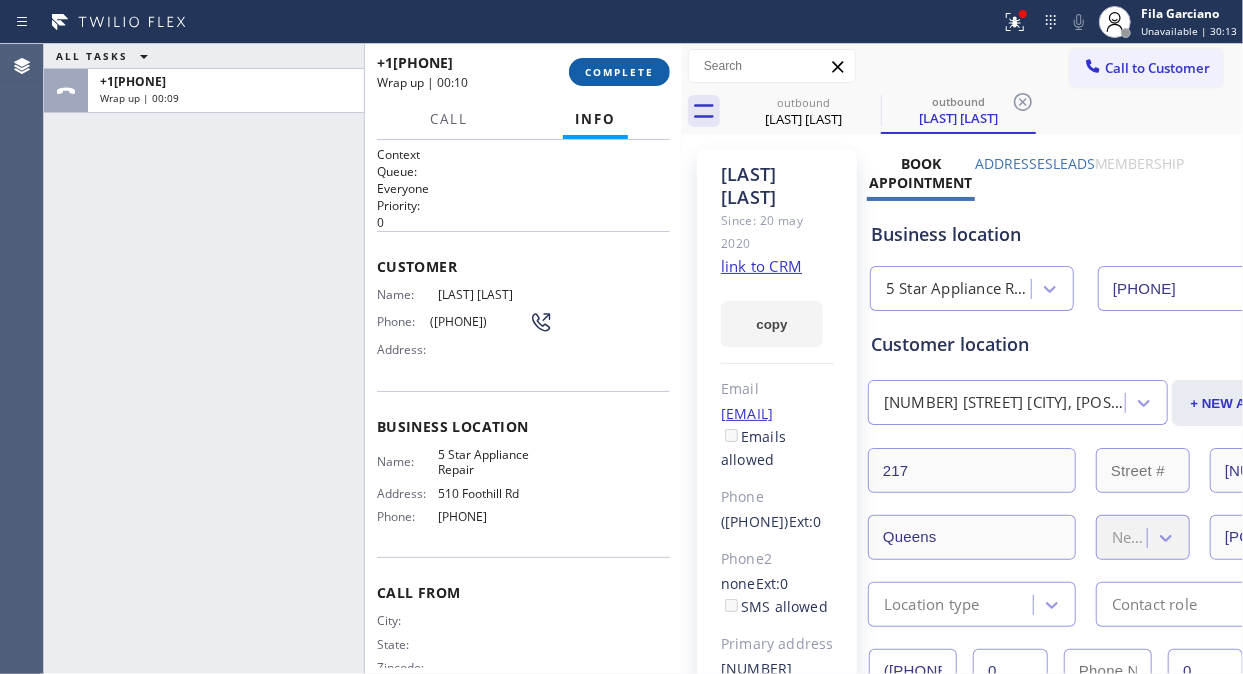 click on "COMPLETE" at bounding box center [619, 72] 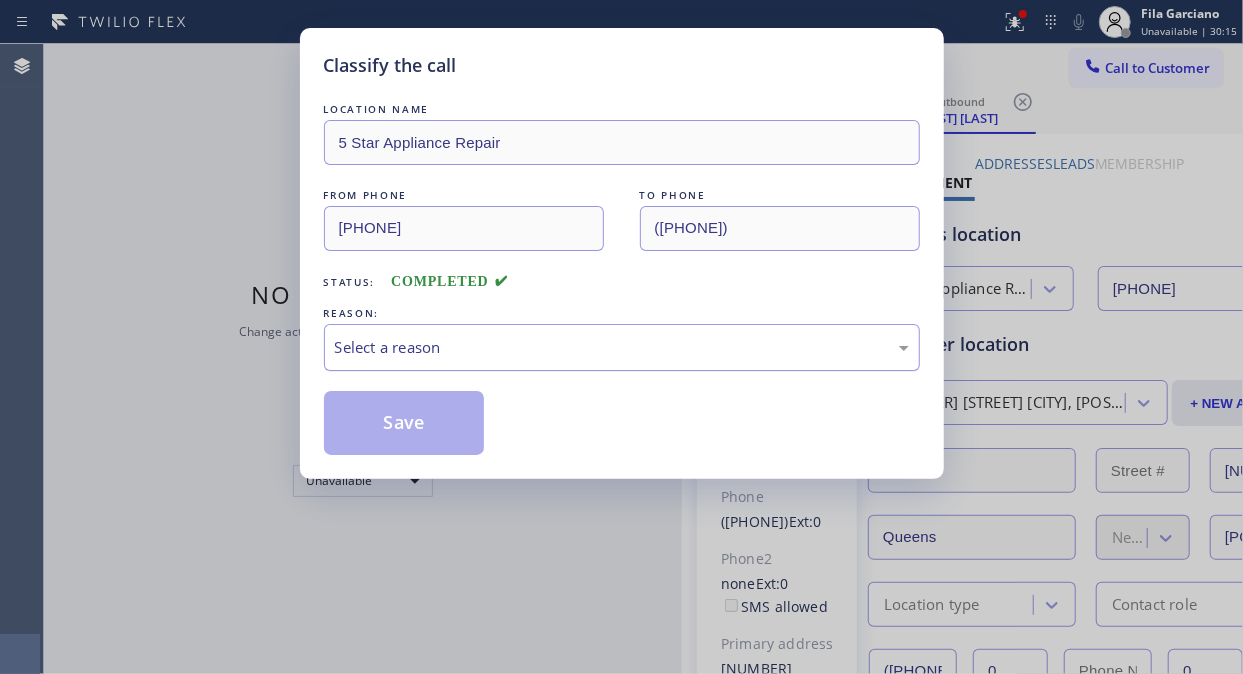 click on "Select a reason" at bounding box center (622, 347) 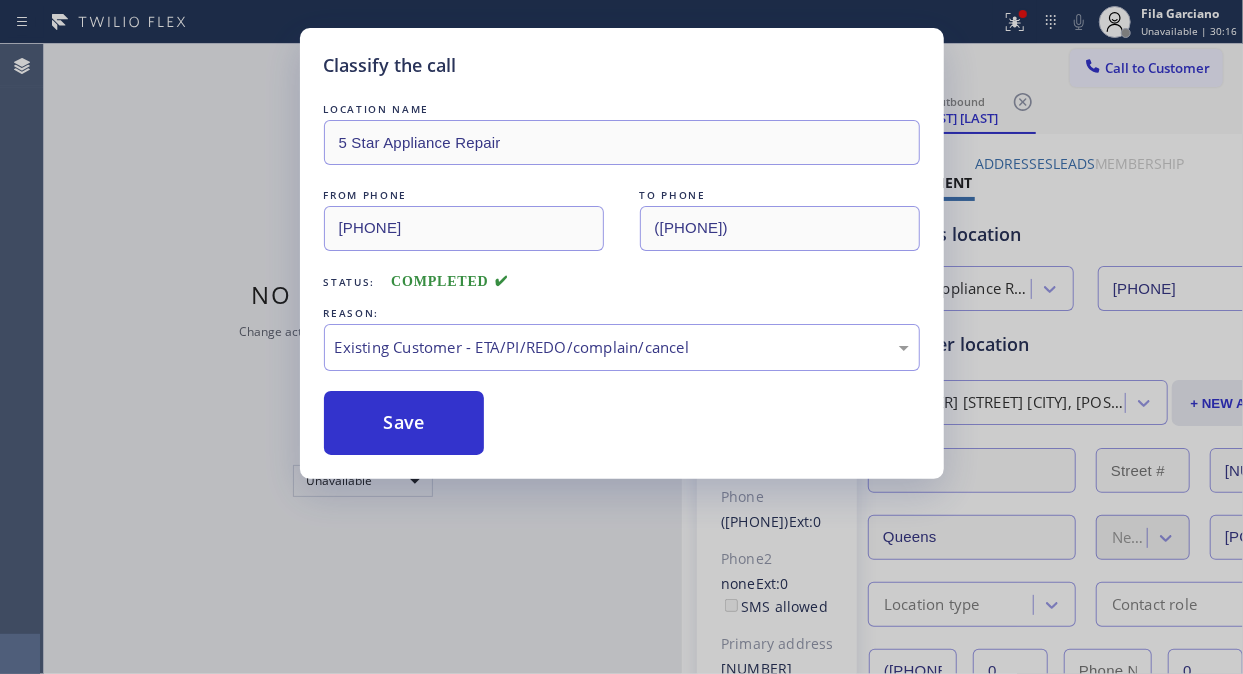 click on "Save" at bounding box center (404, 423) 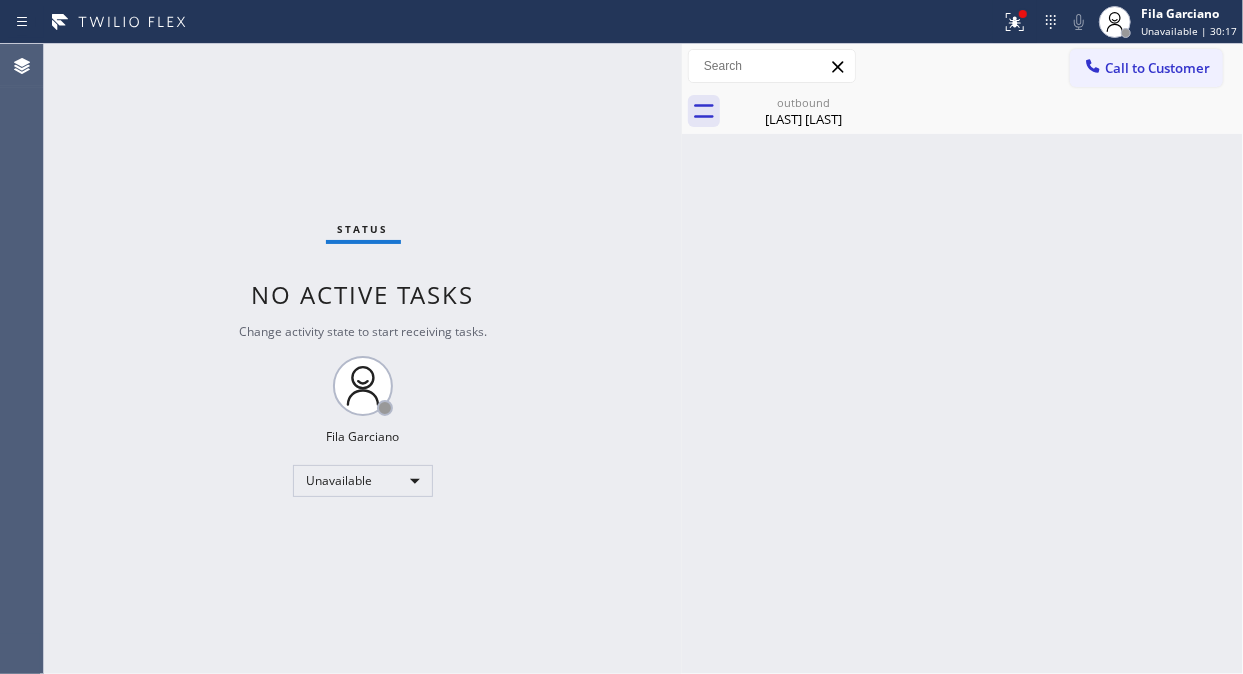 click on "Call to Customer" at bounding box center [1157, 68] 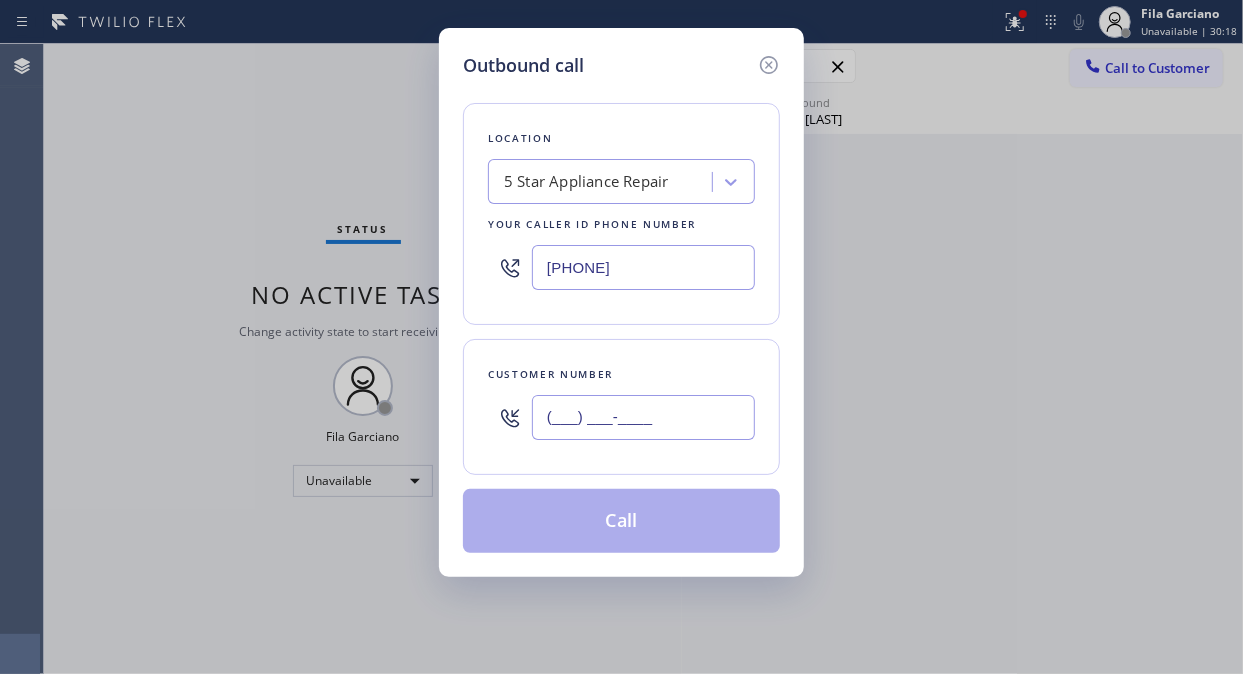 click on "(___) ___-____" at bounding box center [643, 417] 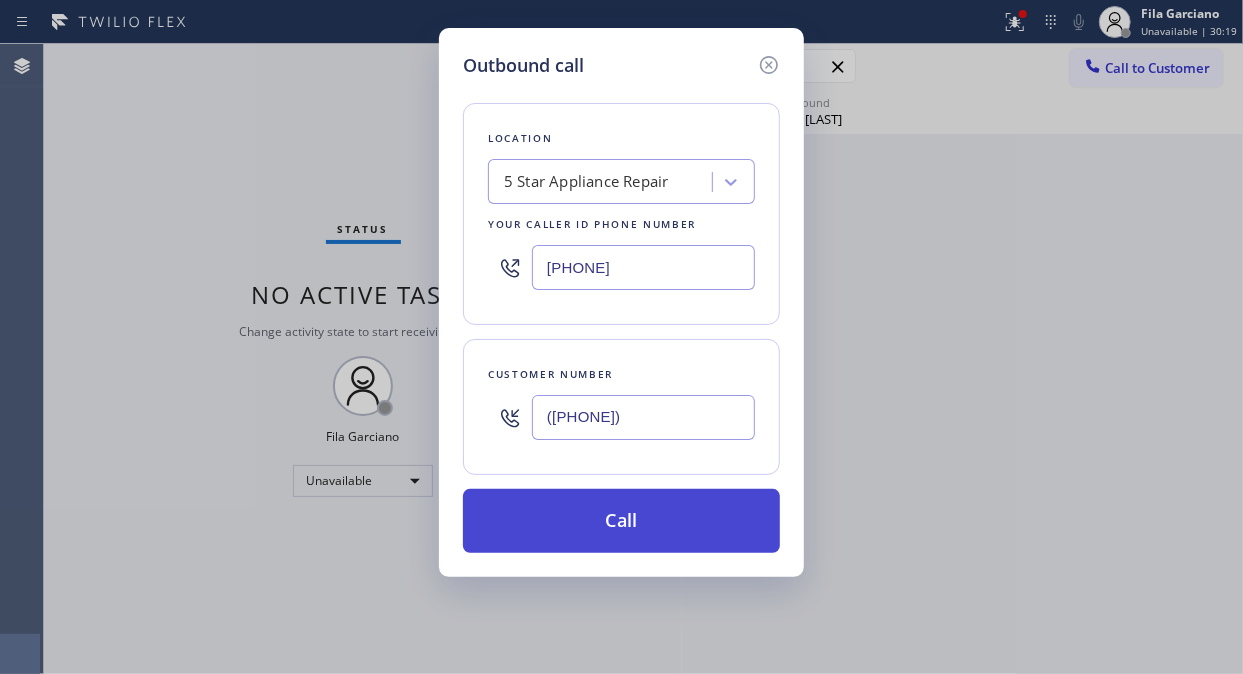 type on "([PHONE])" 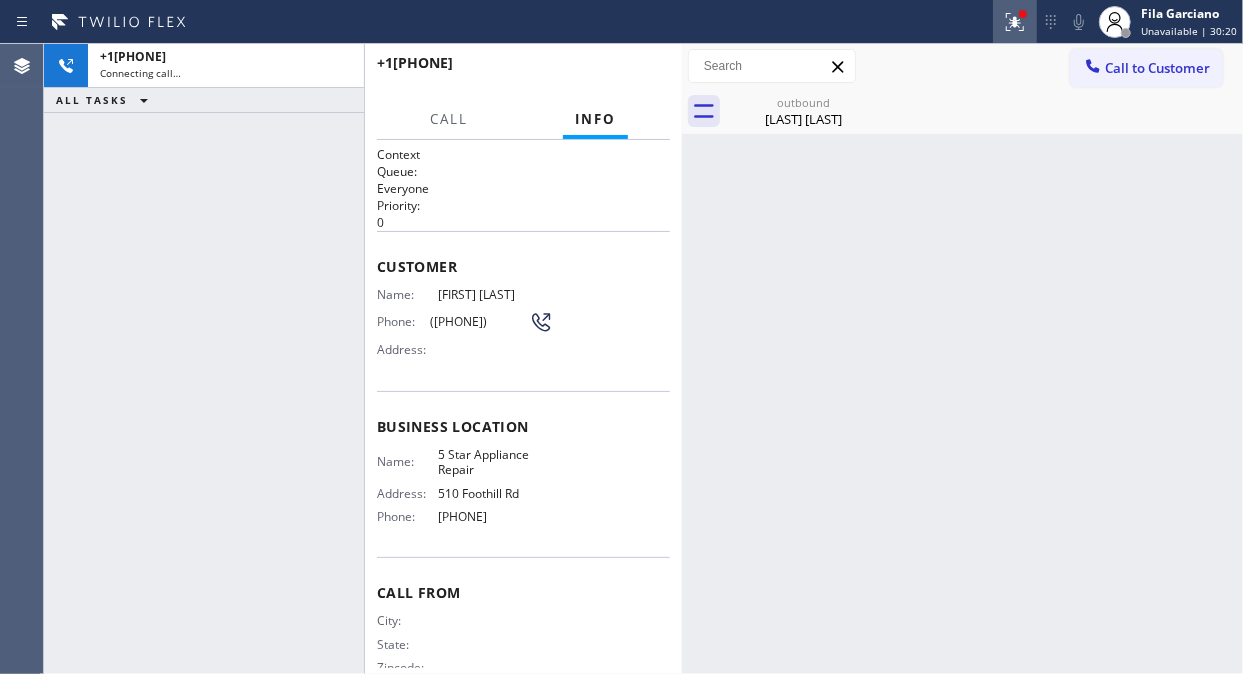 click 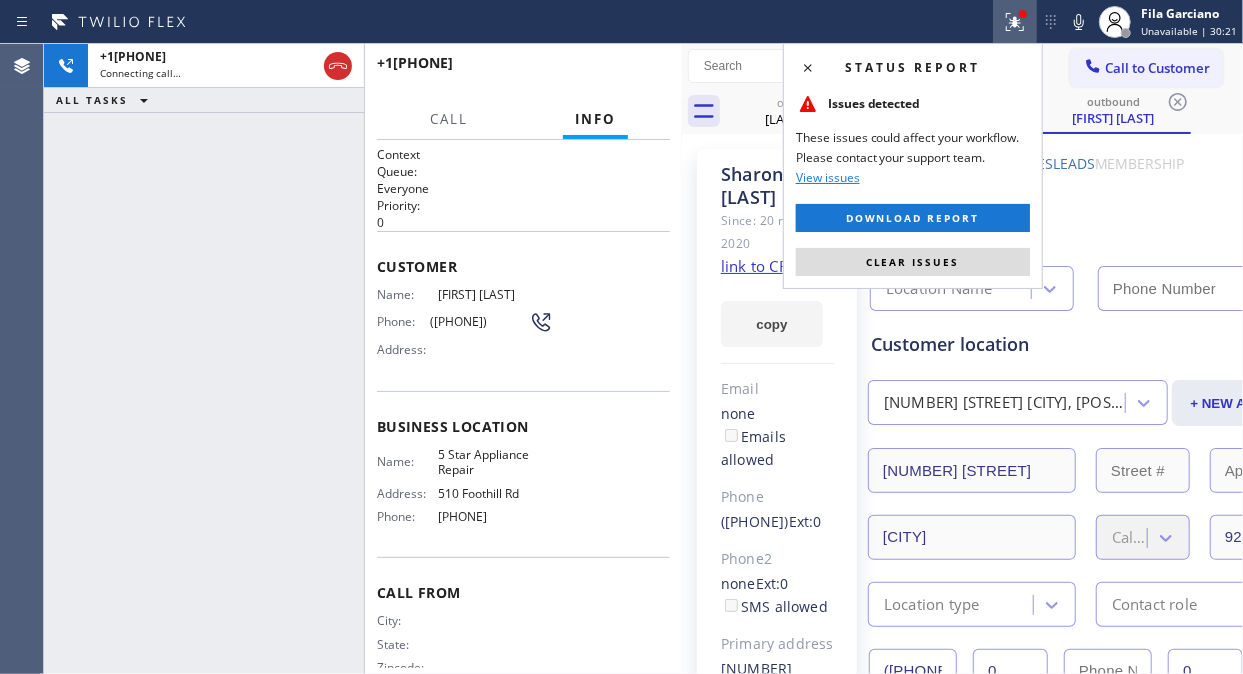 click on "Clear issues" at bounding box center (913, 262) 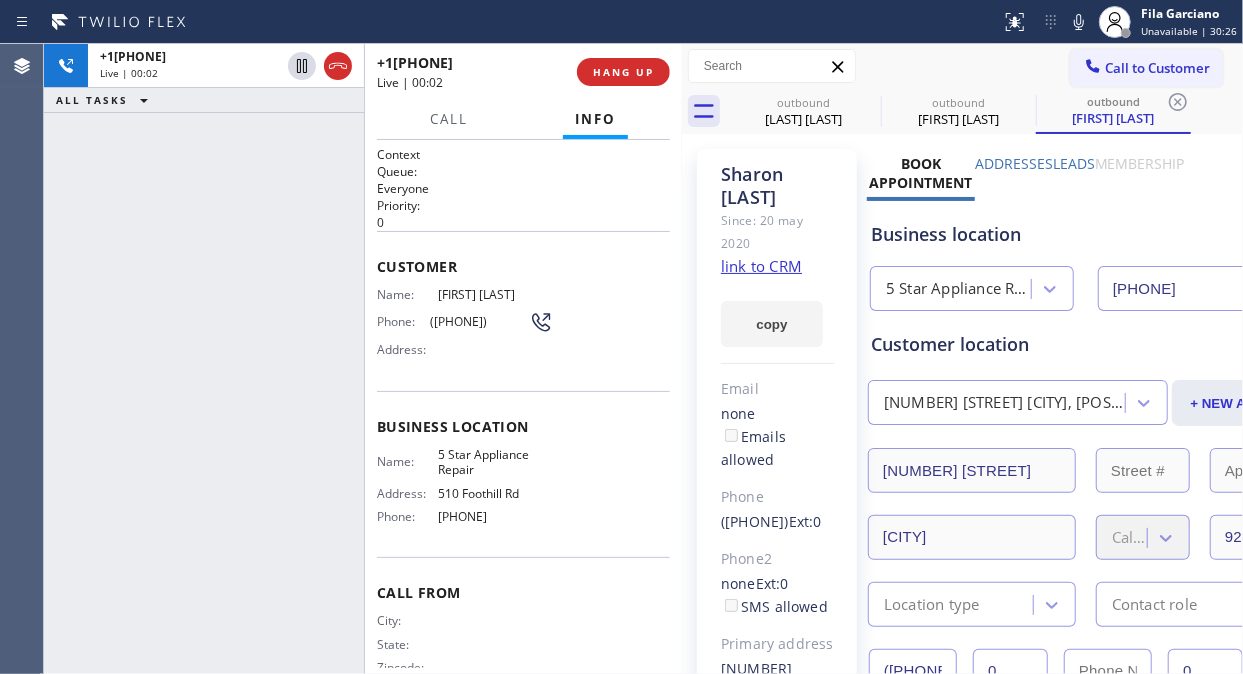 type on "[PHONE]" 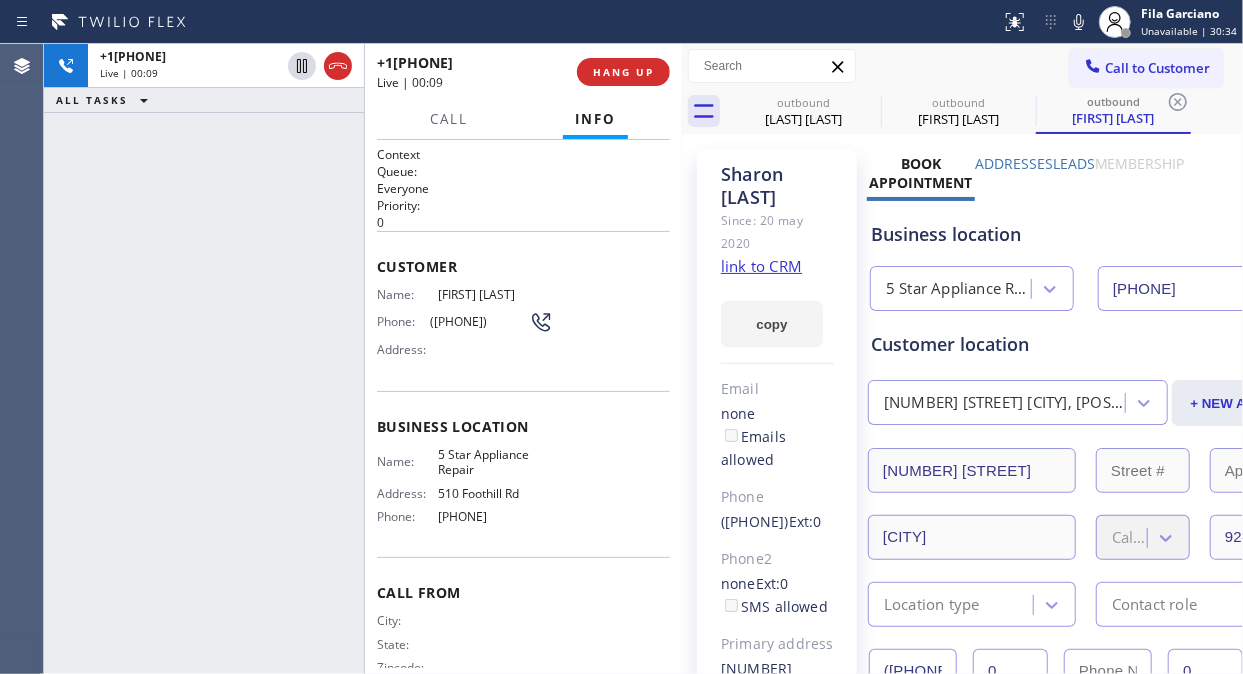 drag, startPoint x: 328, startPoint y: 57, endPoint x: 546, endPoint y: 63, distance: 218.08255 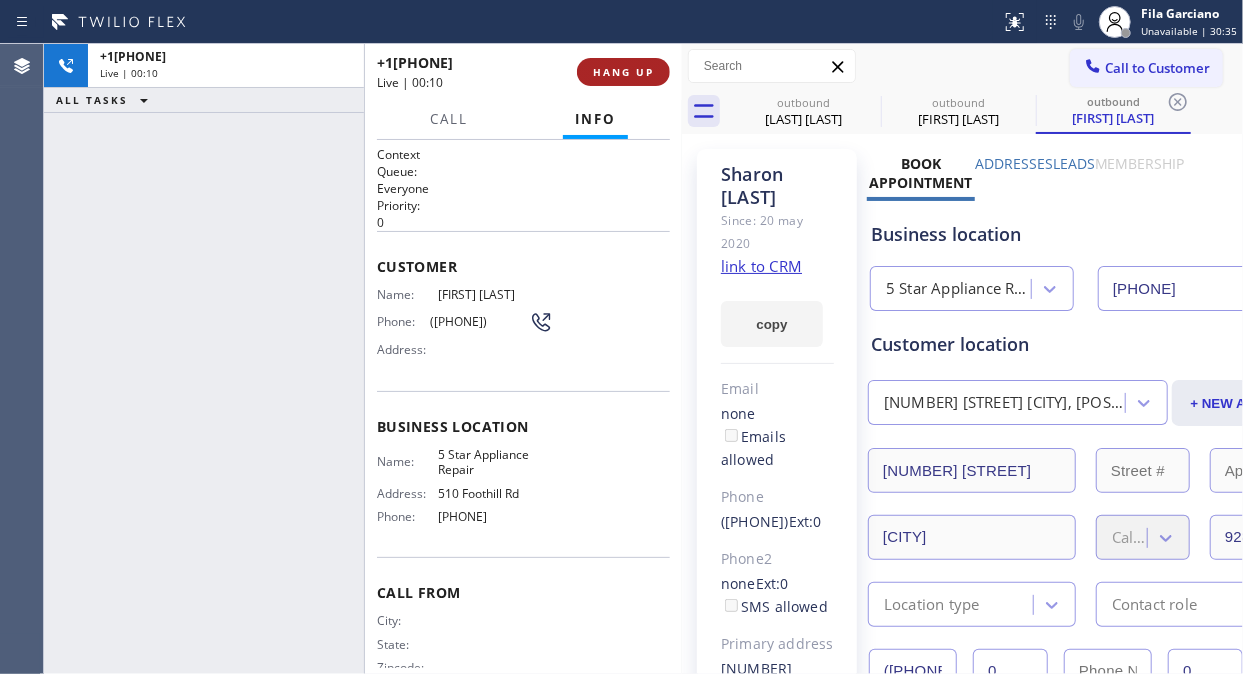 click on "HANG UP" at bounding box center [623, 72] 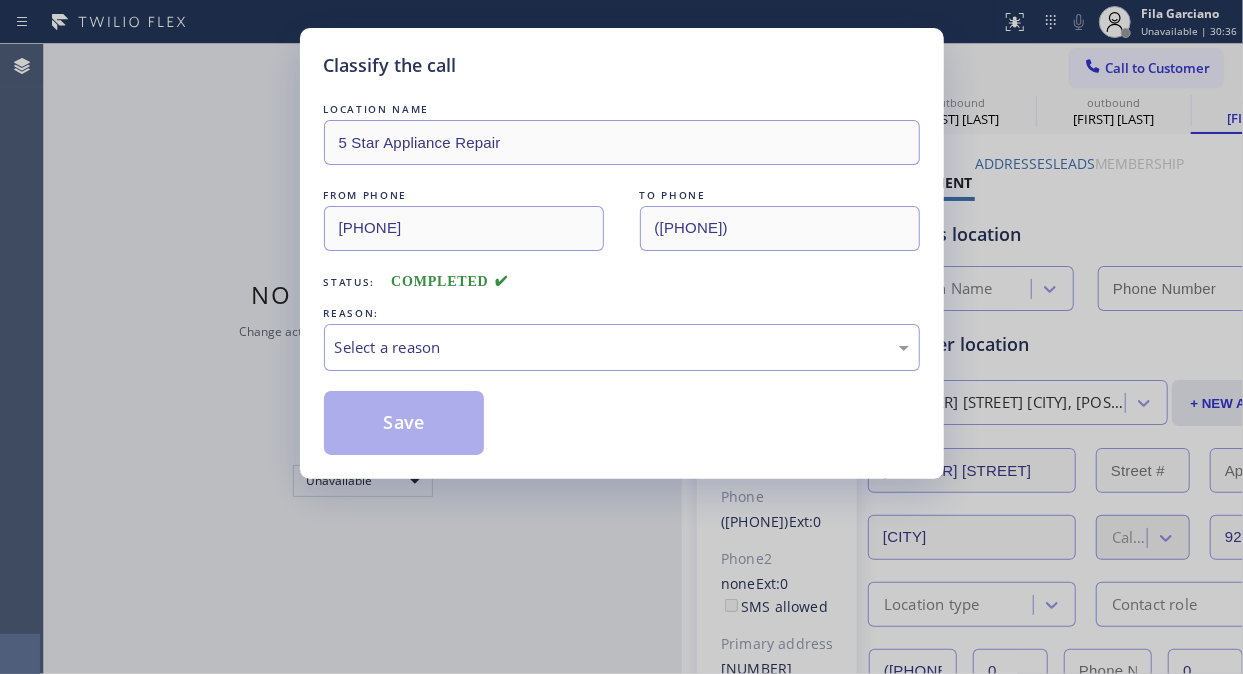 type on "[PHONE]" 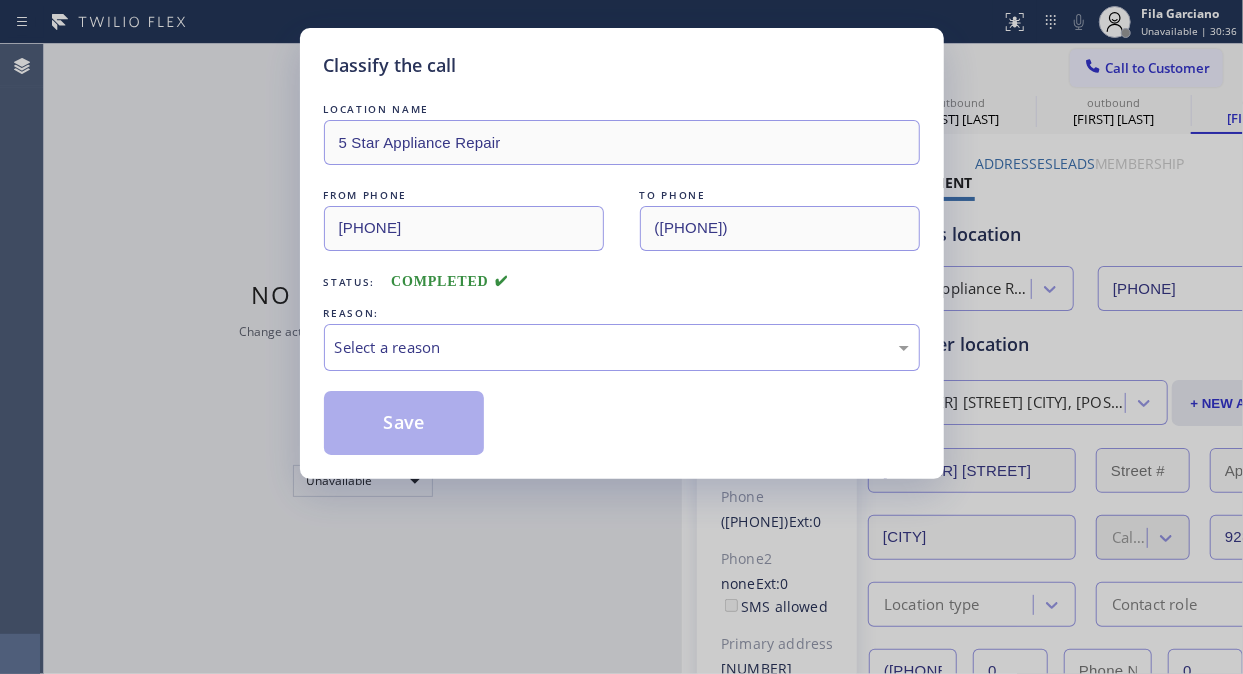 click on "LOCATION NAME 5 Star Appliance Repair FROM PHONE [PHONE] TO PHONE [PHONE] Status: COMPLETED REASON: Select a reason Save" at bounding box center [622, 267] 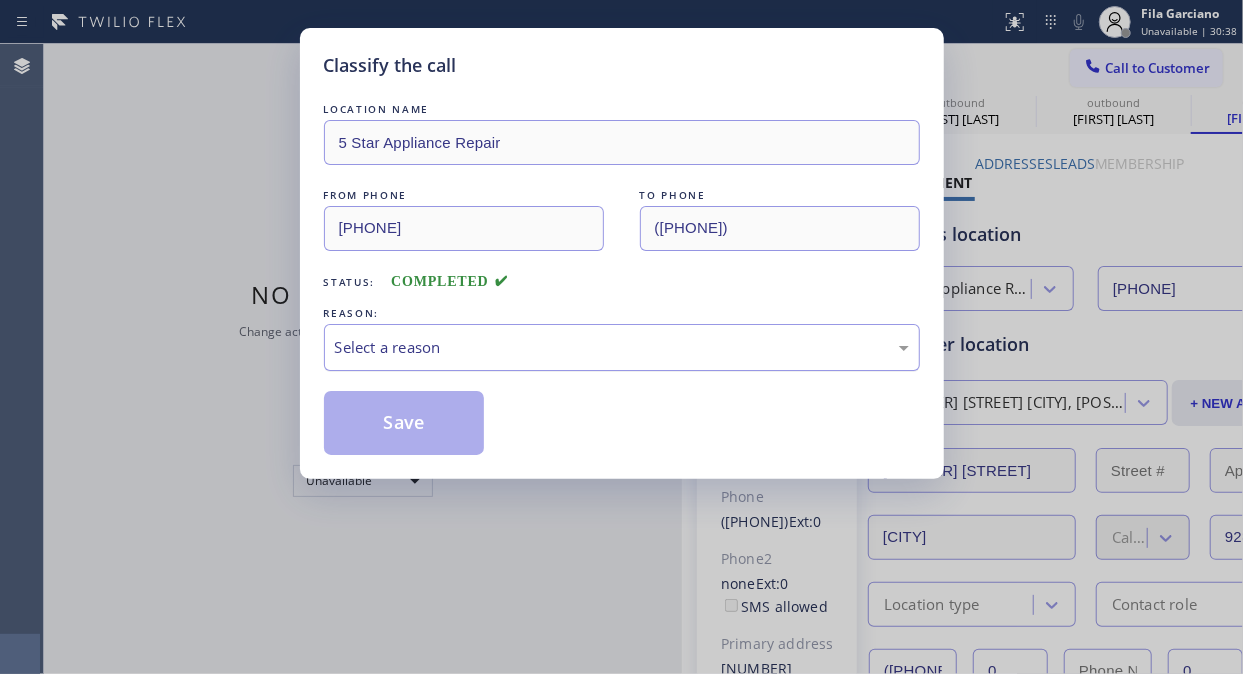 drag, startPoint x: 593, startPoint y: 342, endPoint x: 595, endPoint y: 357, distance: 15.132746 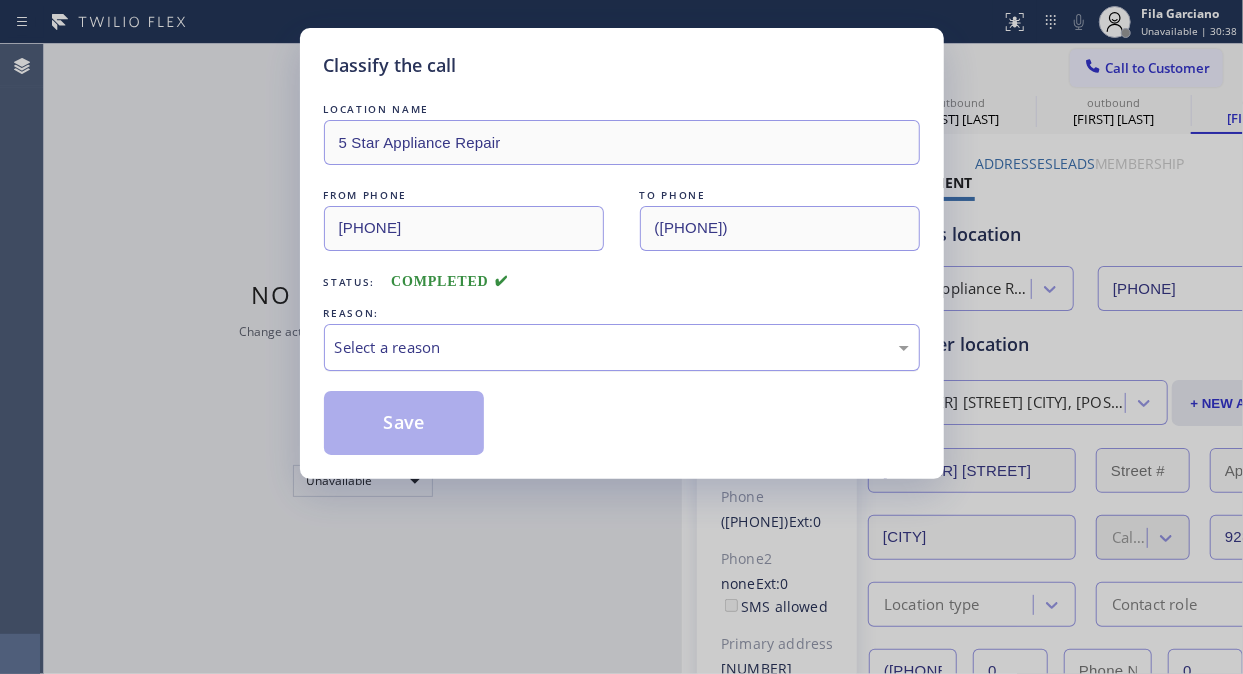 click on "Select a reason" at bounding box center (622, 347) 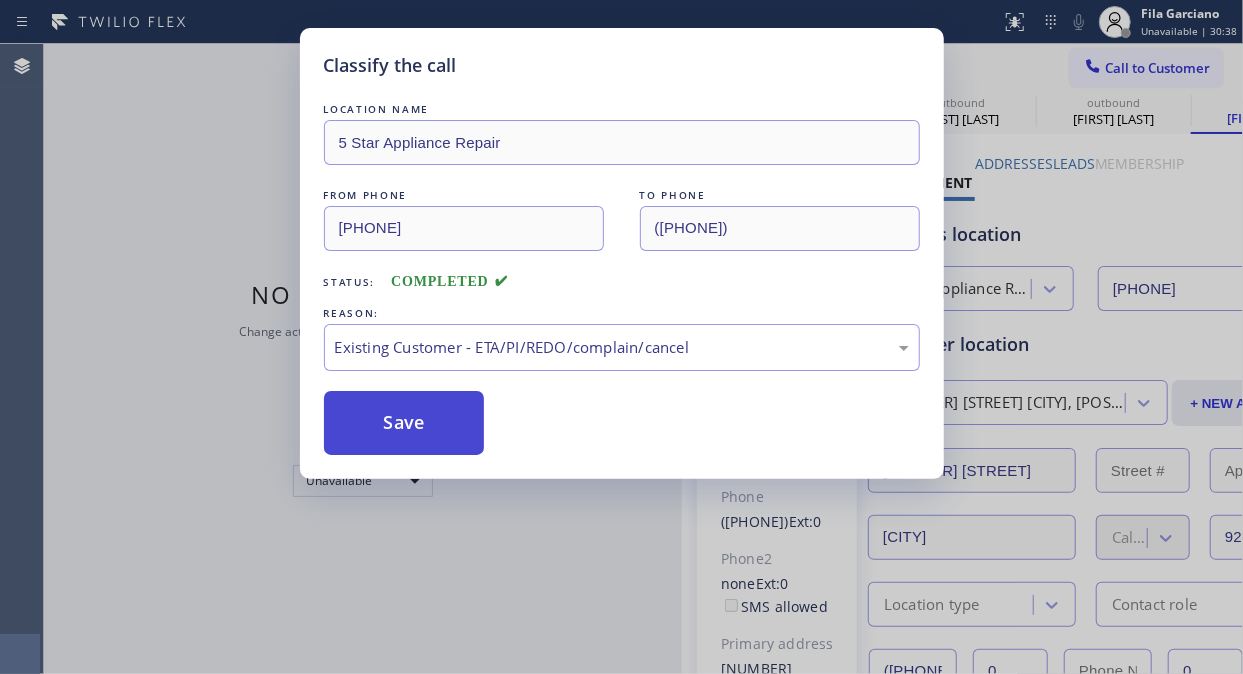 click on "Save" at bounding box center (404, 423) 